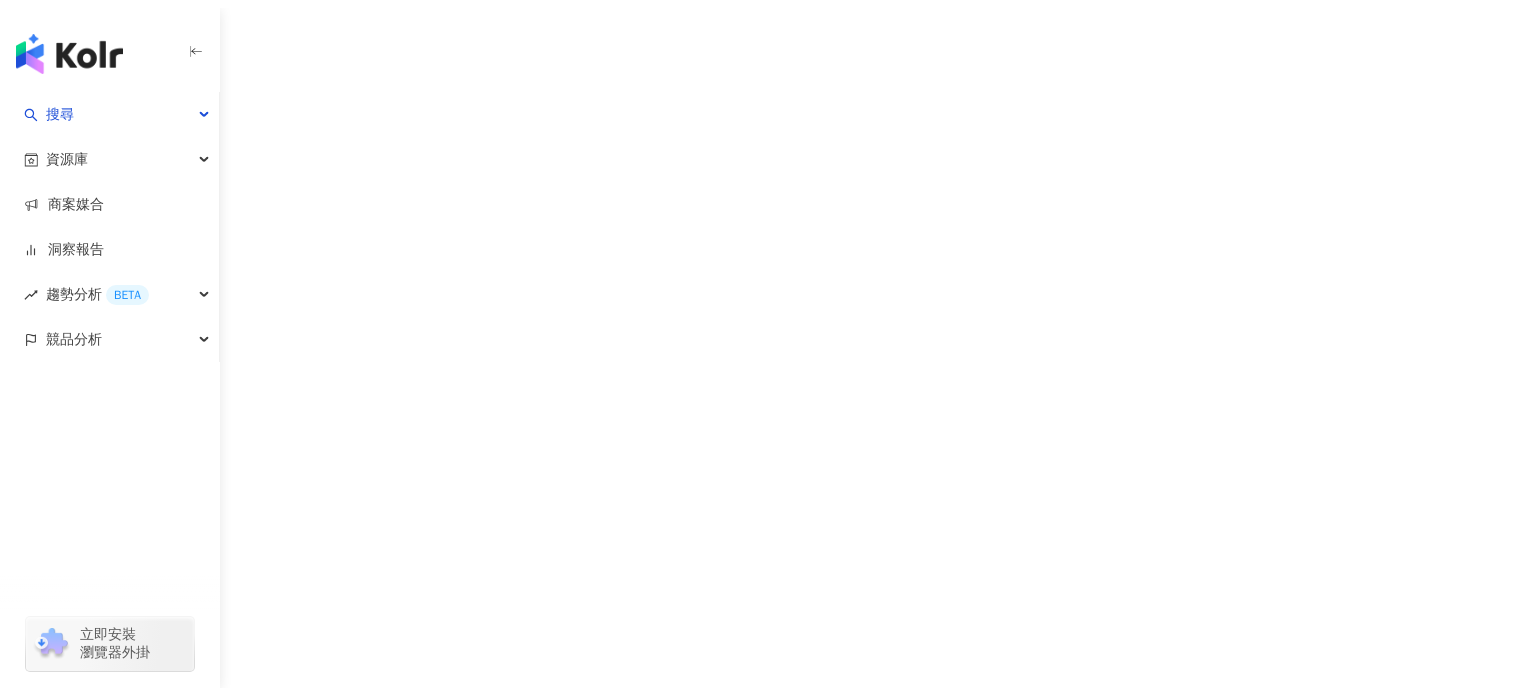 scroll, scrollTop: 0, scrollLeft: 0, axis: both 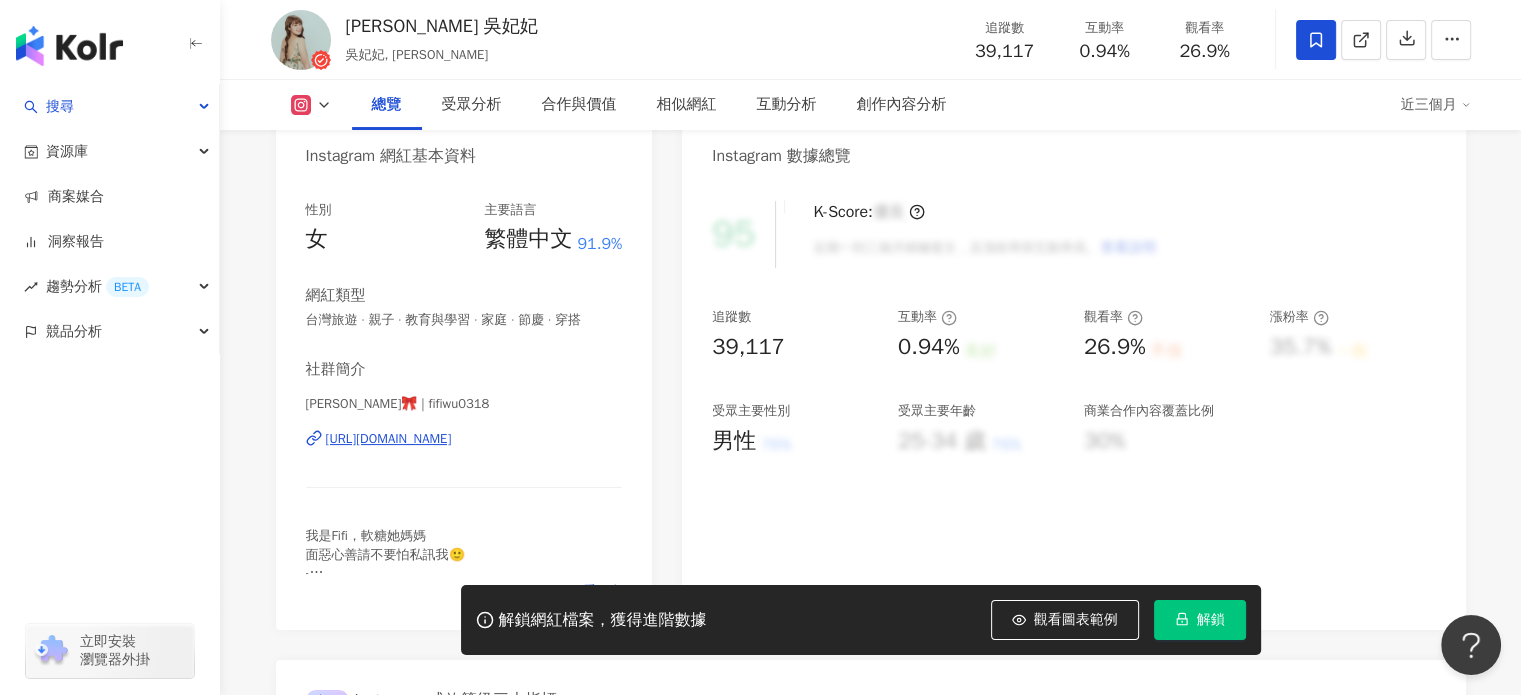 click on "https://www.instagram.com/fifiwu0318/" at bounding box center (389, 439) 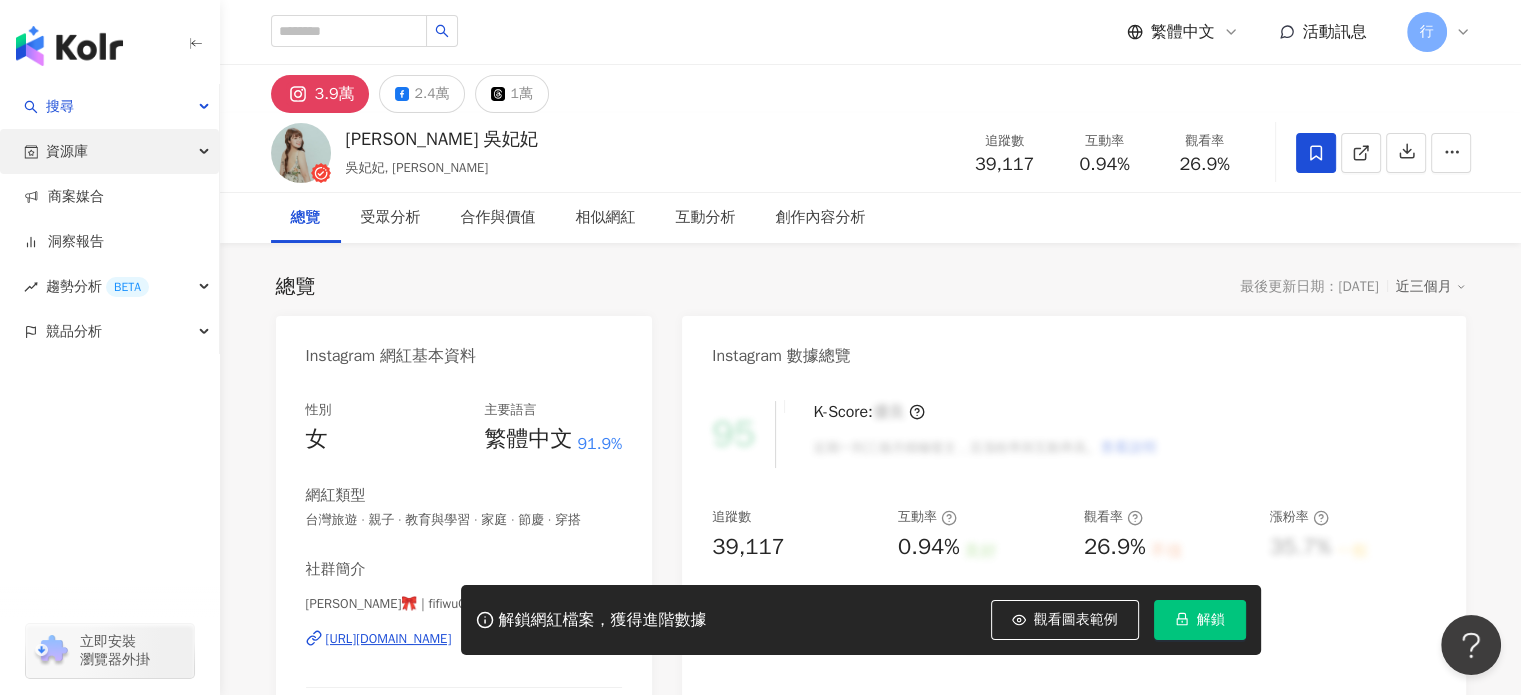click on "資源庫" at bounding box center (109, 151) 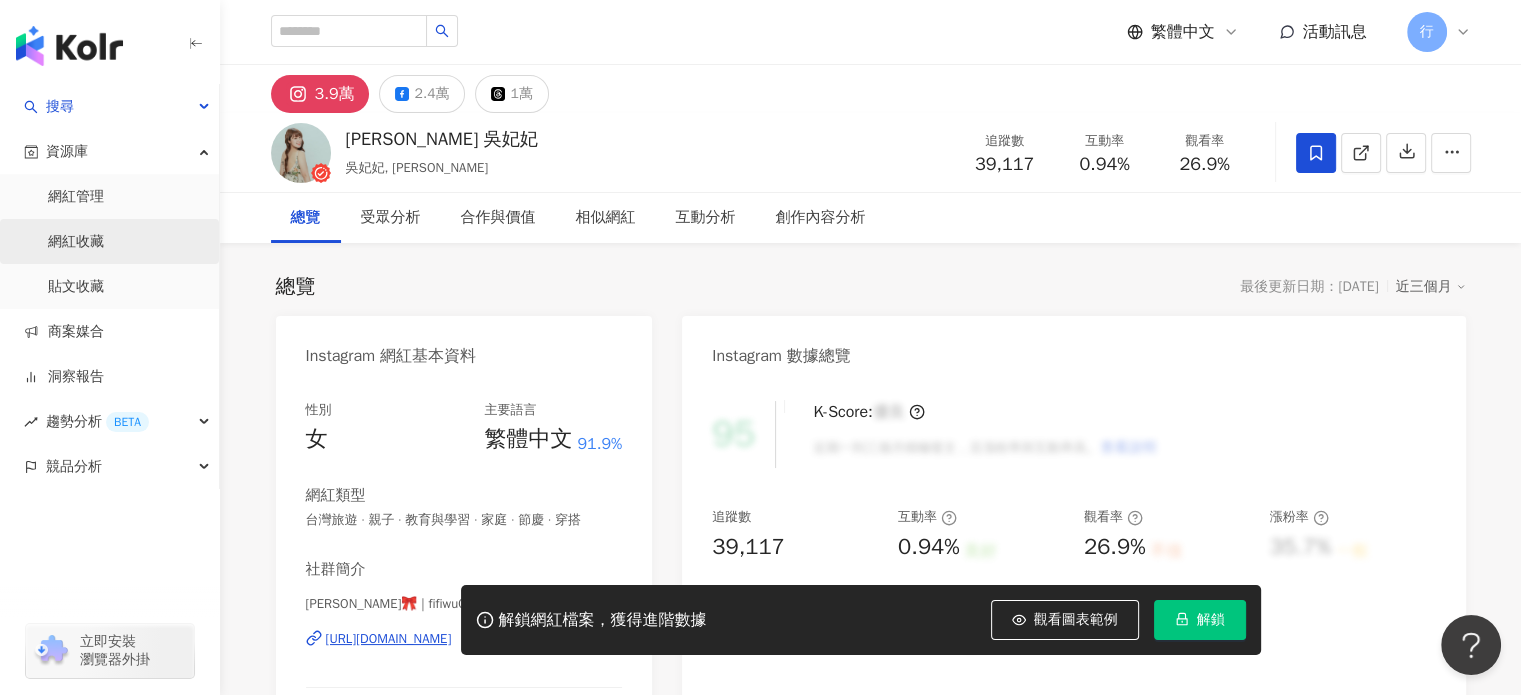 click on "網紅收藏" at bounding box center [76, 242] 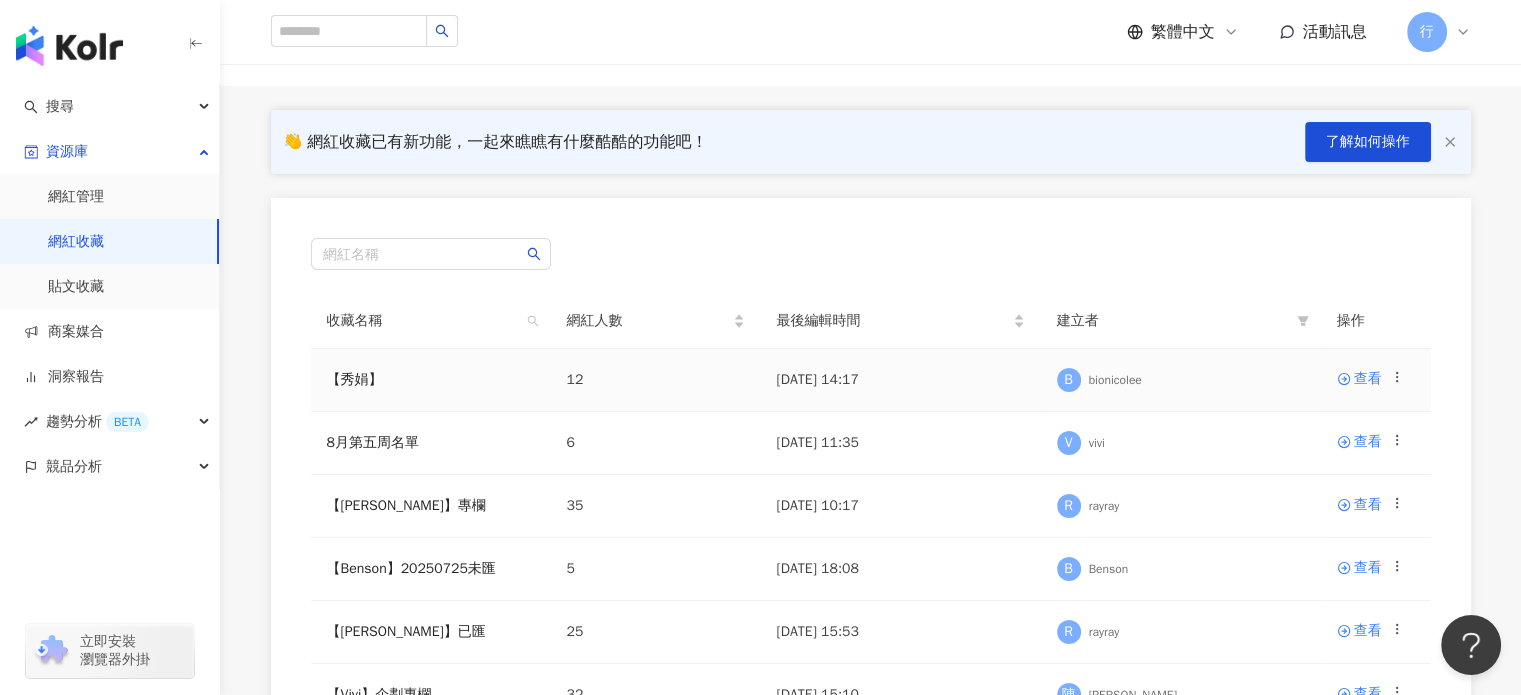 scroll, scrollTop: 200, scrollLeft: 0, axis: vertical 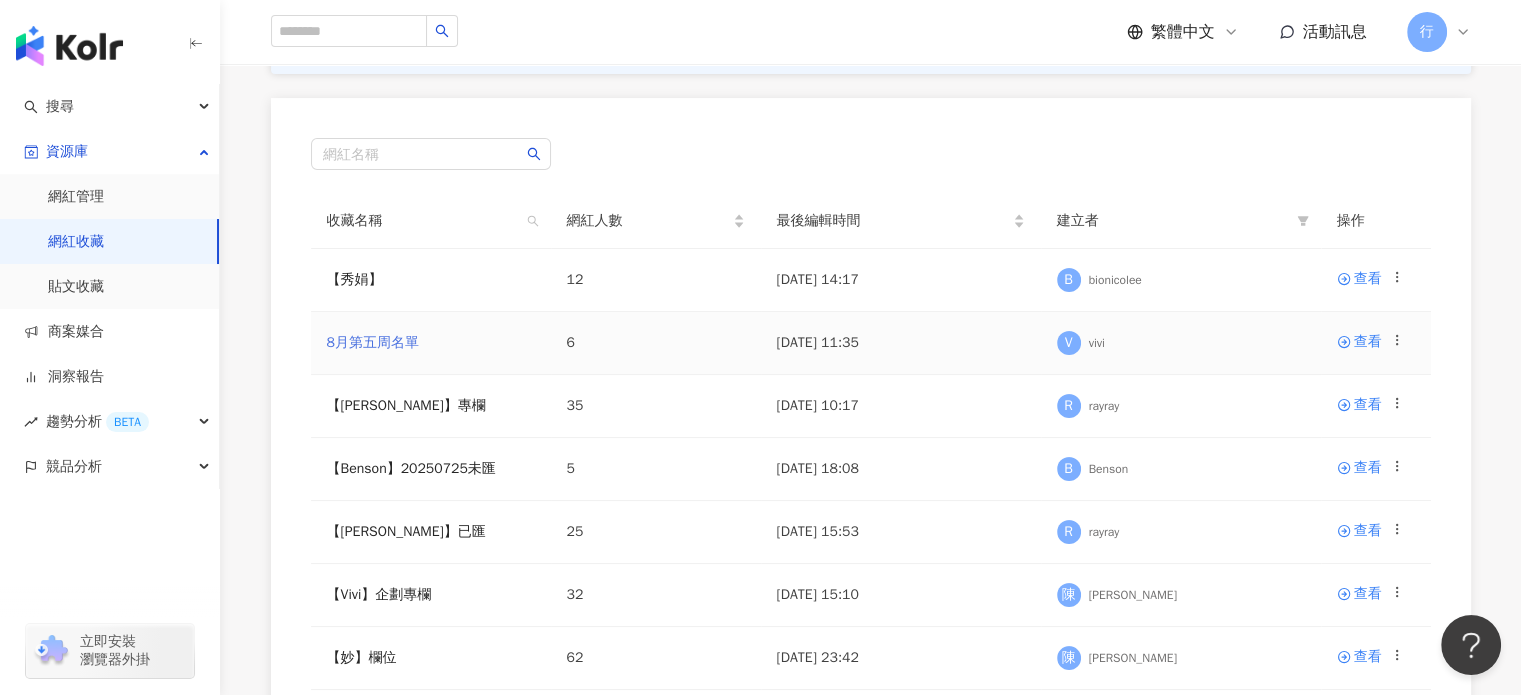 click on "8月第五周名單" at bounding box center (373, 342) 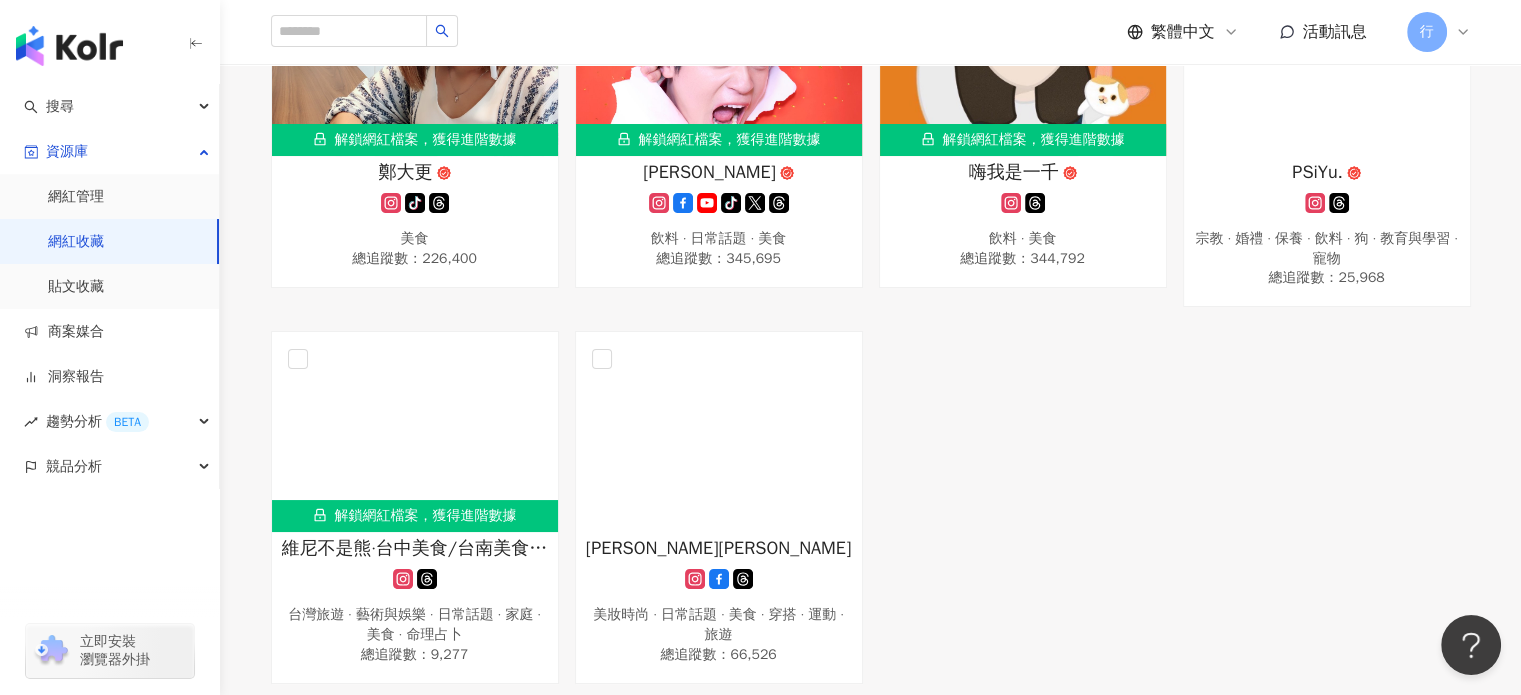 scroll, scrollTop: 400, scrollLeft: 0, axis: vertical 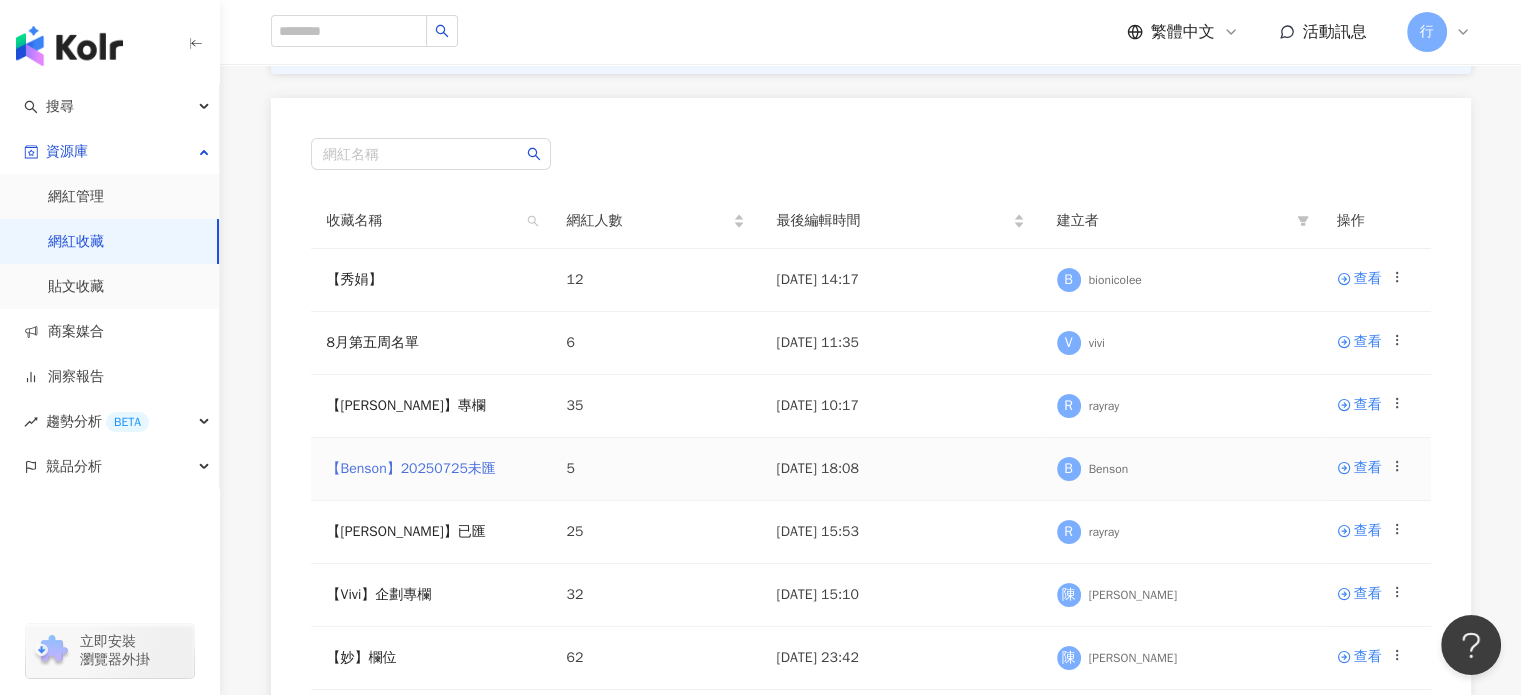 click on "【Benson】20250725未匯" at bounding box center [411, 468] 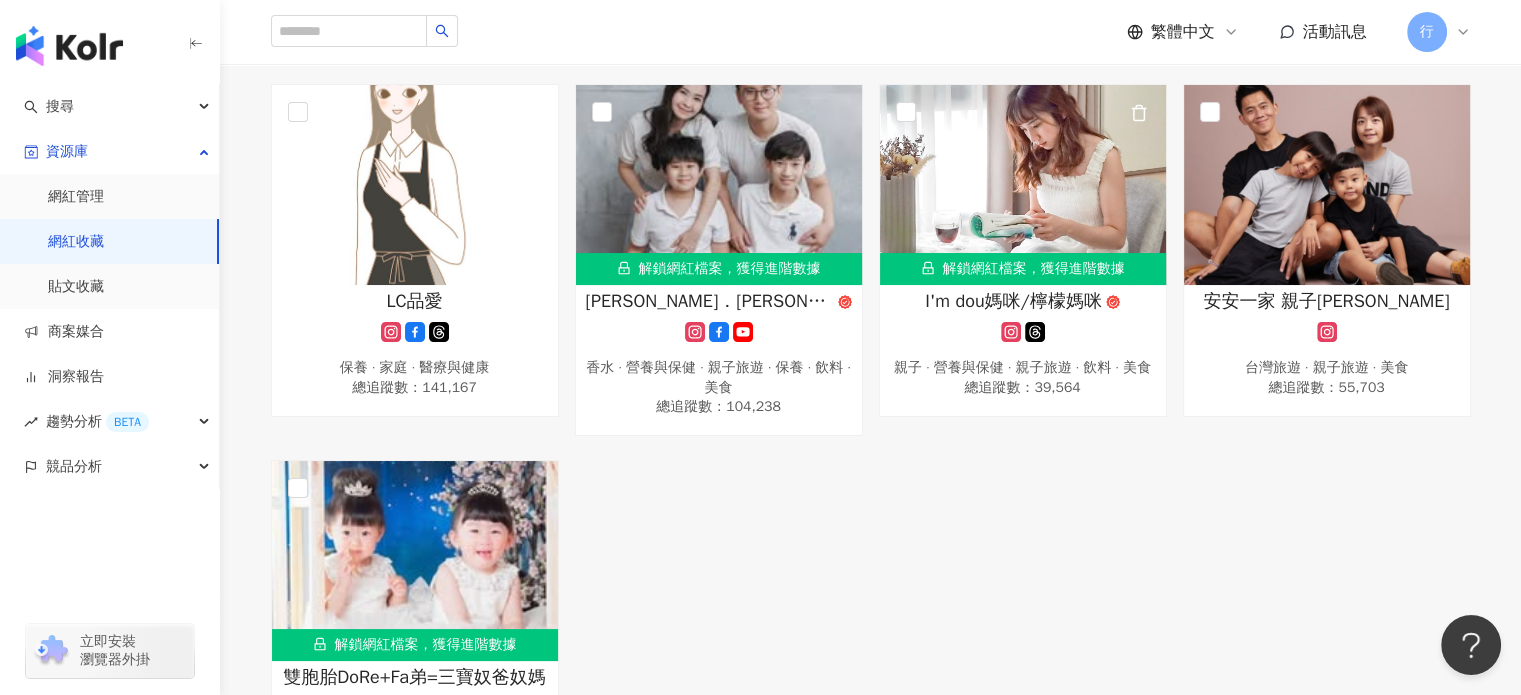 scroll, scrollTop: 0, scrollLeft: 0, axis: both 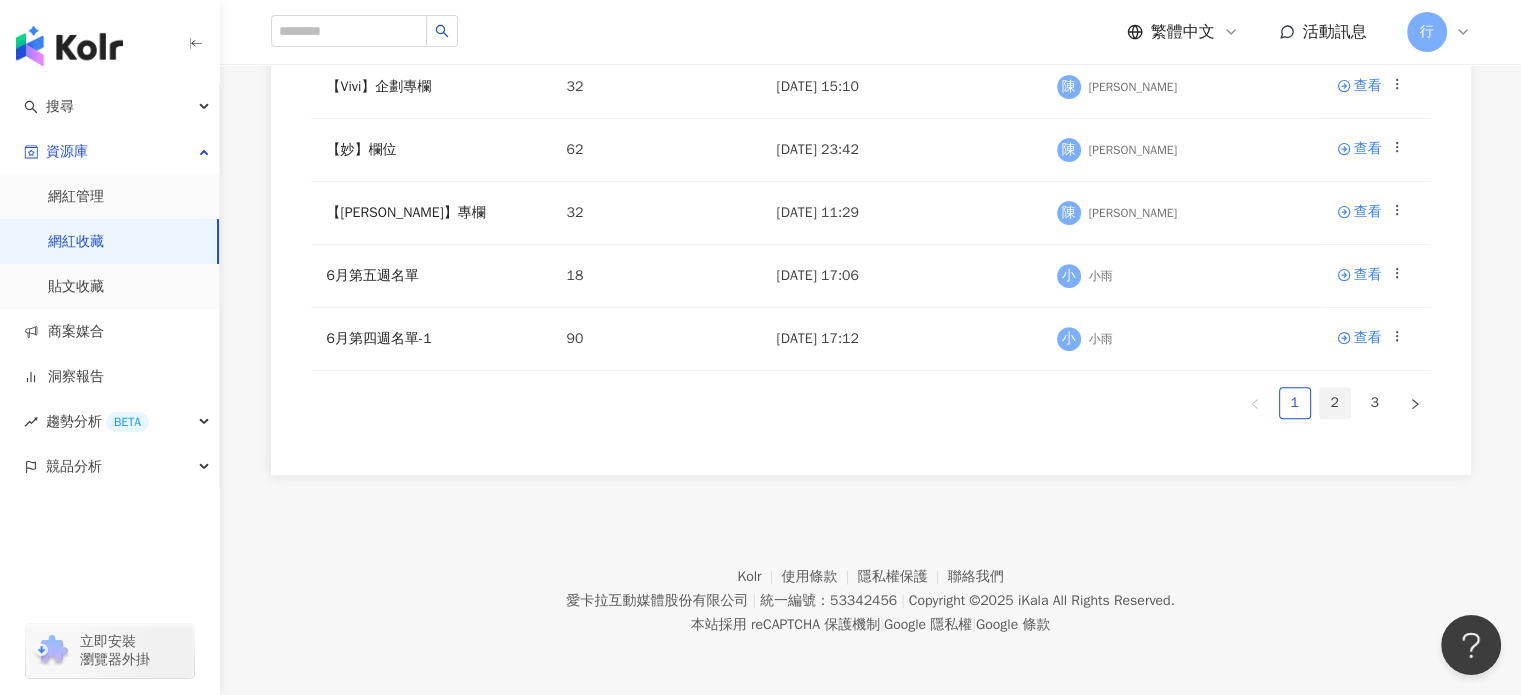 click on "2" at bounding box center [1335, 403] 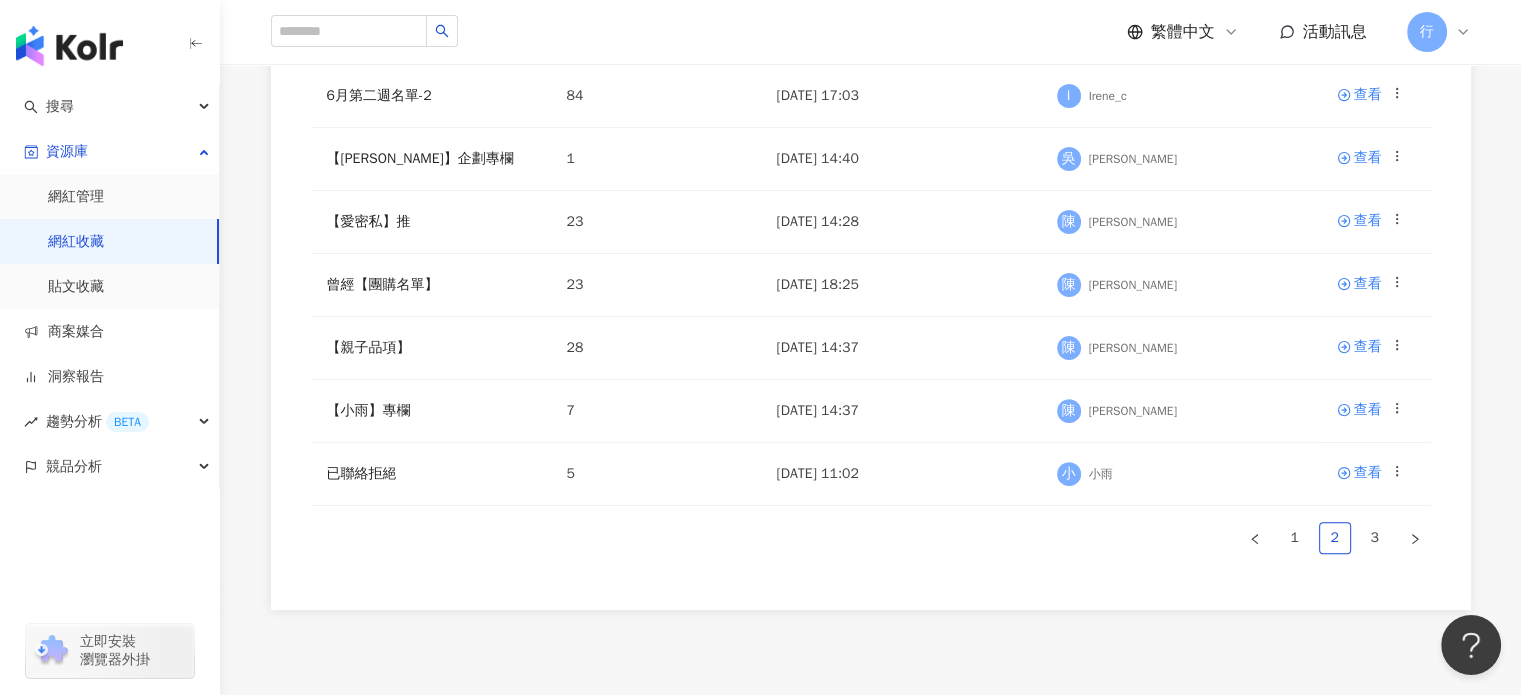 scroll, scrollTop: 608, scrollLeft: 0, axis: vertical 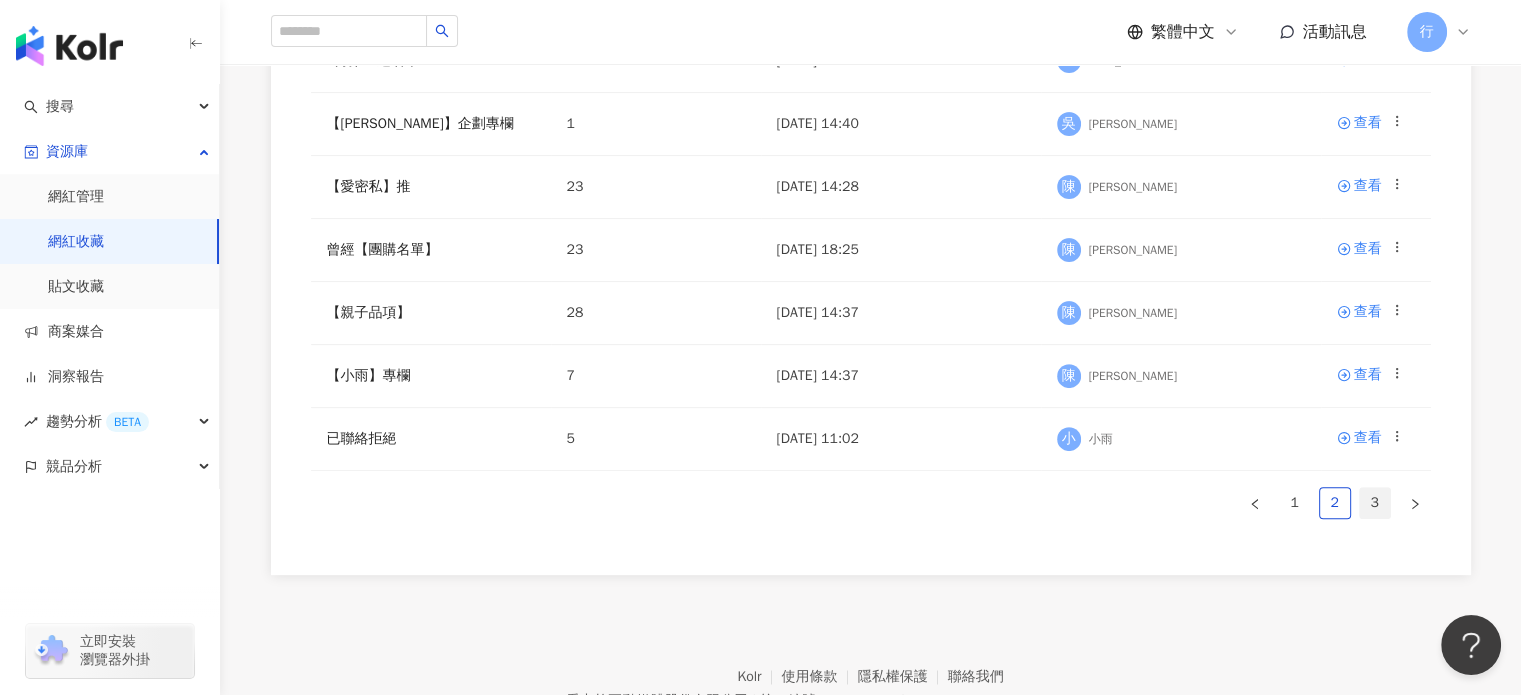 click on "3" at bounding box center (1375, 503) 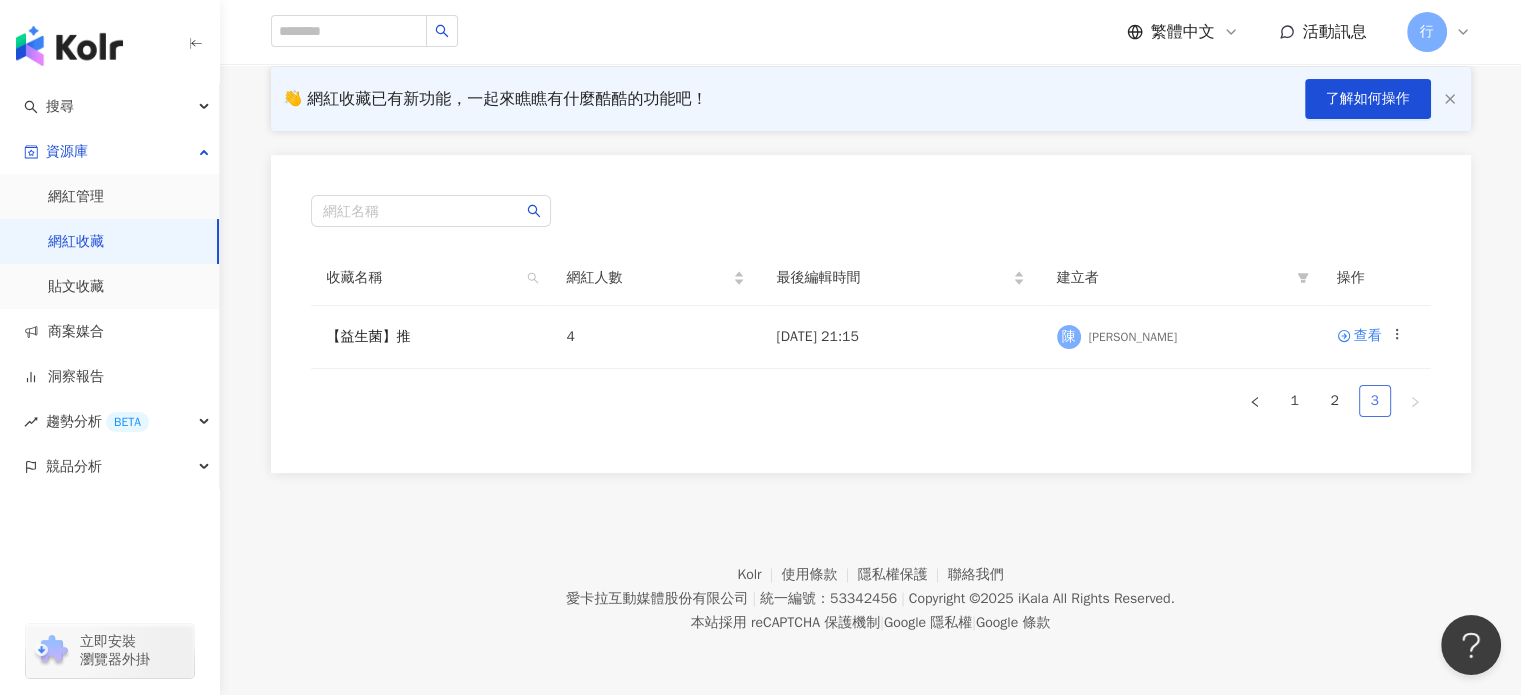scroll, scrollTop: 142, scrollLeft: 0, axis: vertical 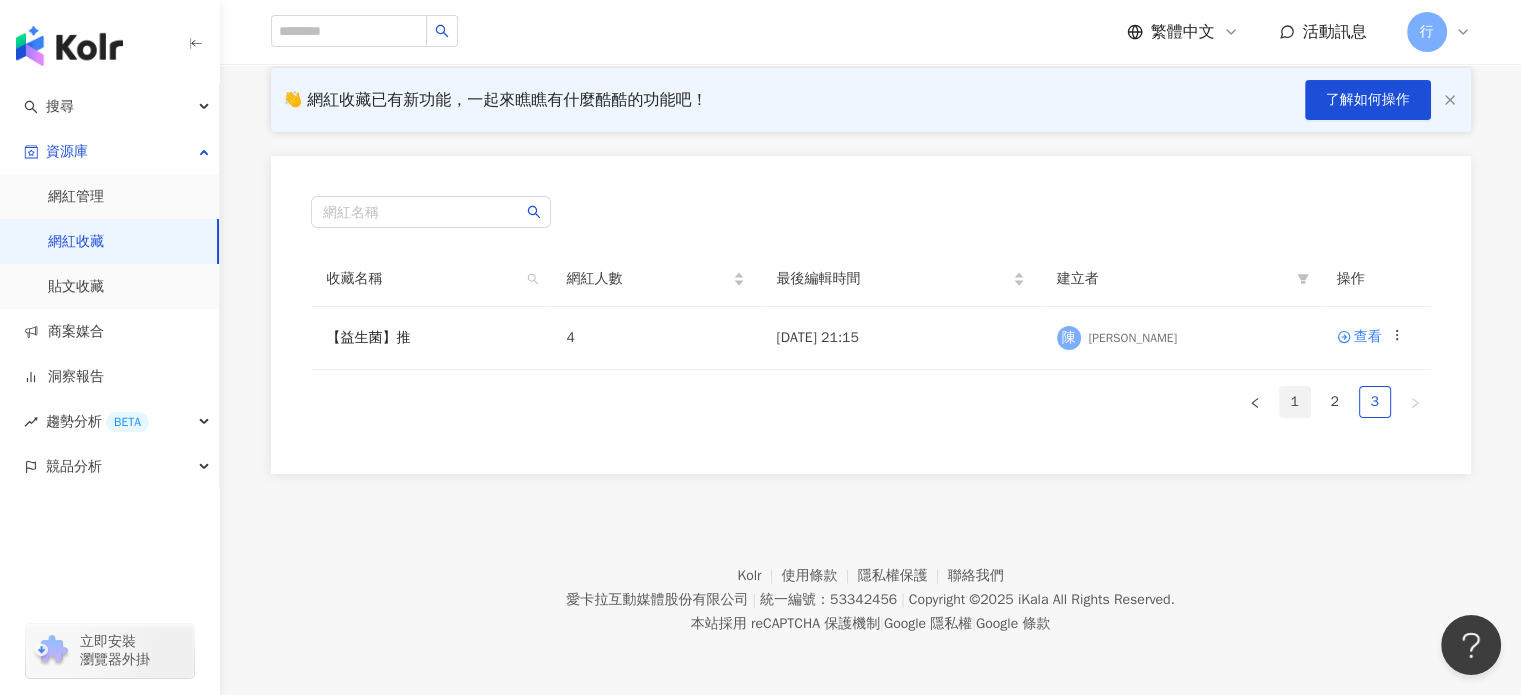 click on "1" at bounding box center (1295, 402) 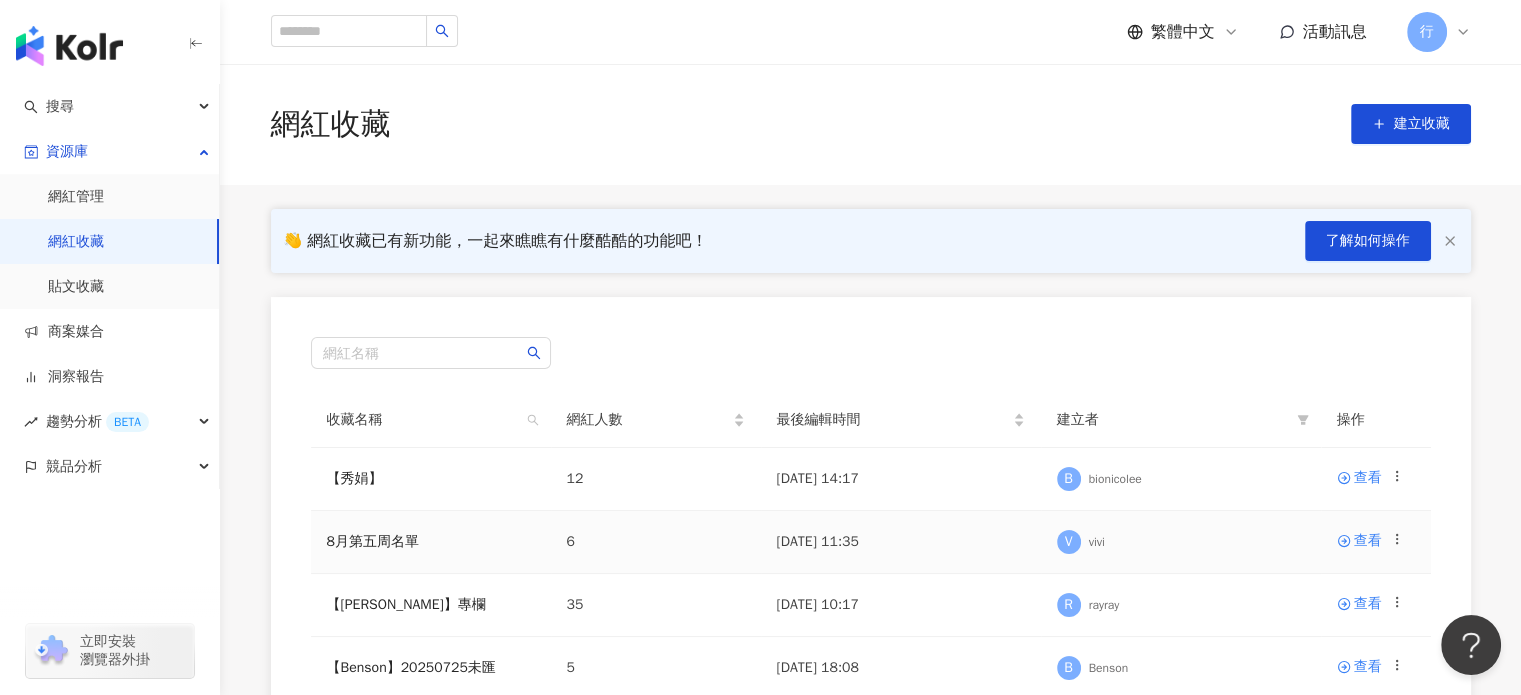 scroll, scrollTop: 0, scrollLeft: 0, axis: both 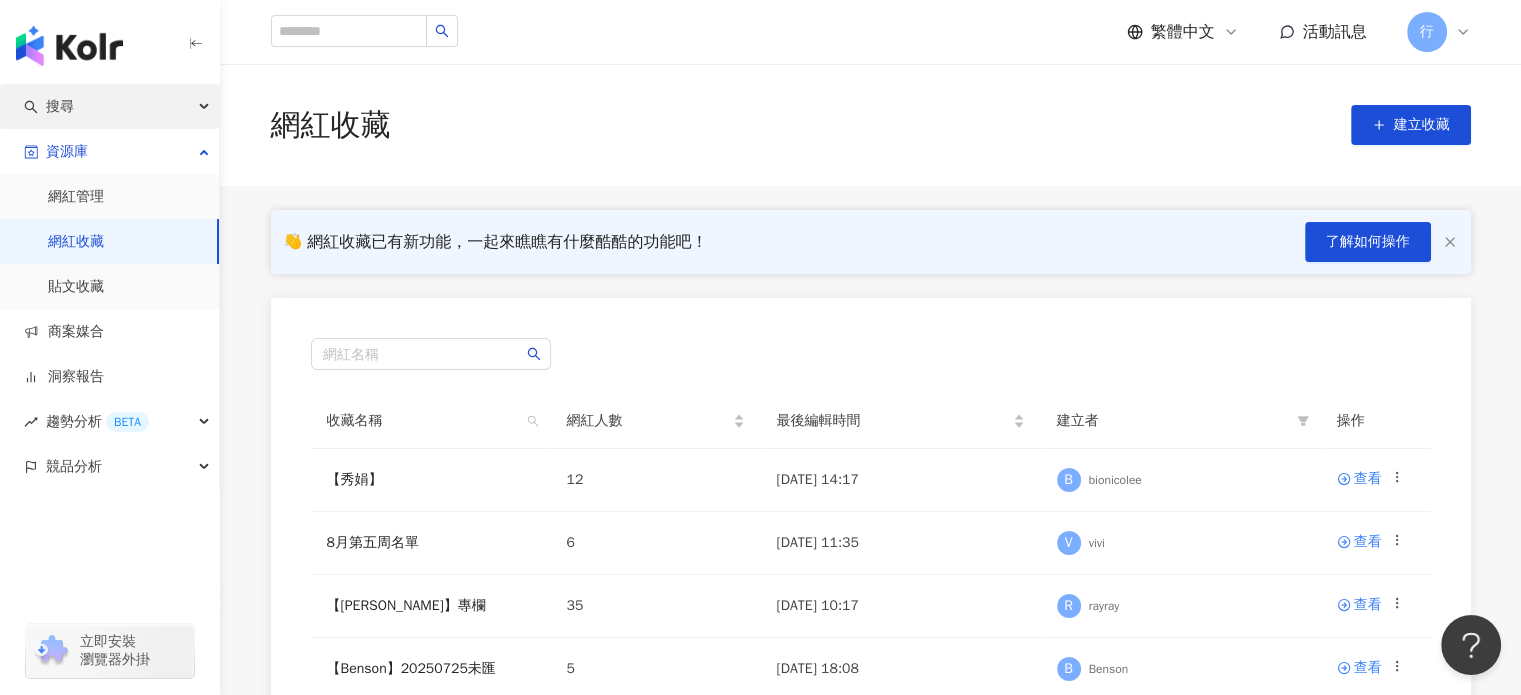 click on "搜尋" at bounding box center (109, 106) 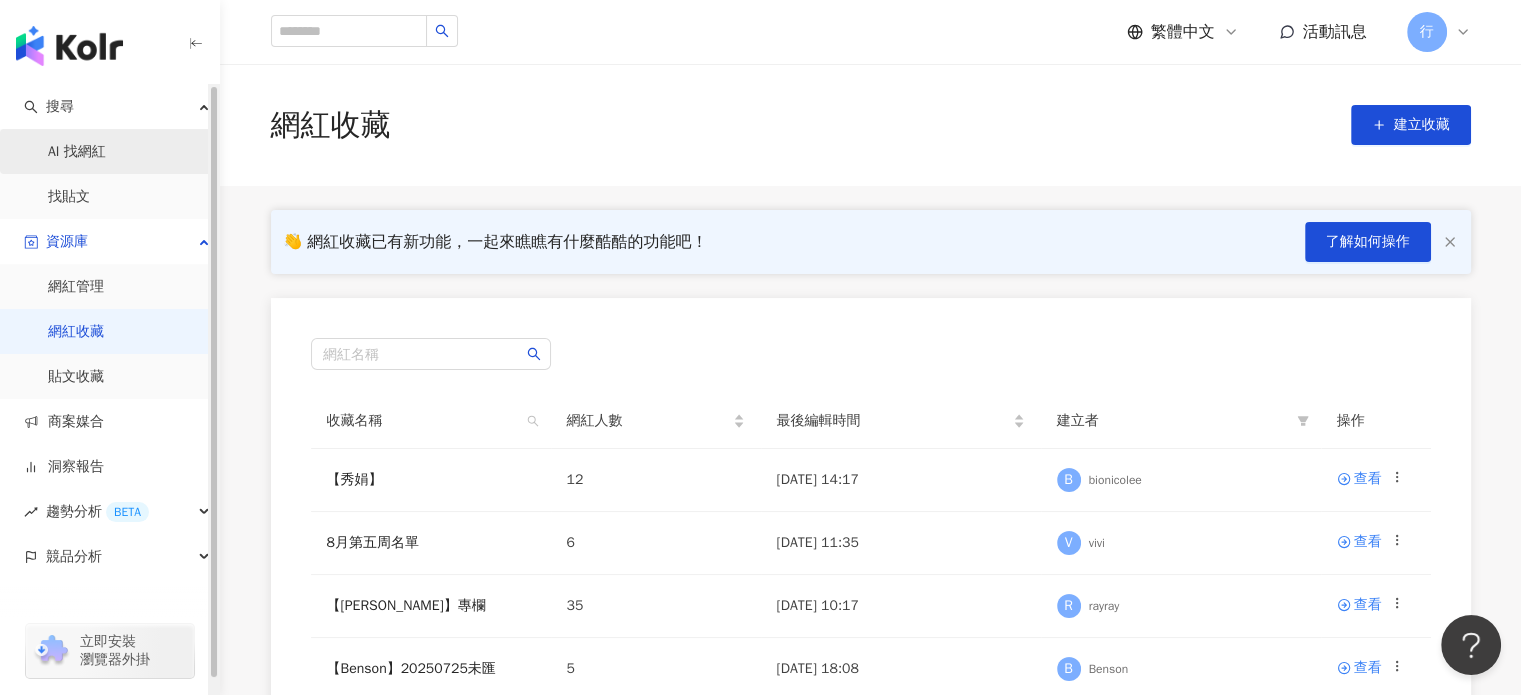 click on "AI 找網紅" at bounding box center (77, 152) 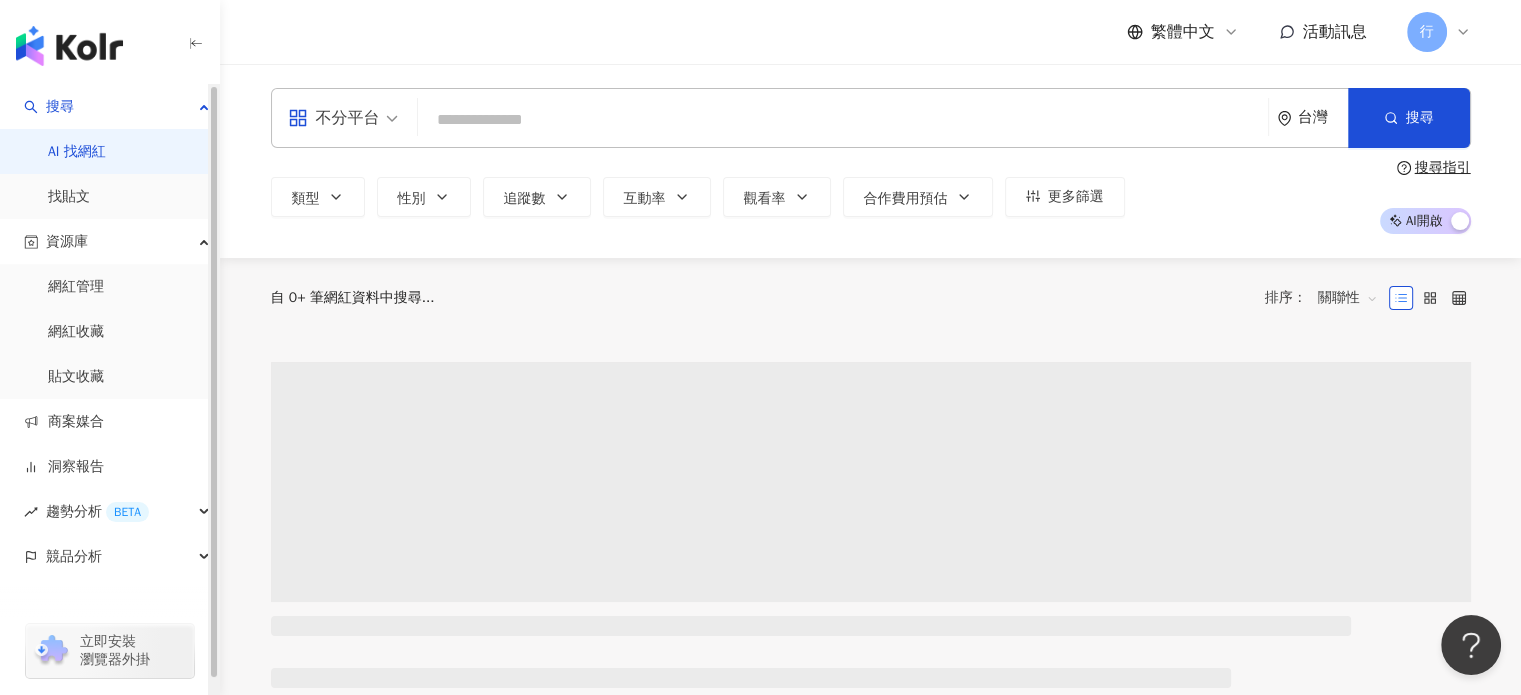 click at bounding box center [843, 120] 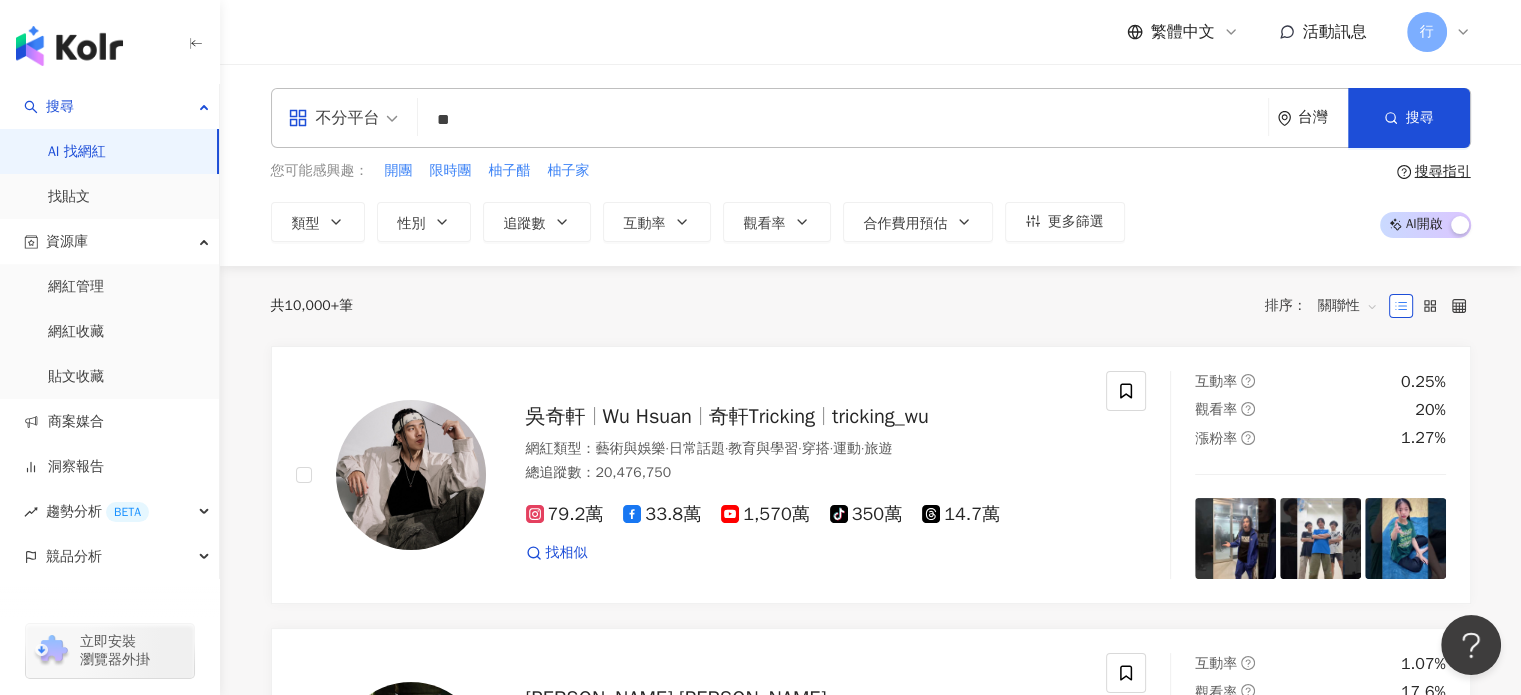 type on "*" 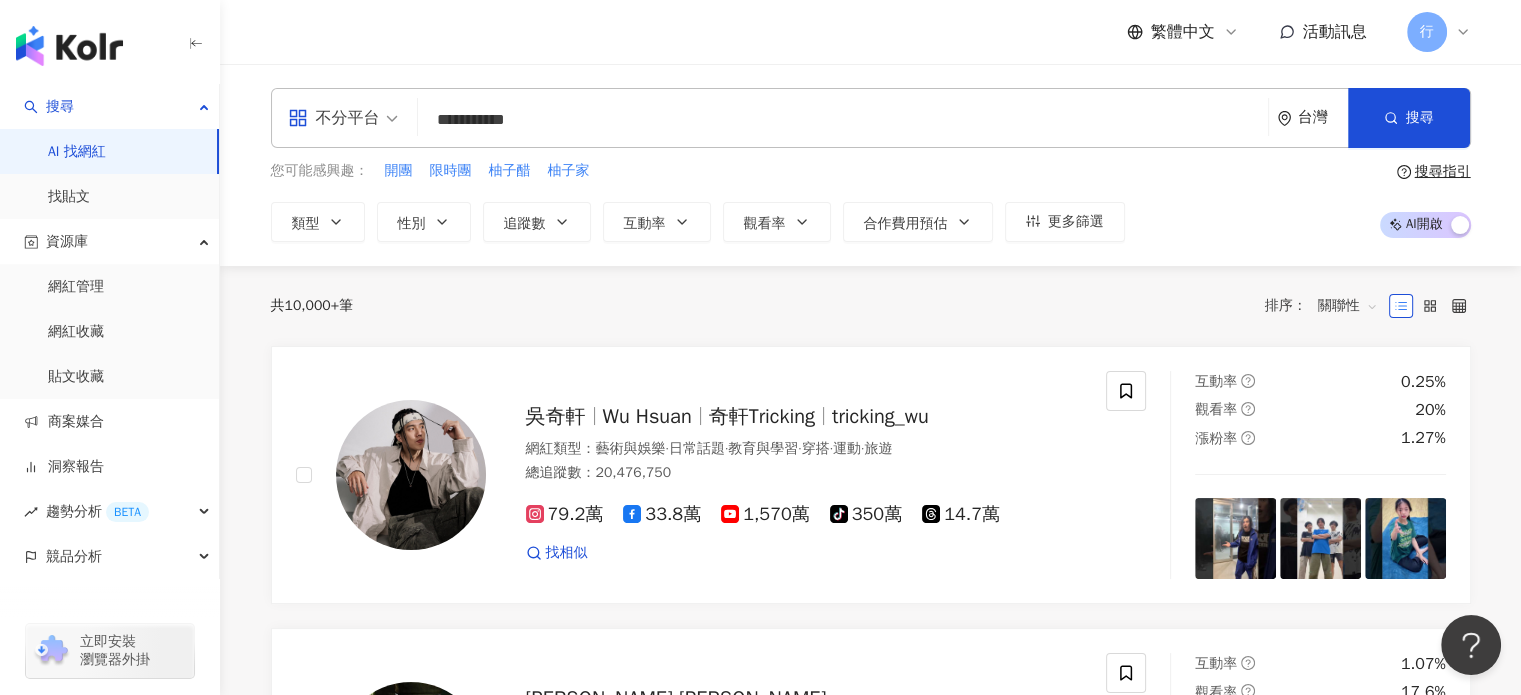 type on "**********" 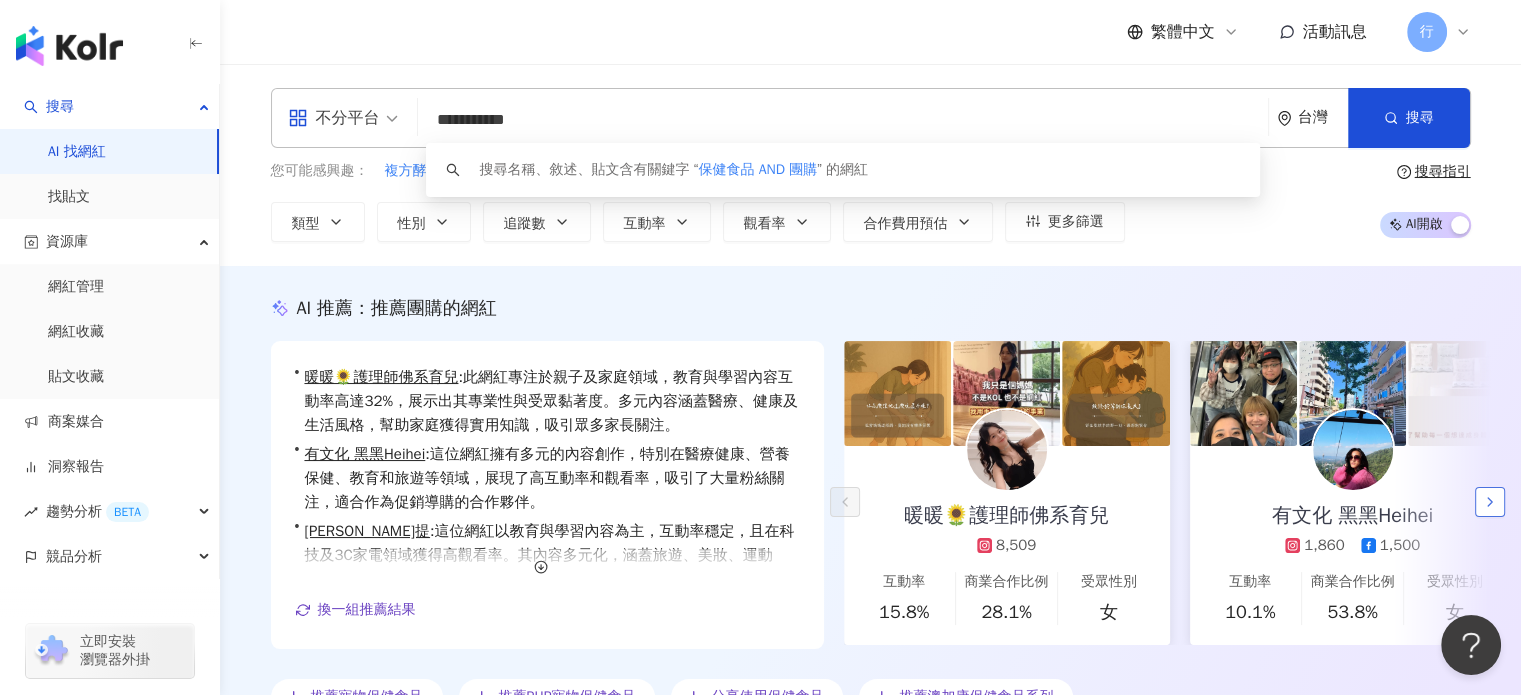 click 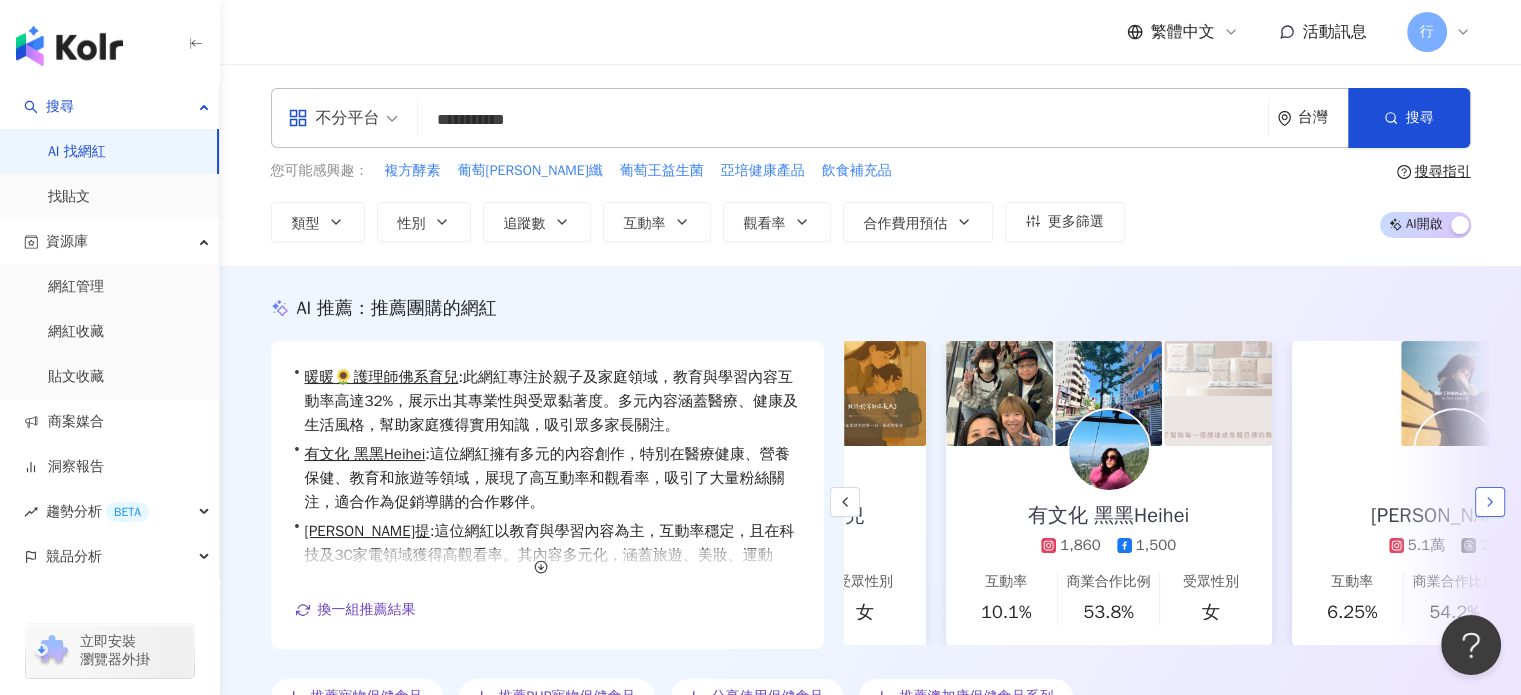 scroll, scrollTop: 0, scrollLeft: 346, axis: horizontal 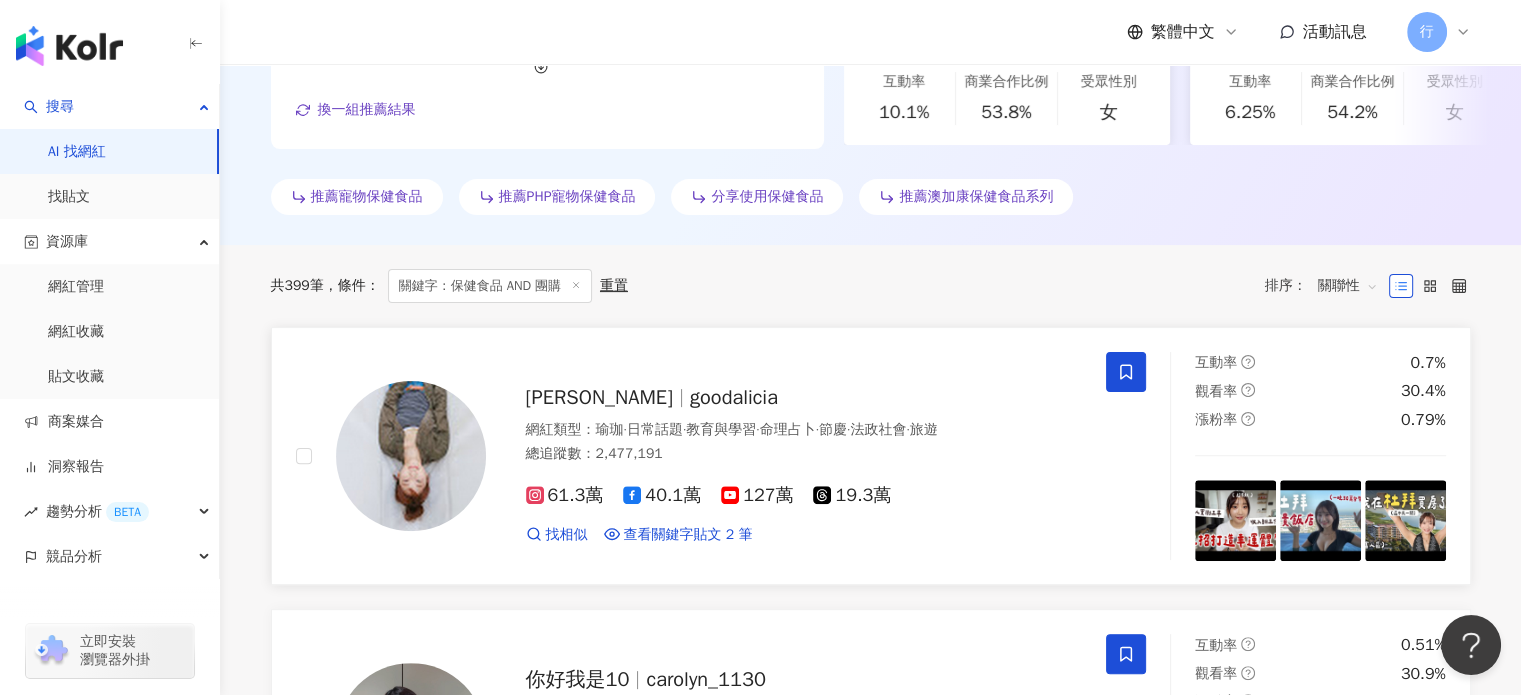 click on "愛莉莎莎 Alisasa" at bounding box center [599, 397] 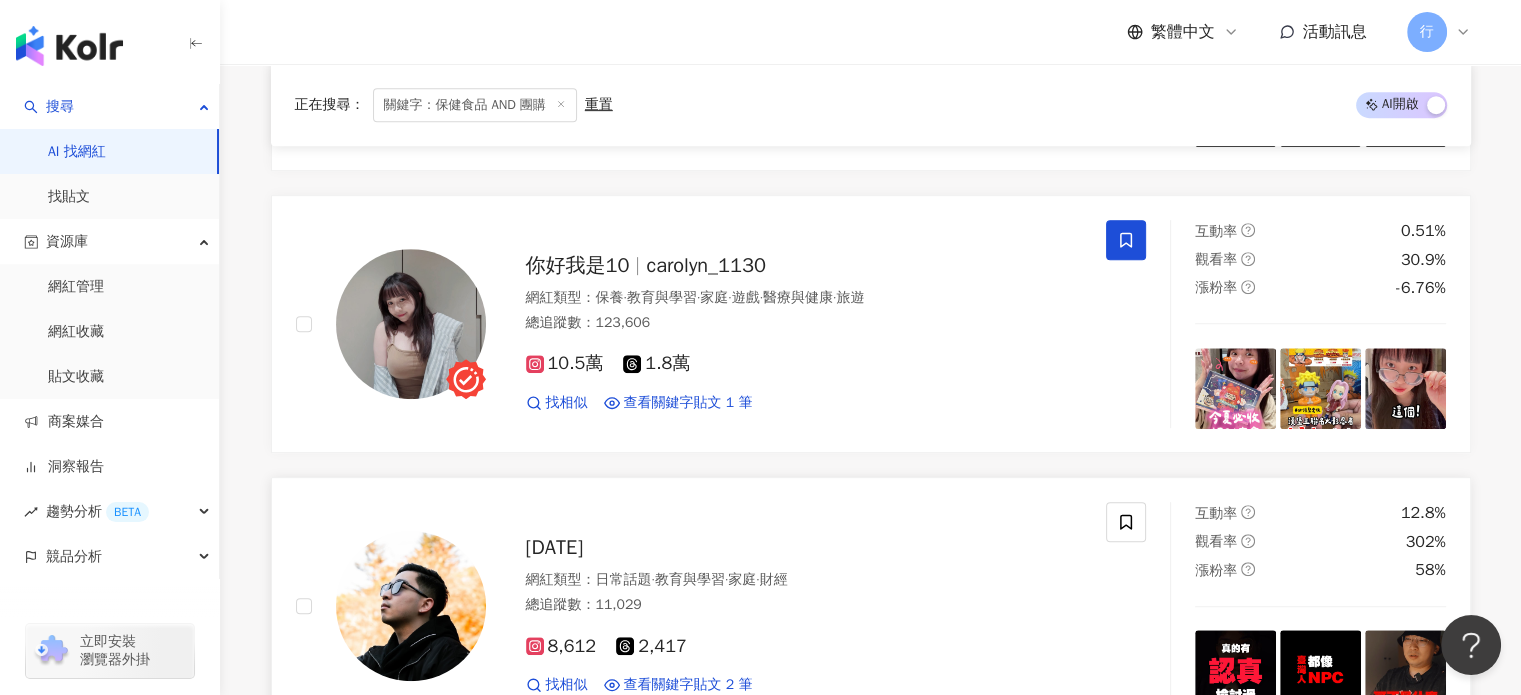 scroll, scrollTop: 1100, scrollLeft: 0, axis: vertical 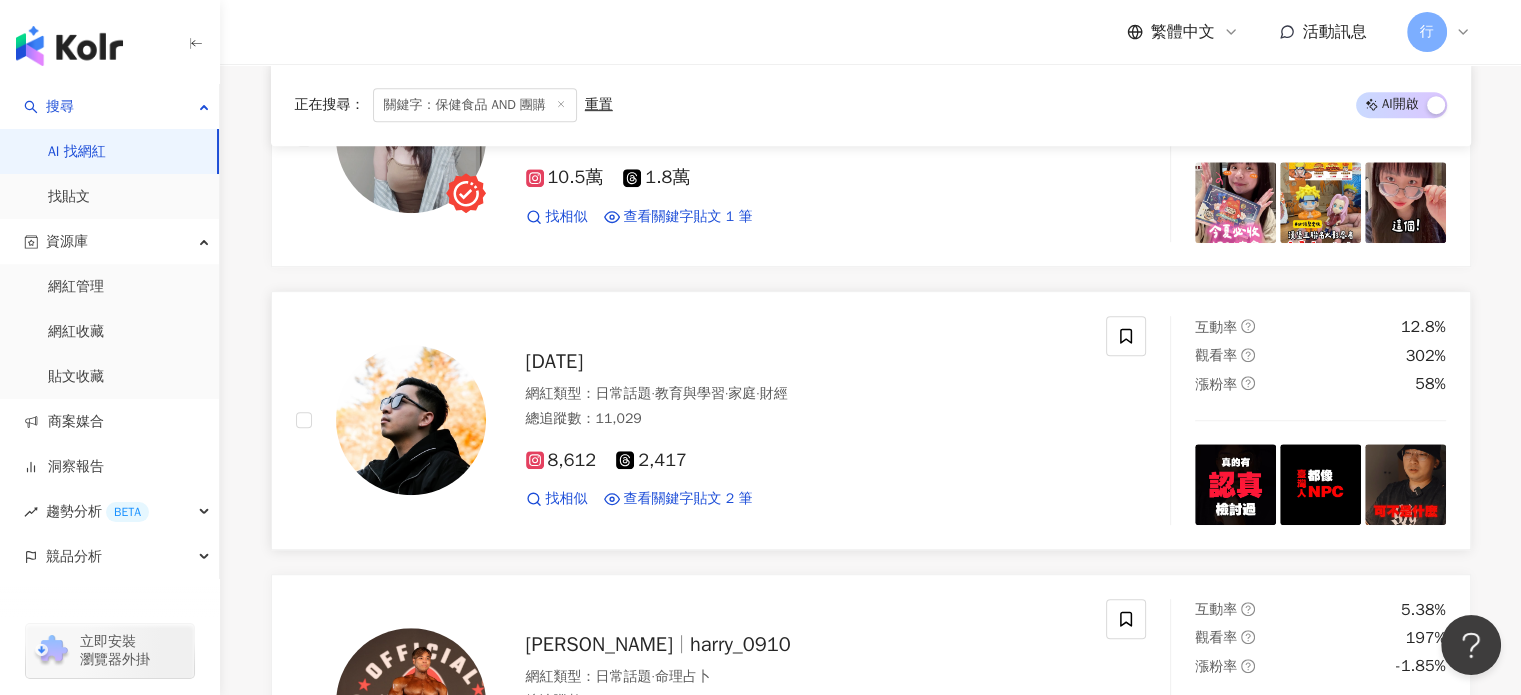 click on "1997.5.25" at bounding box center [555, 361] 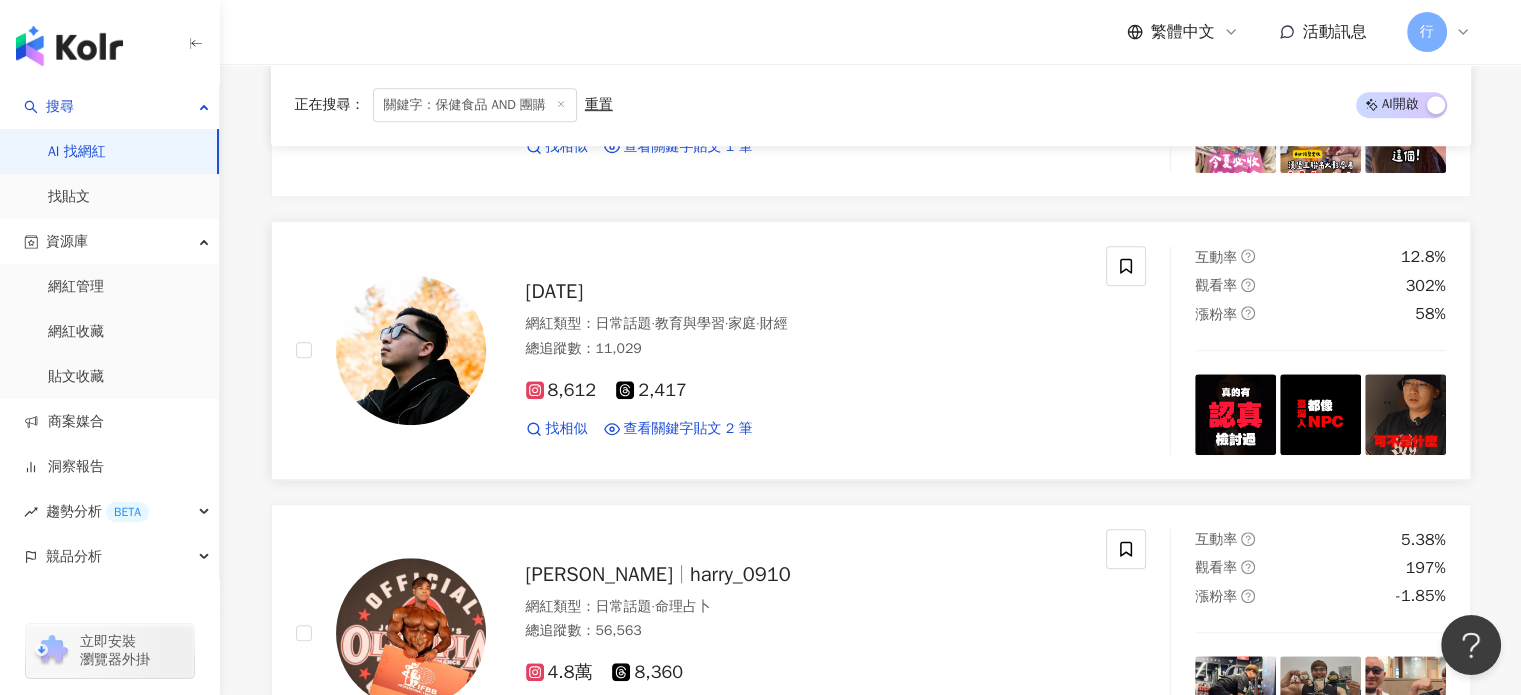 scroll, scrollTop: 1400, scrollLeft: 0, axis: vertical 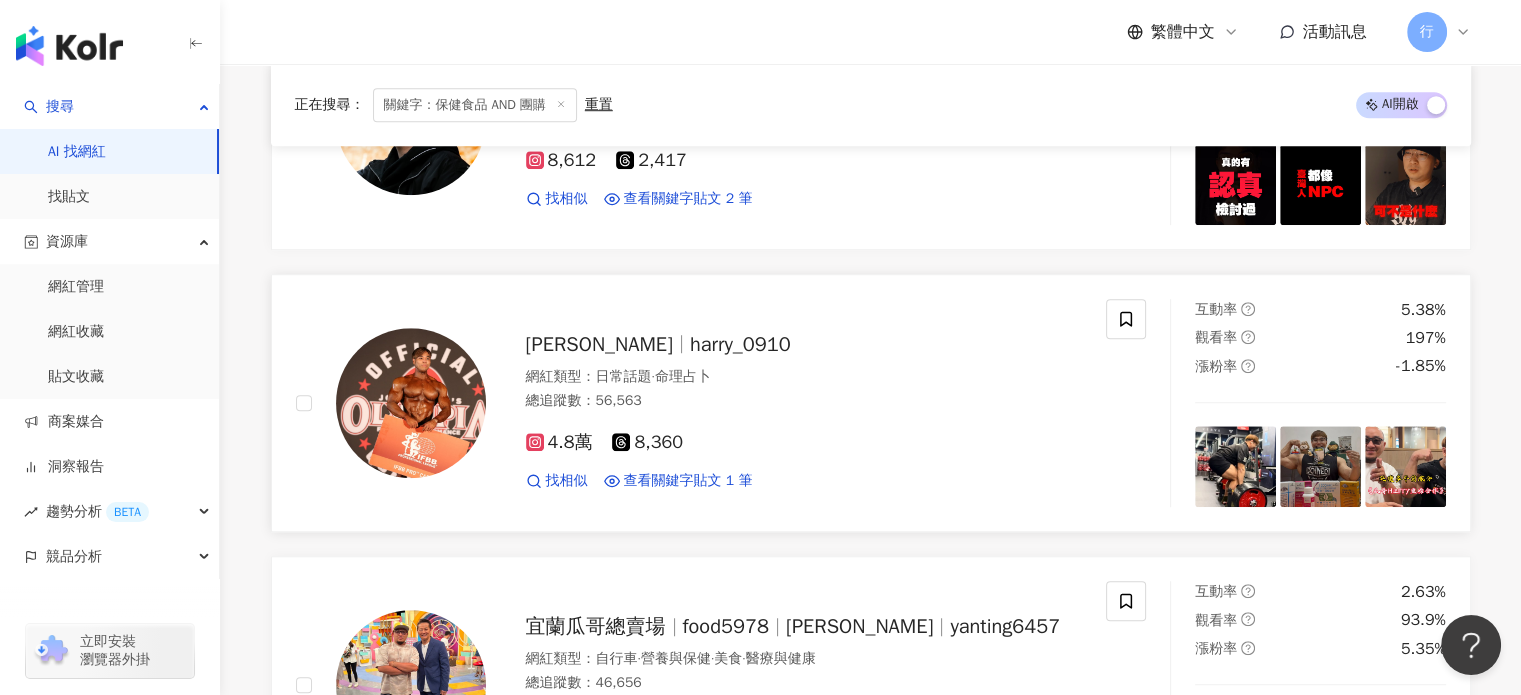 click on "harry_0910" at bounding box center (740, 344) 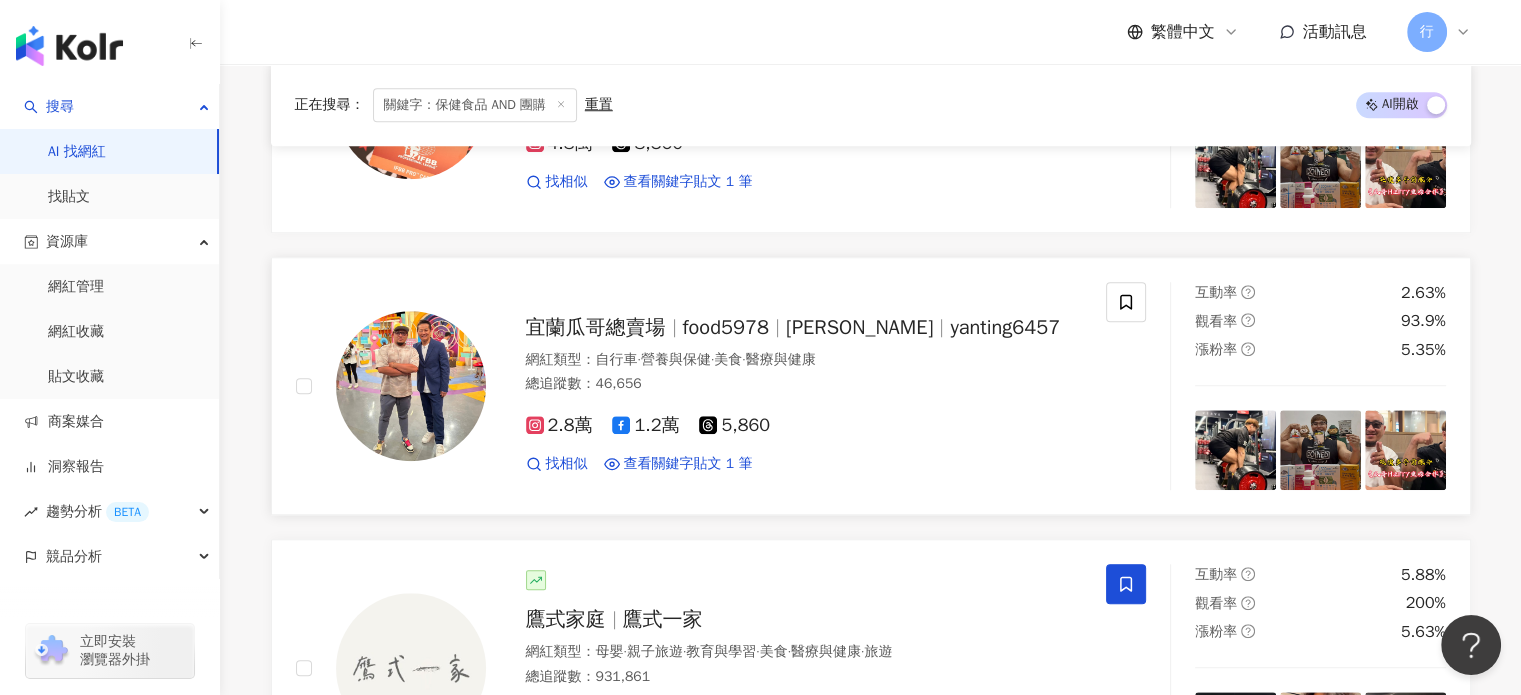 scroll, scrollTop: 1700, scrollLeft: 0, axis: vertical 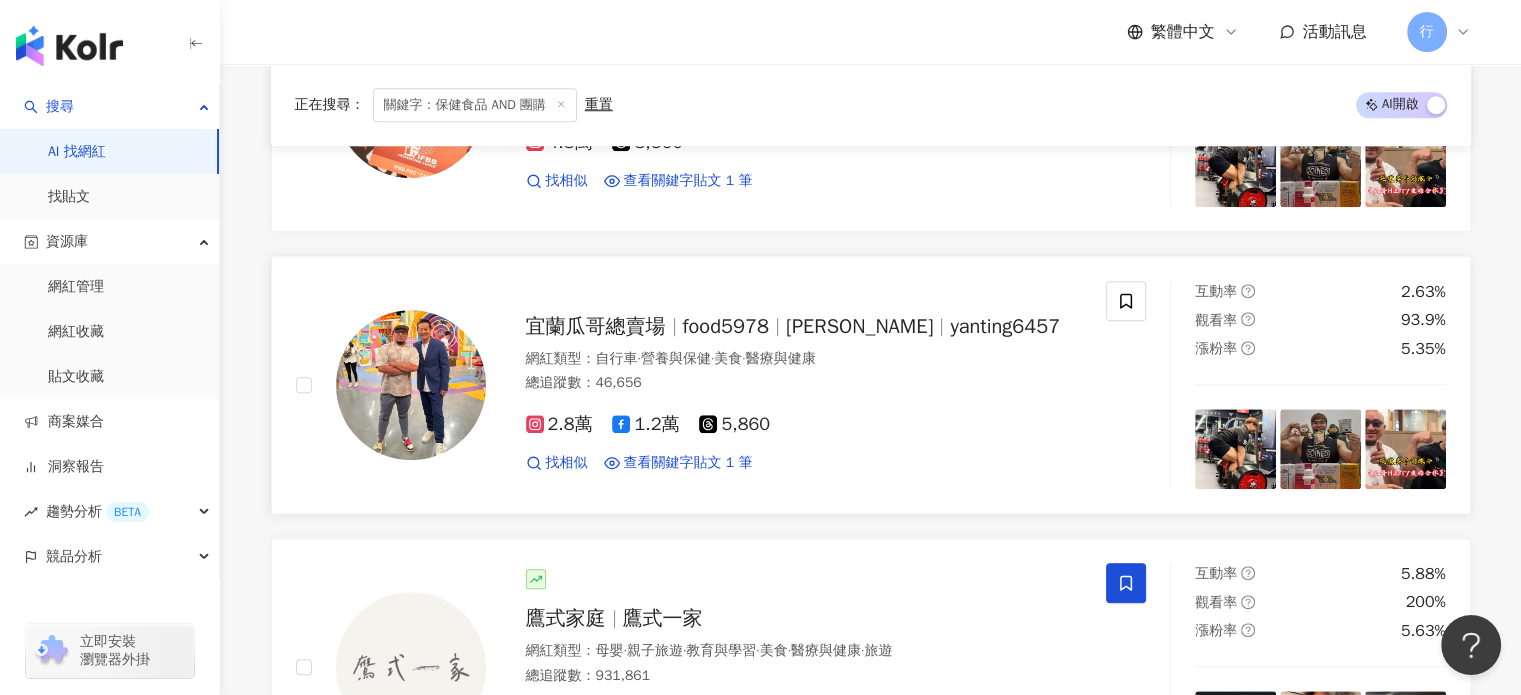 click on "宜蘭瓜哥總賣場" at bounding box center (596, 326) 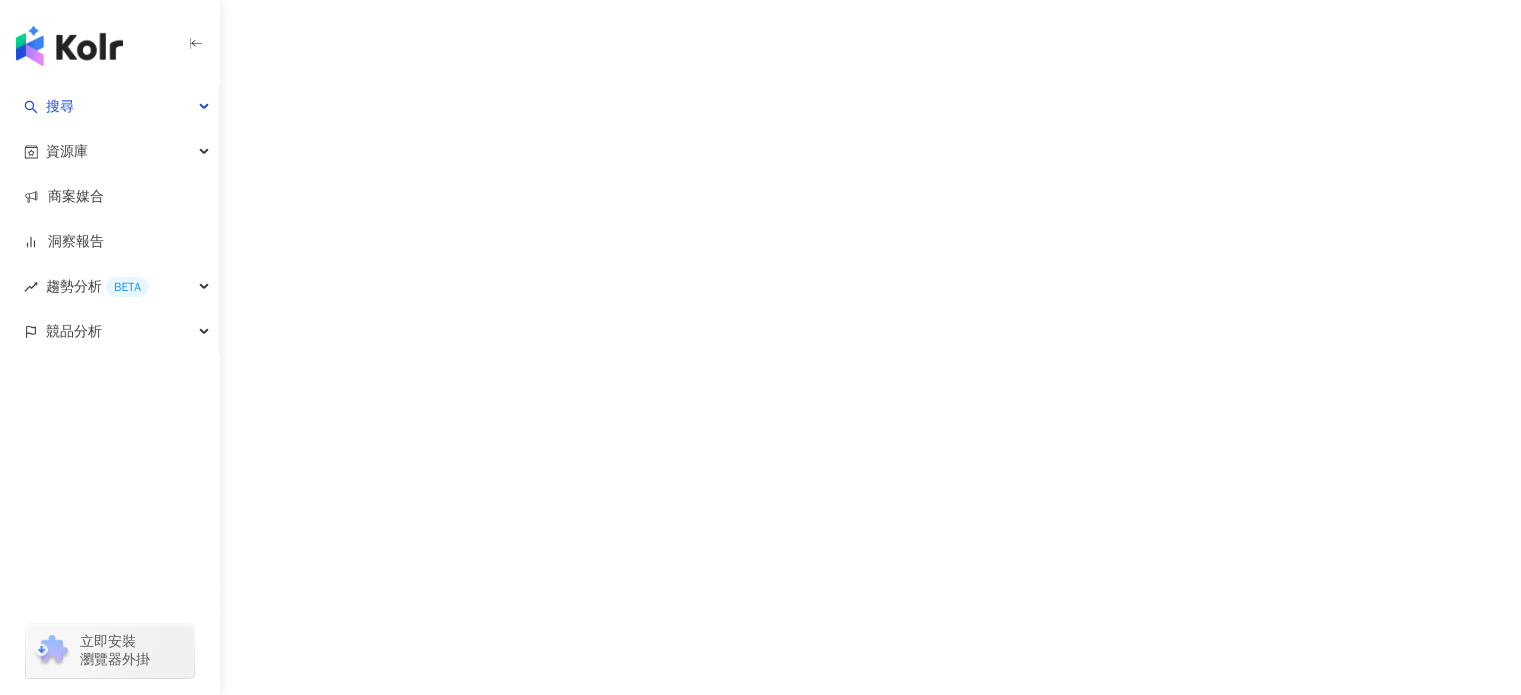 scroll, scrollTop: 0, scrollLeft: 0, axis: both 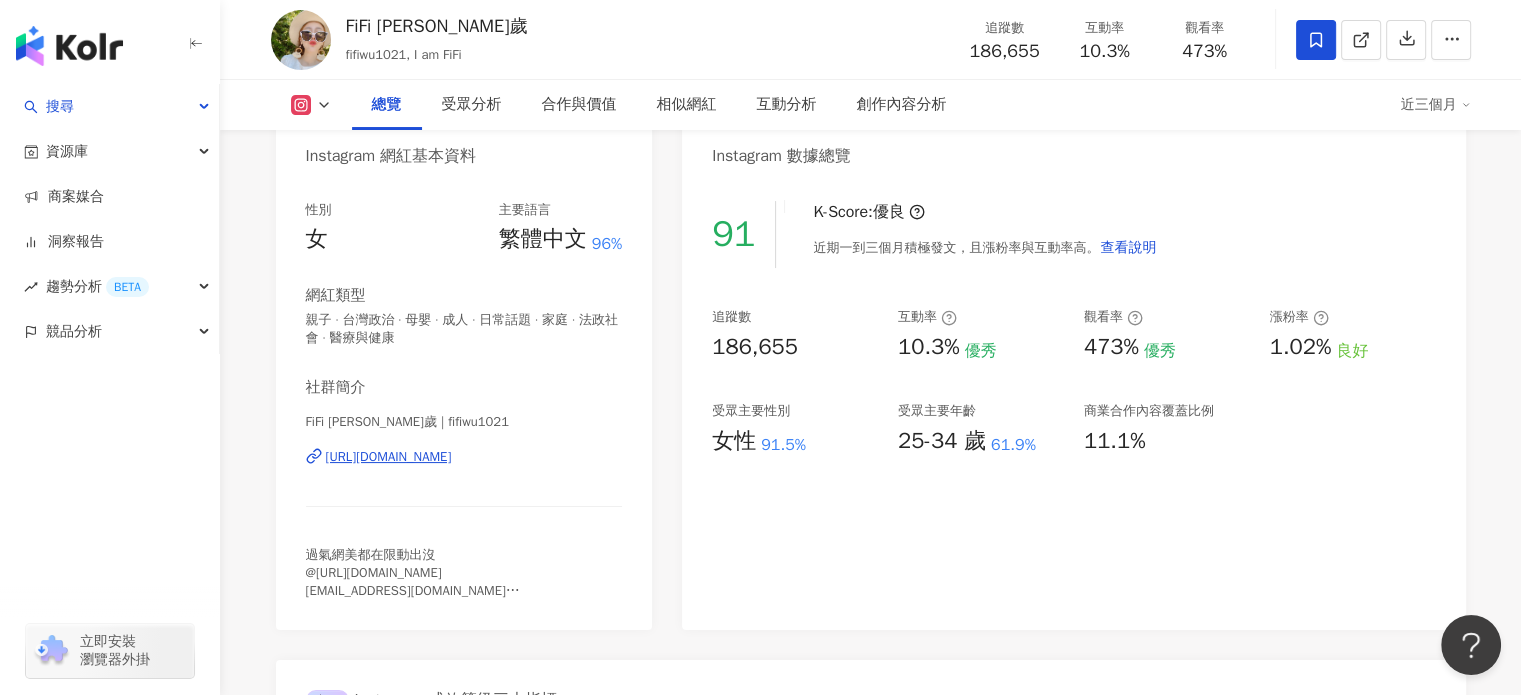 click on "https://www.instagram.com/fifiwu1021/" at bounding box center (389, 457) 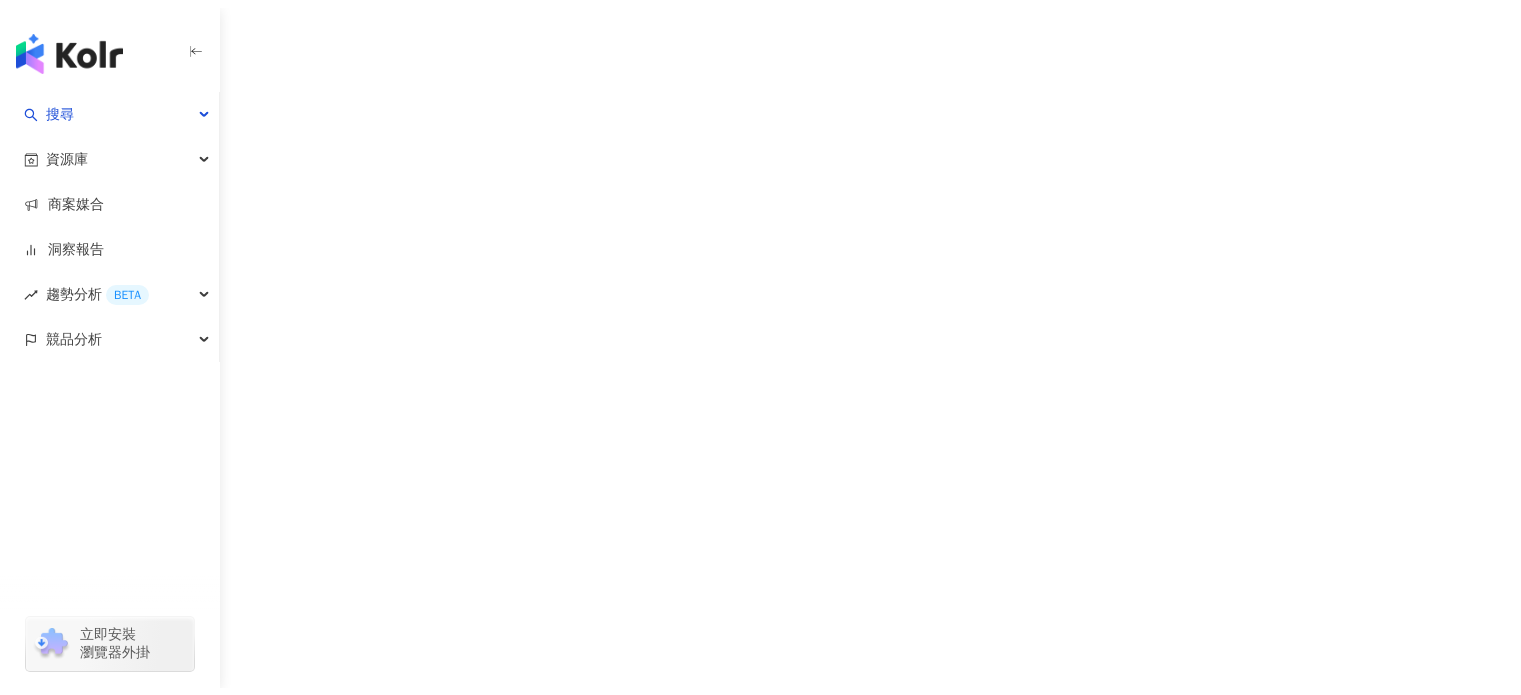 scroll, scrollTop: 0, scrollLeft: 0, axis: both 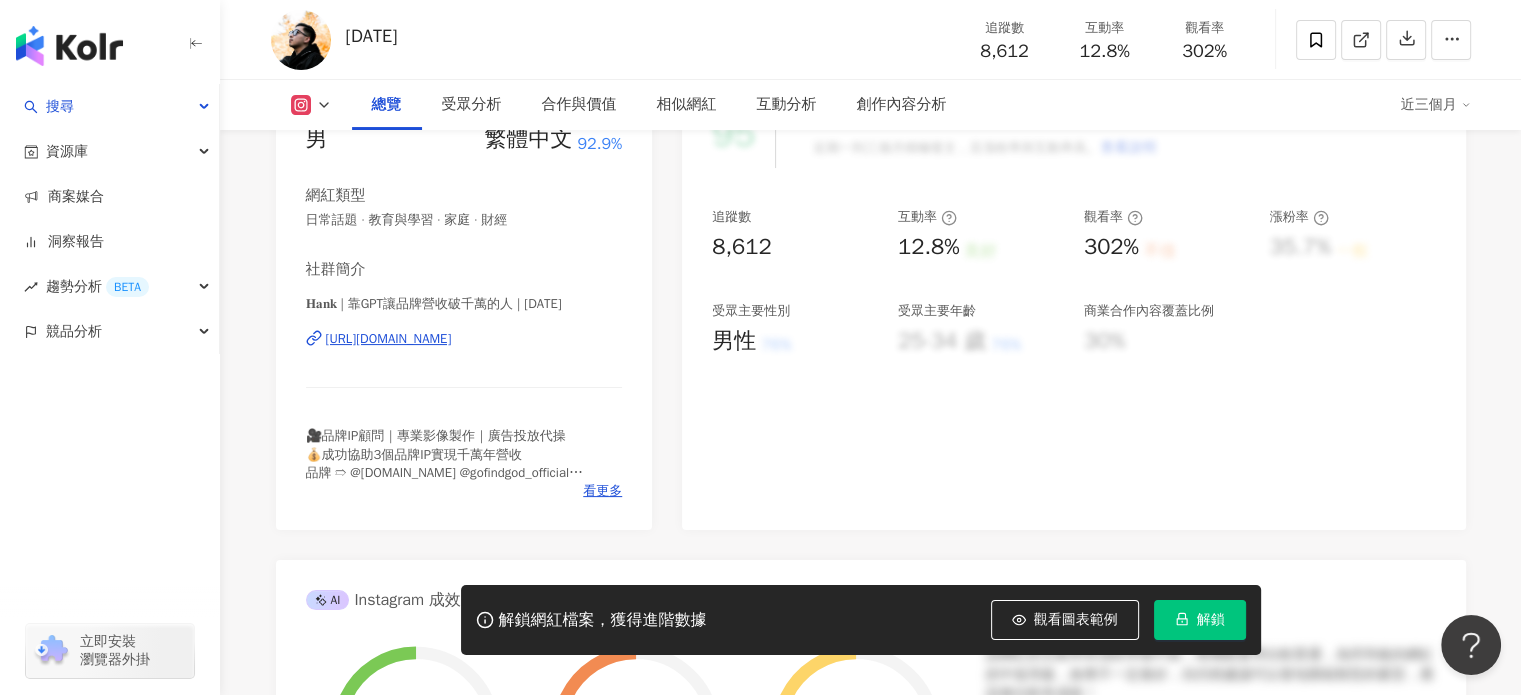 click on "https://www.instagram.com/1997.5.25/" at bounding box center [389, 339] 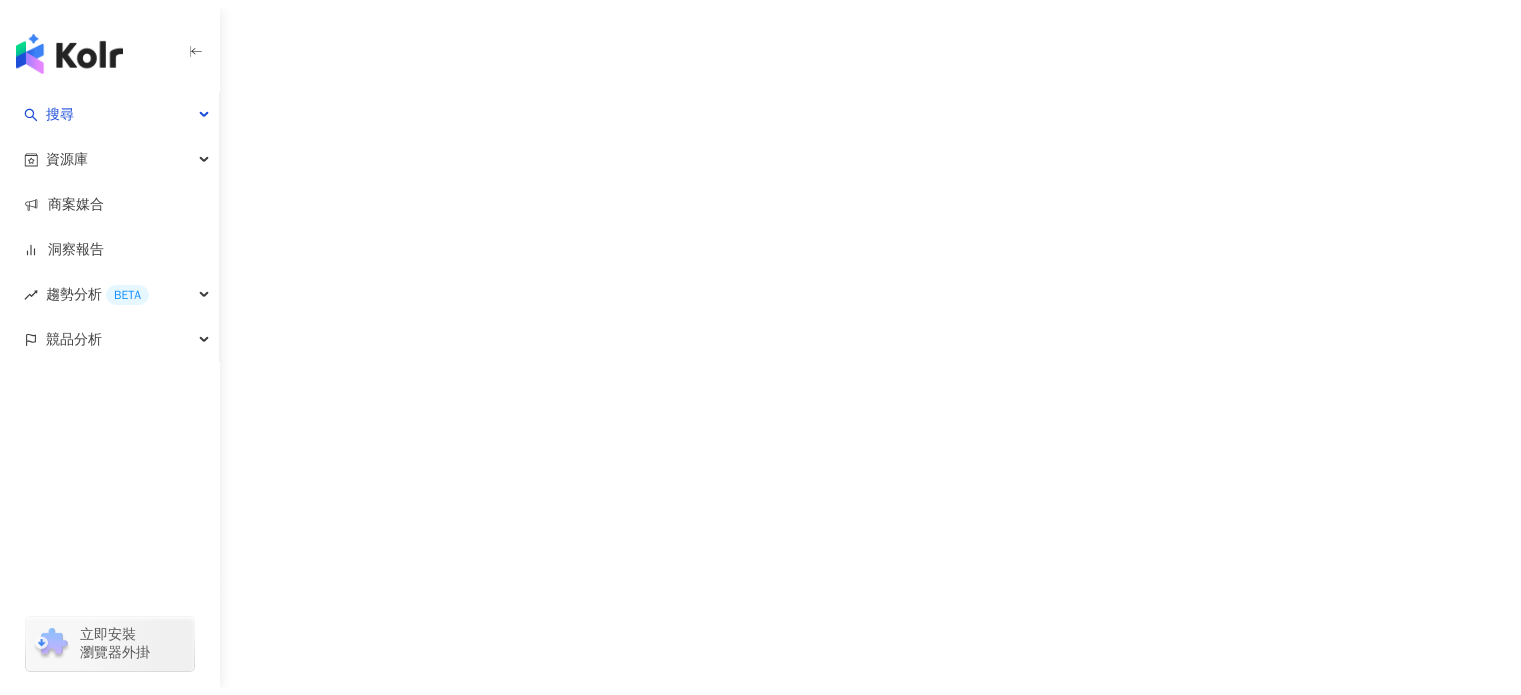 scroll, scrollTop: 0, scrollLeft: 0, axis: both 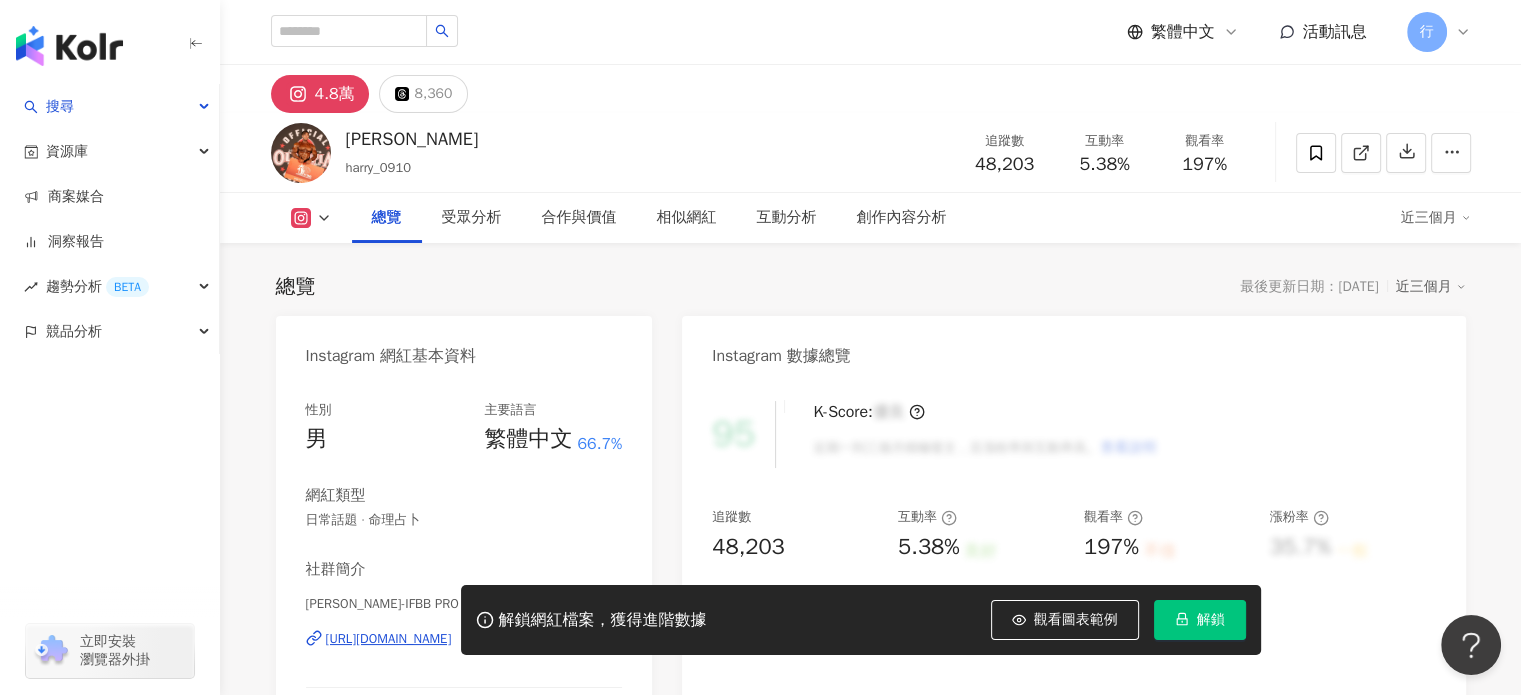 click on "Harry-IFBB PRO | harry_0910 https://www.instagram.com/harry_0910/" at bounding box center (464, 653) 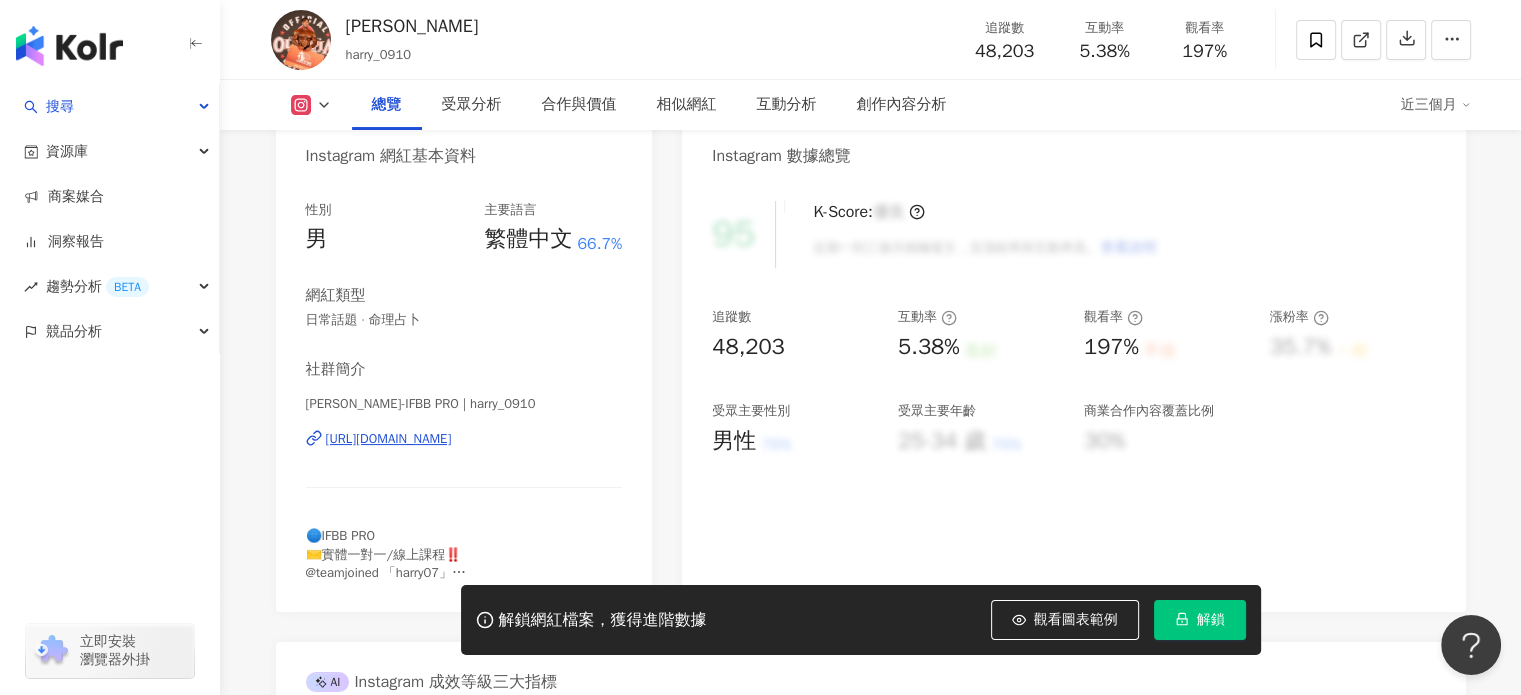 click on "https://www.instagram.com/harry_0910/" at bounding box center (389, 439) 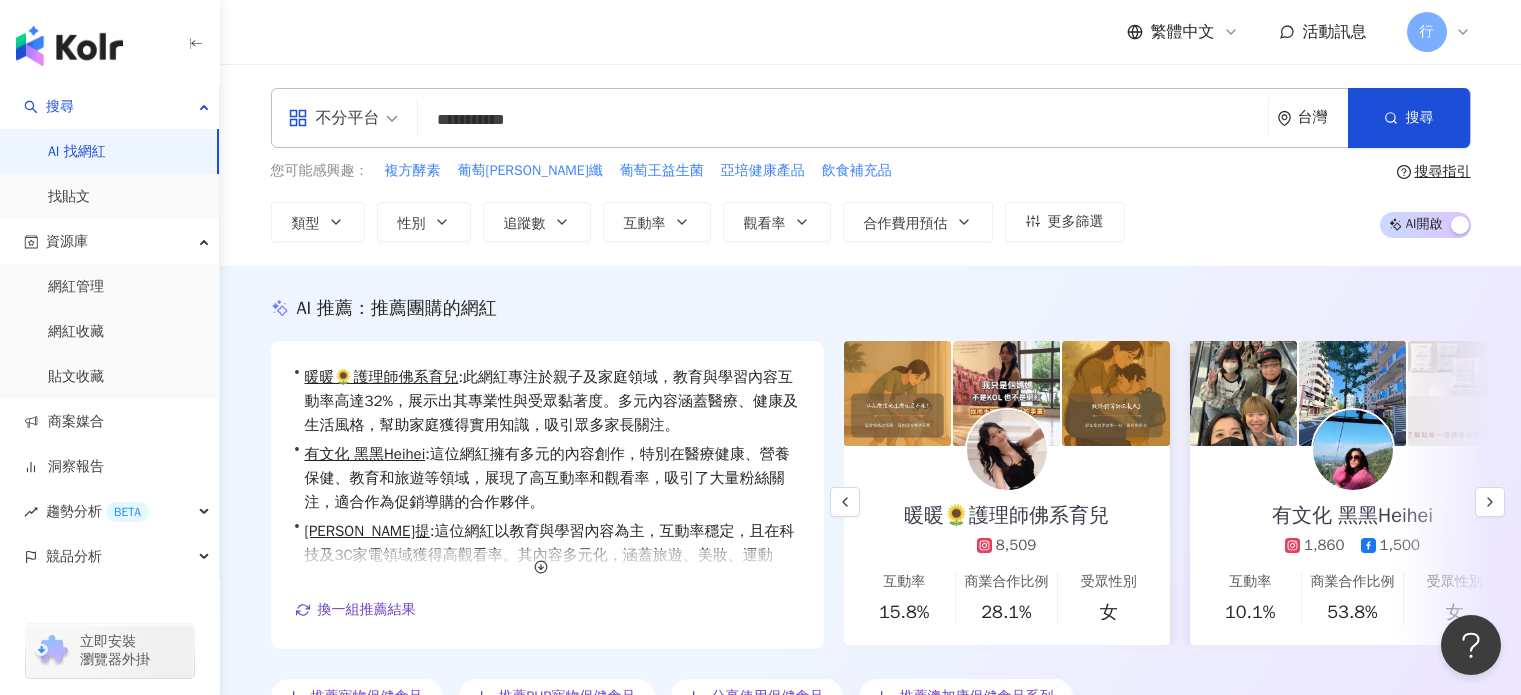 scroll, scrollTop: 1700, scrollLeft: 0, axis: vertical 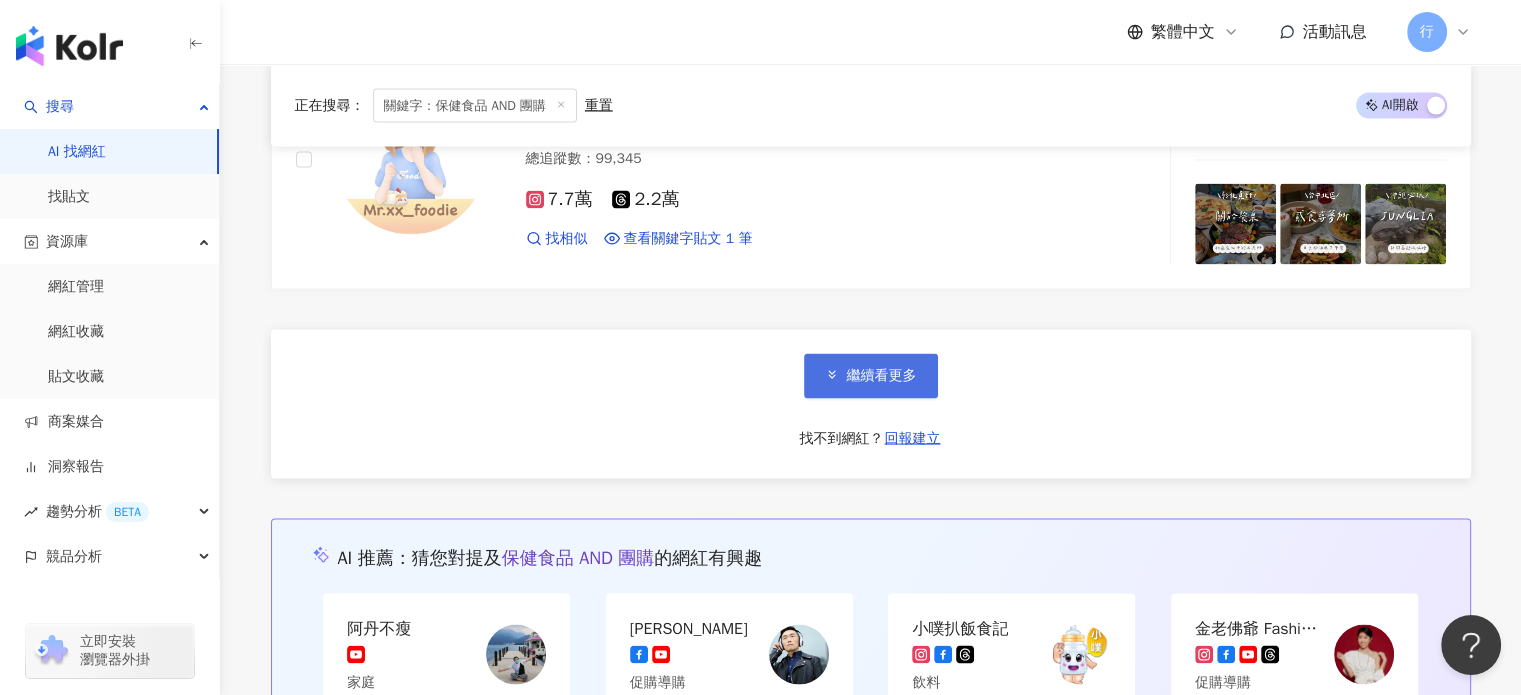 click on "繼續看更多" at bounding box center (882, 376) 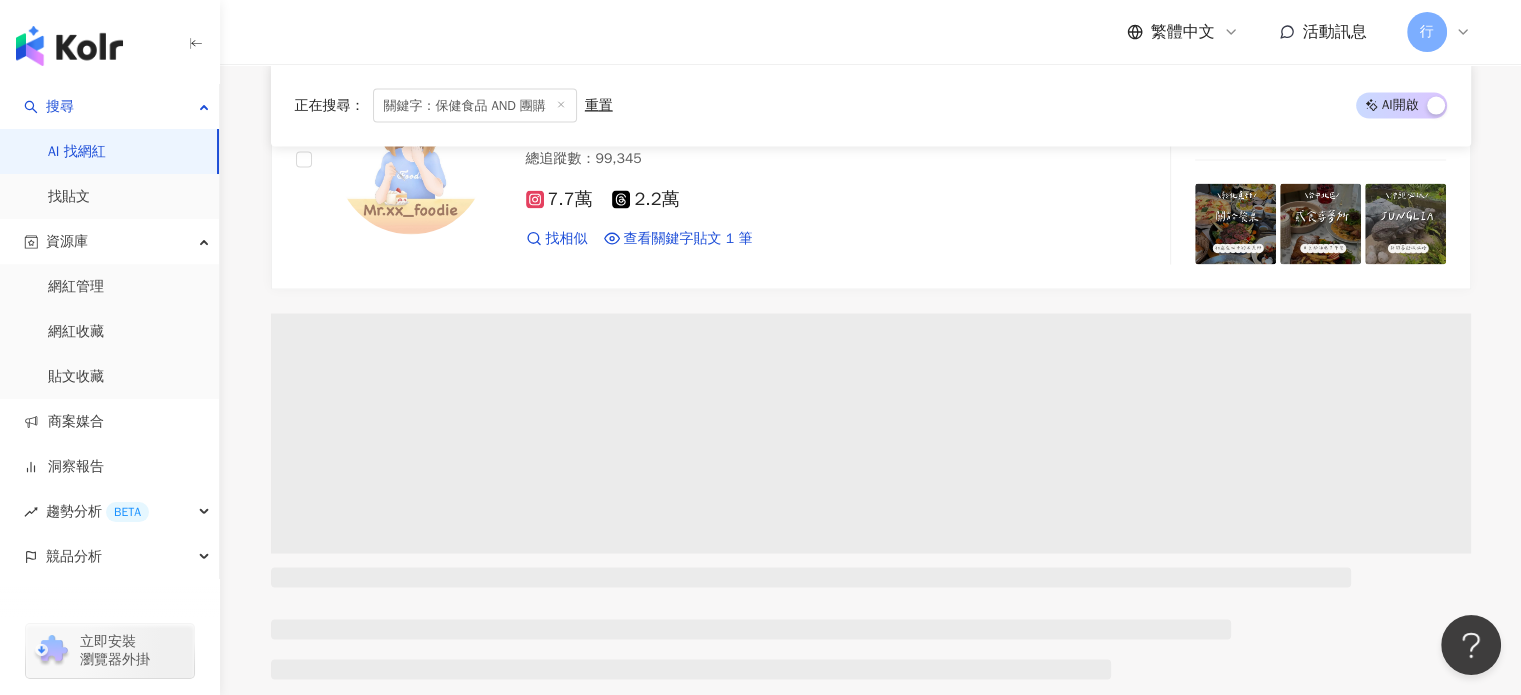 scroll, scrollTop: 0, scrollLeft: 0, axis: both 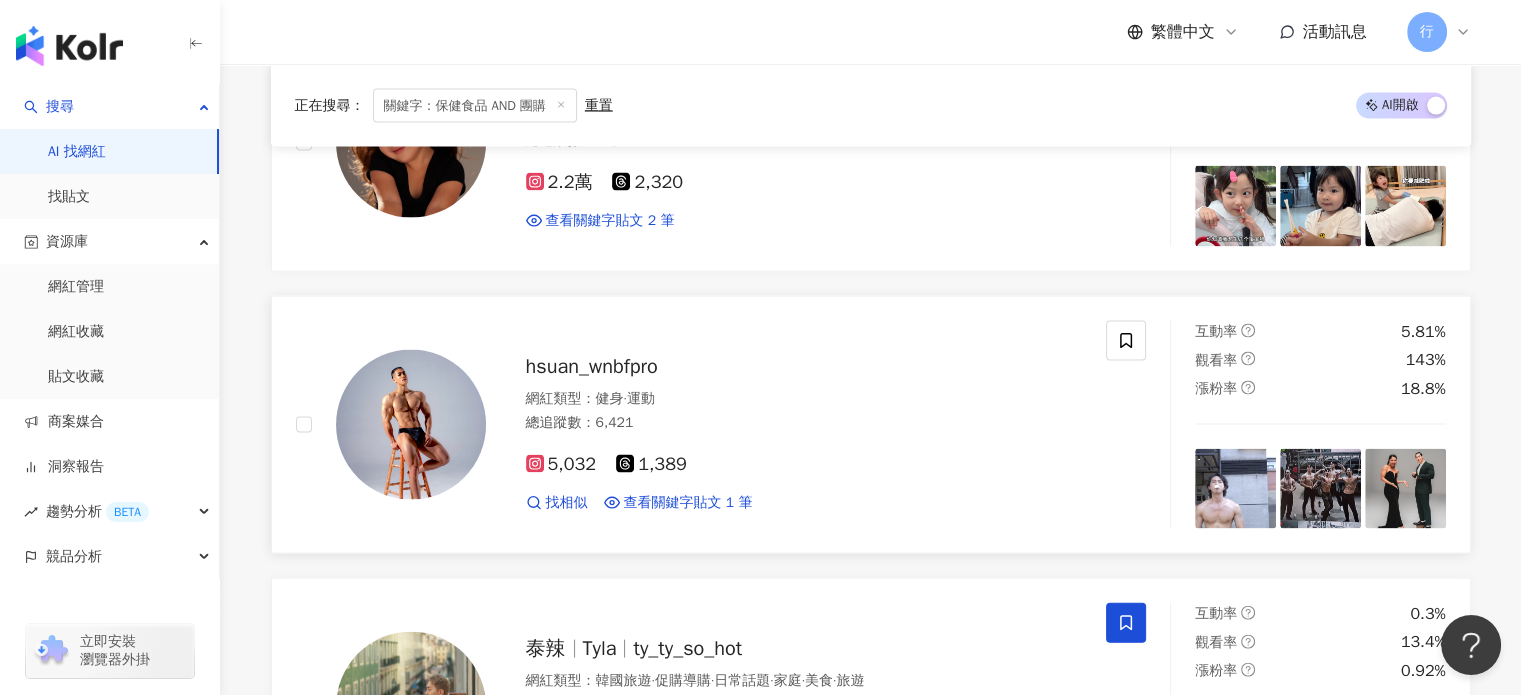click on "hsuan_wnbfpro 網紅類型 ： 健身  ·  運動 總追蹤數 ： 6,421 5,032 1,389 找相似 查看關鍵字貼文 1 筆" at bounding box center (784, 425) 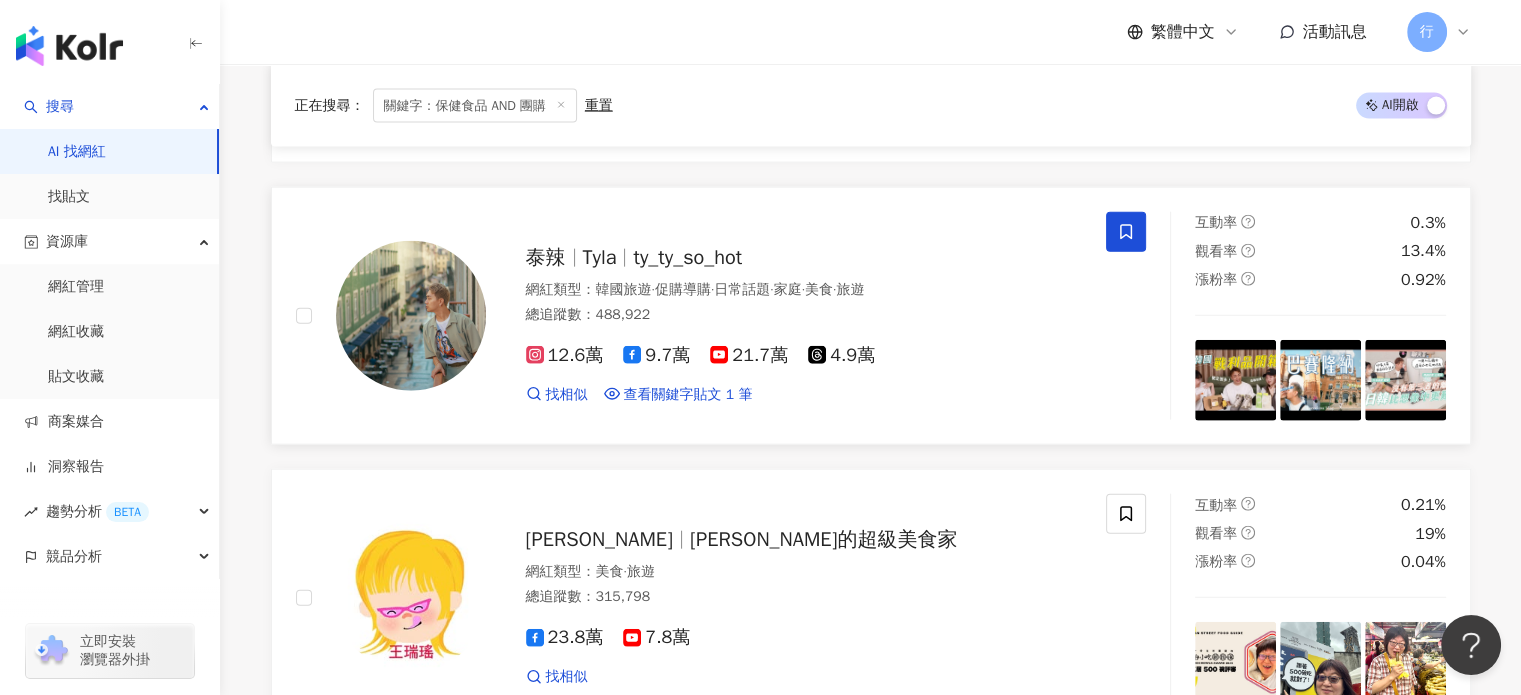 scroll, scrollTop: 4700, scrollLeft: 0, axis: vertical 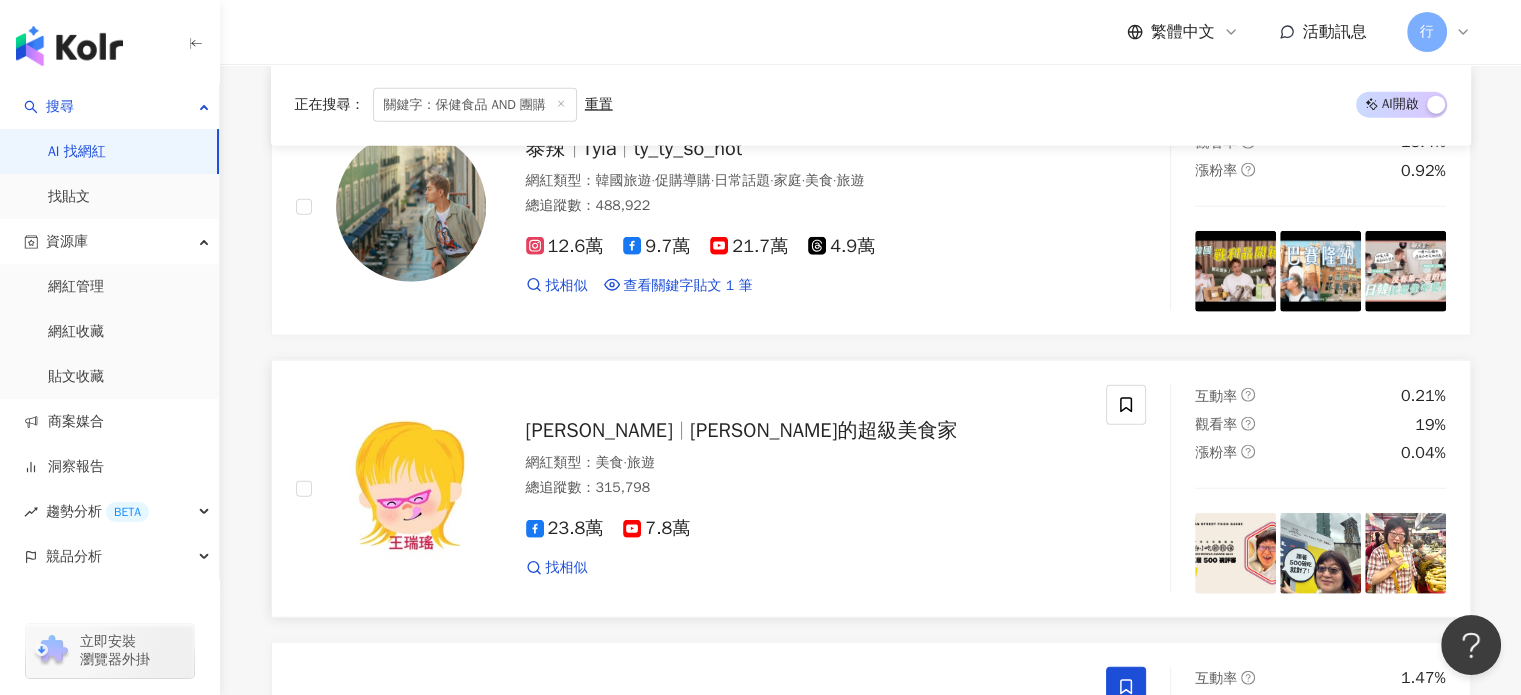 click on "王瑞瑤的超級美食家" at bounding box center (823, 430) 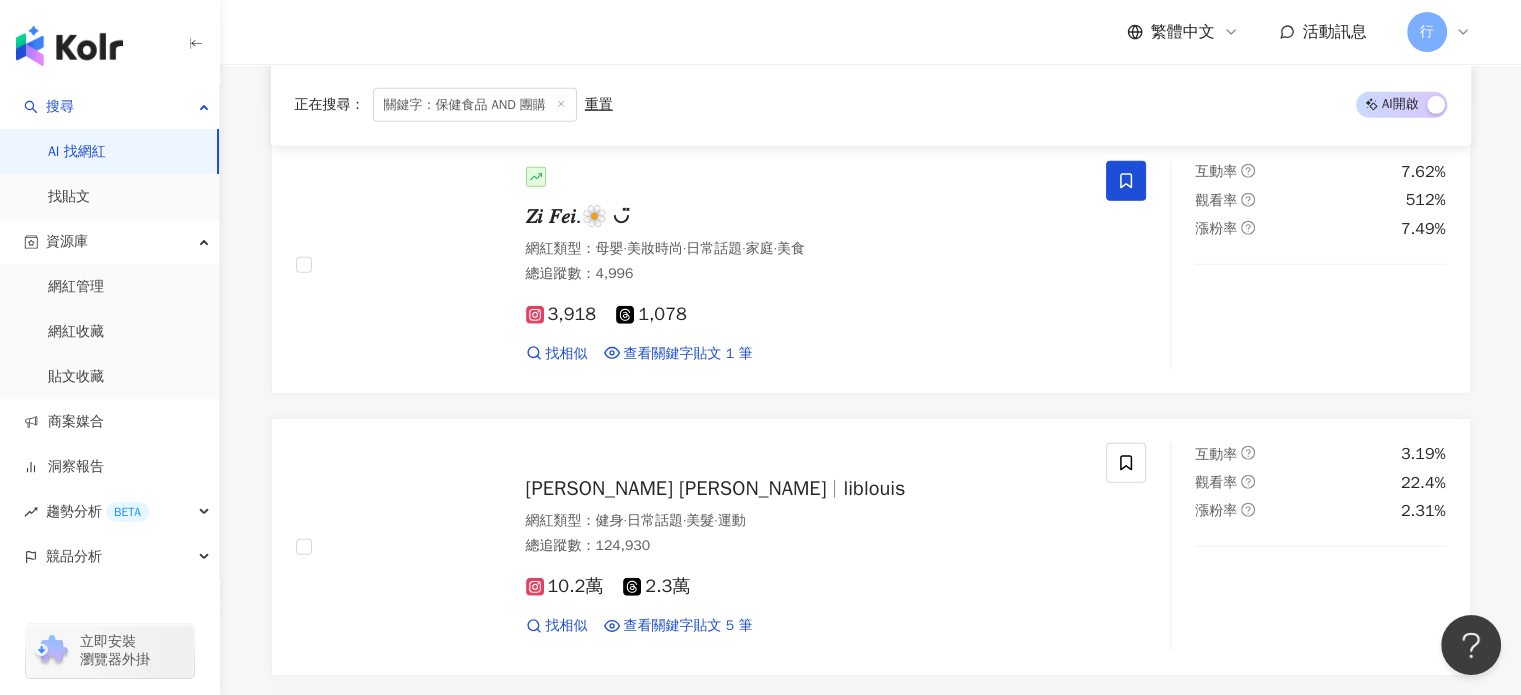scroll, scrollTop: 6100, scrollLeft: 0, axis: vertical 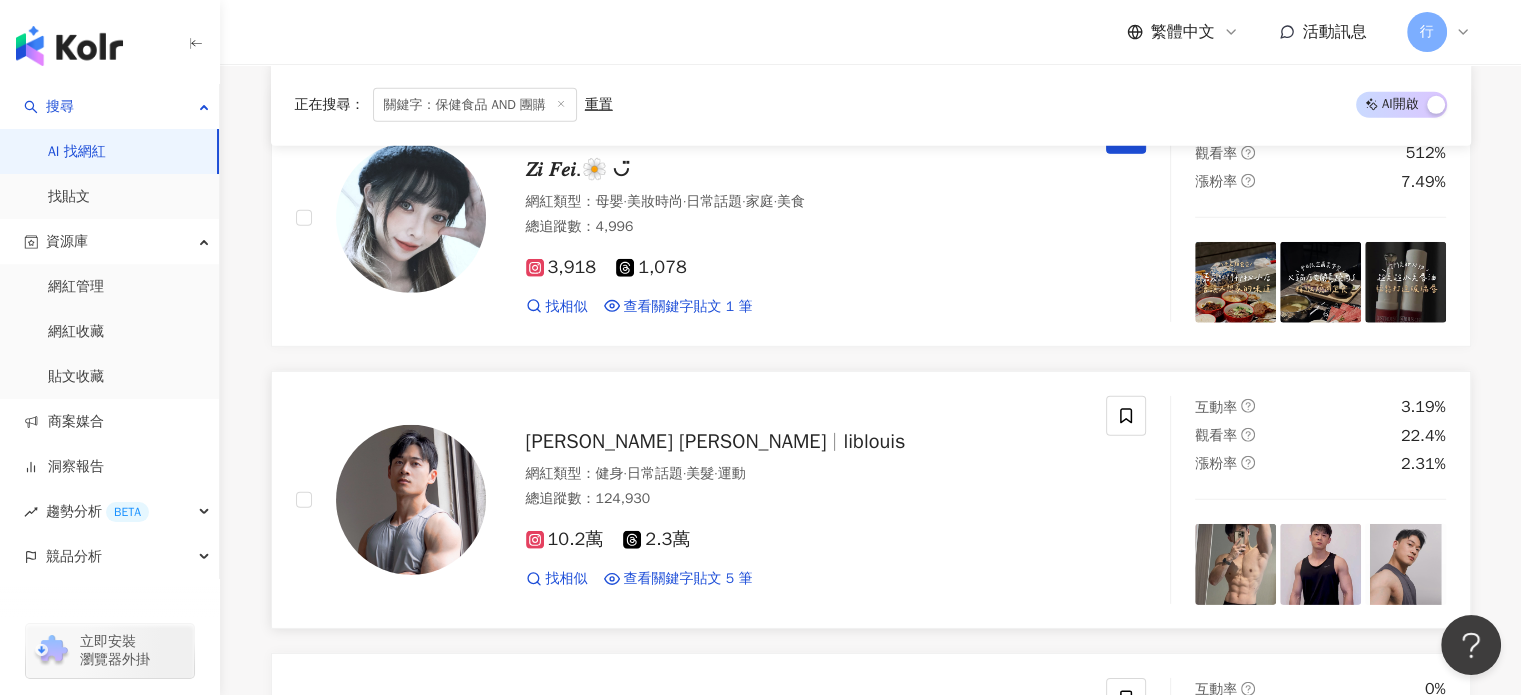 click on "liblouis" at bounding box center (874, 441) 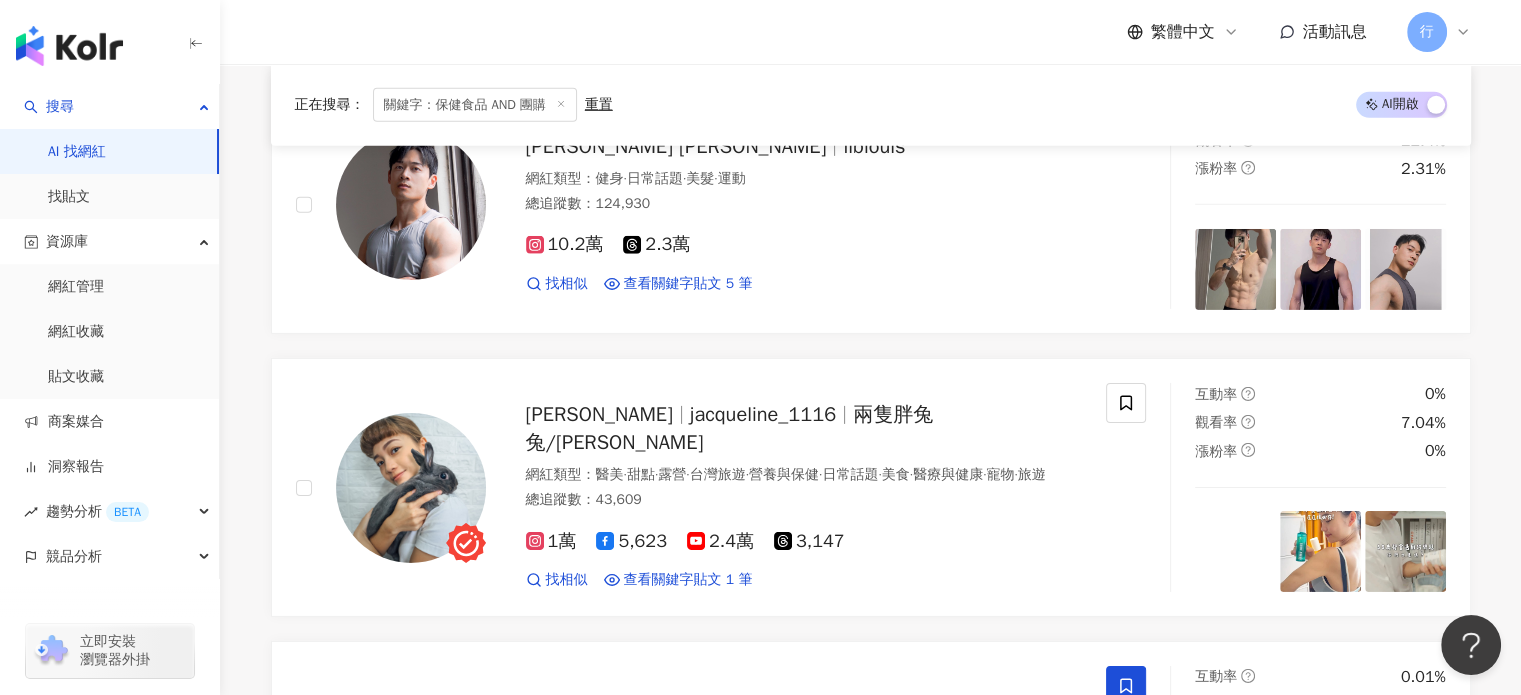 scroll, scrollTop: 6400, scrollLeft: 0, axis: vertical 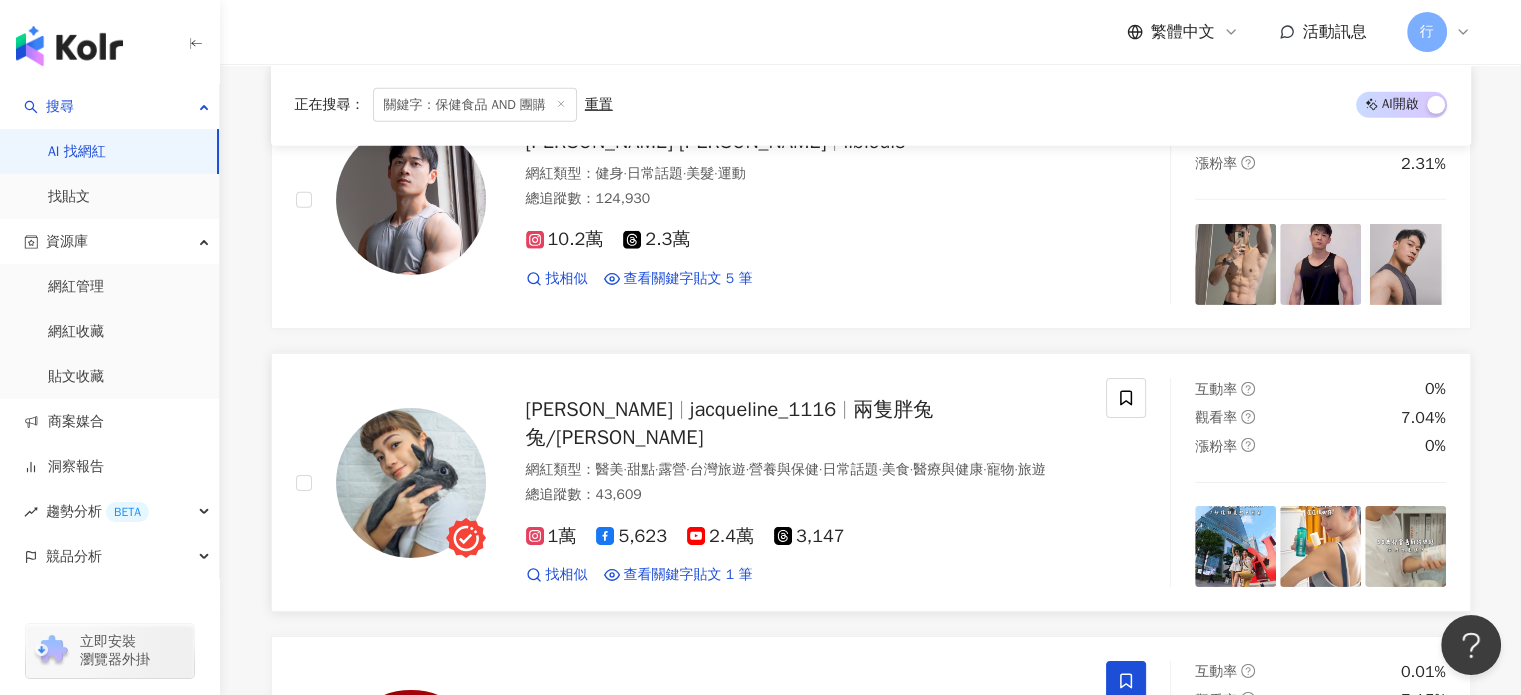 click on "jacqueline_1116" at bounding box center (763, 409) 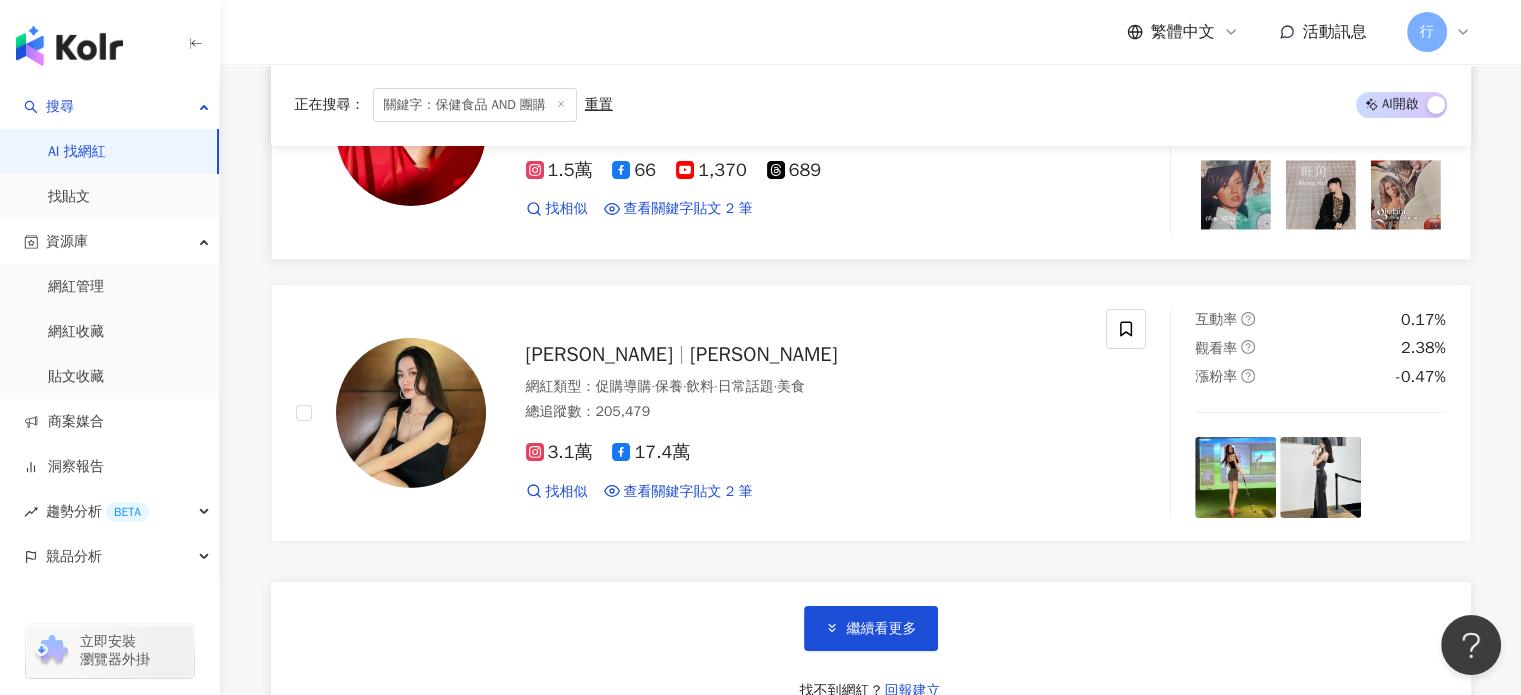 scroll, scrollTop: 7100, scrollLeft: 0, axis: vertical 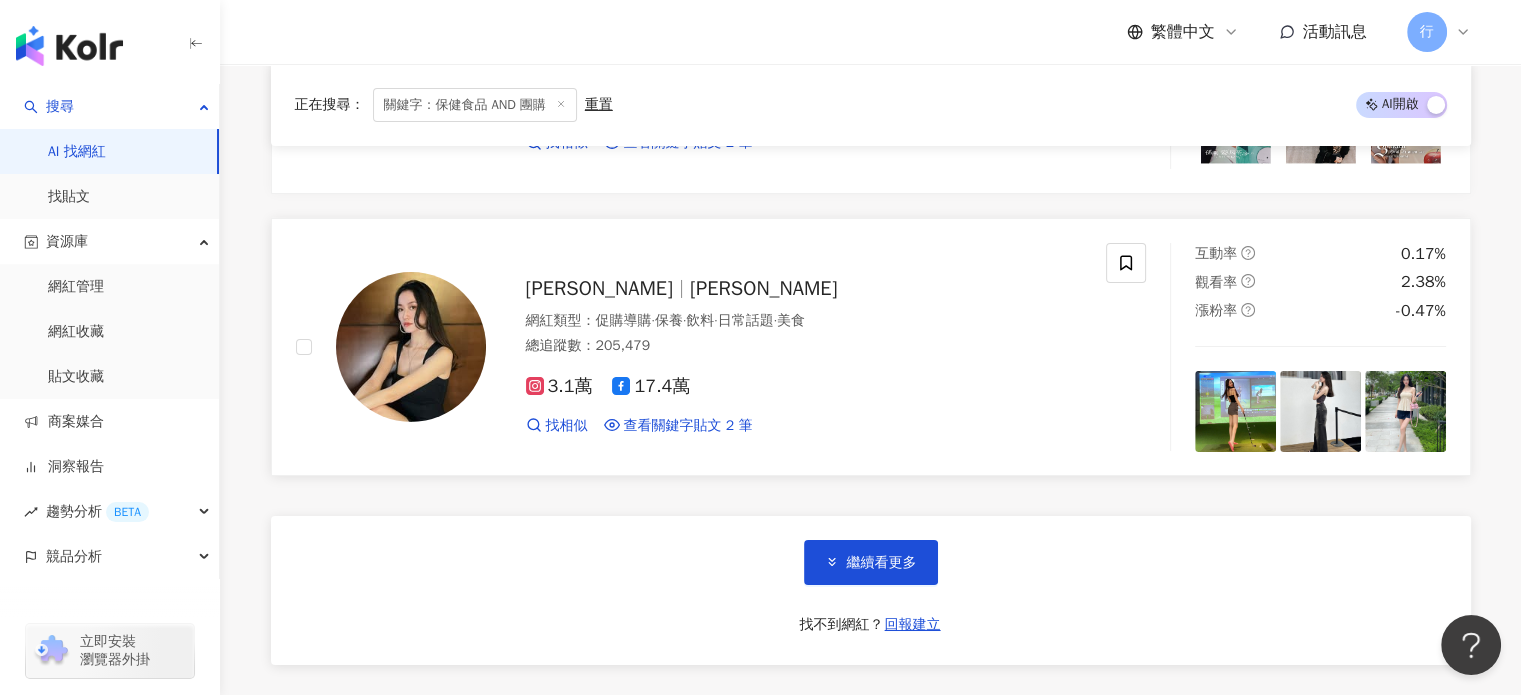 click on "楊泊霓" at bounding box center (763, 288) 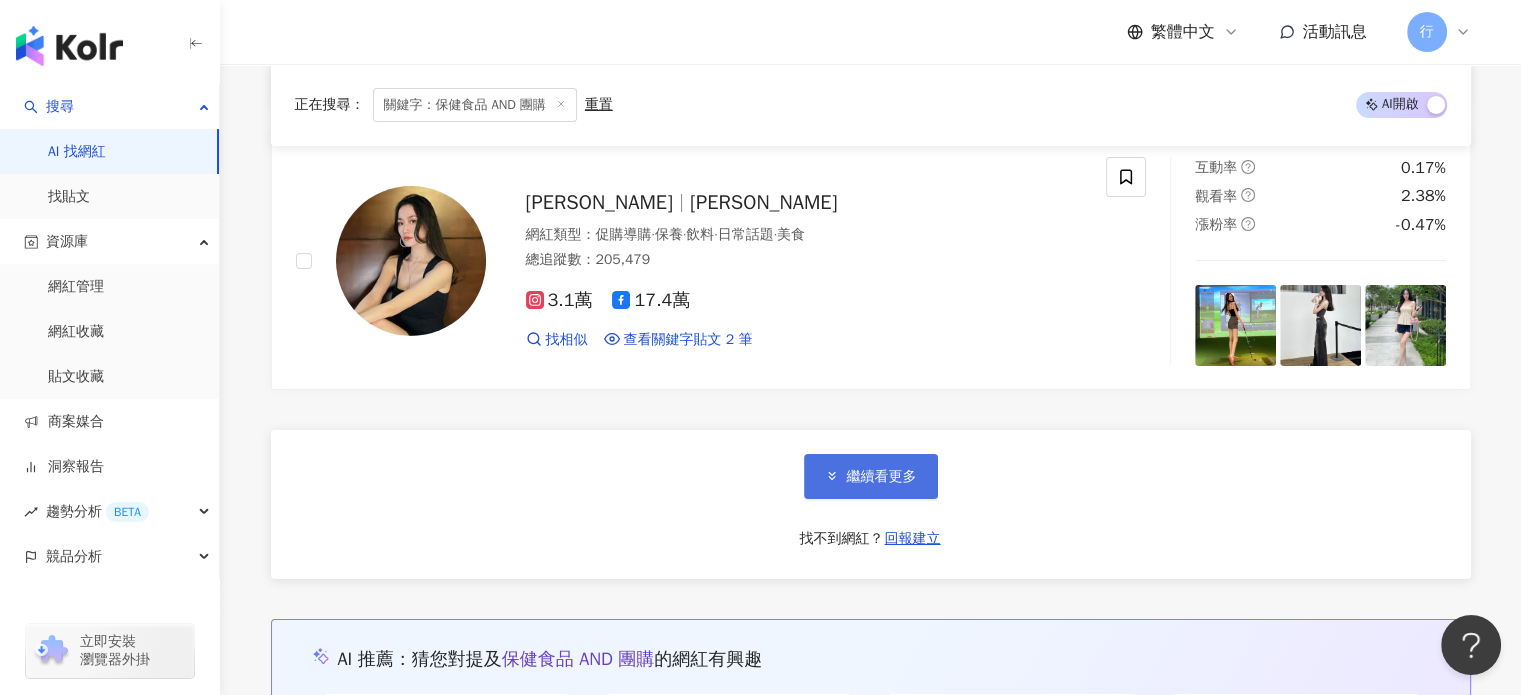 scroll, scrollTop: 7300, scrollLeft: 0, axis: vertical 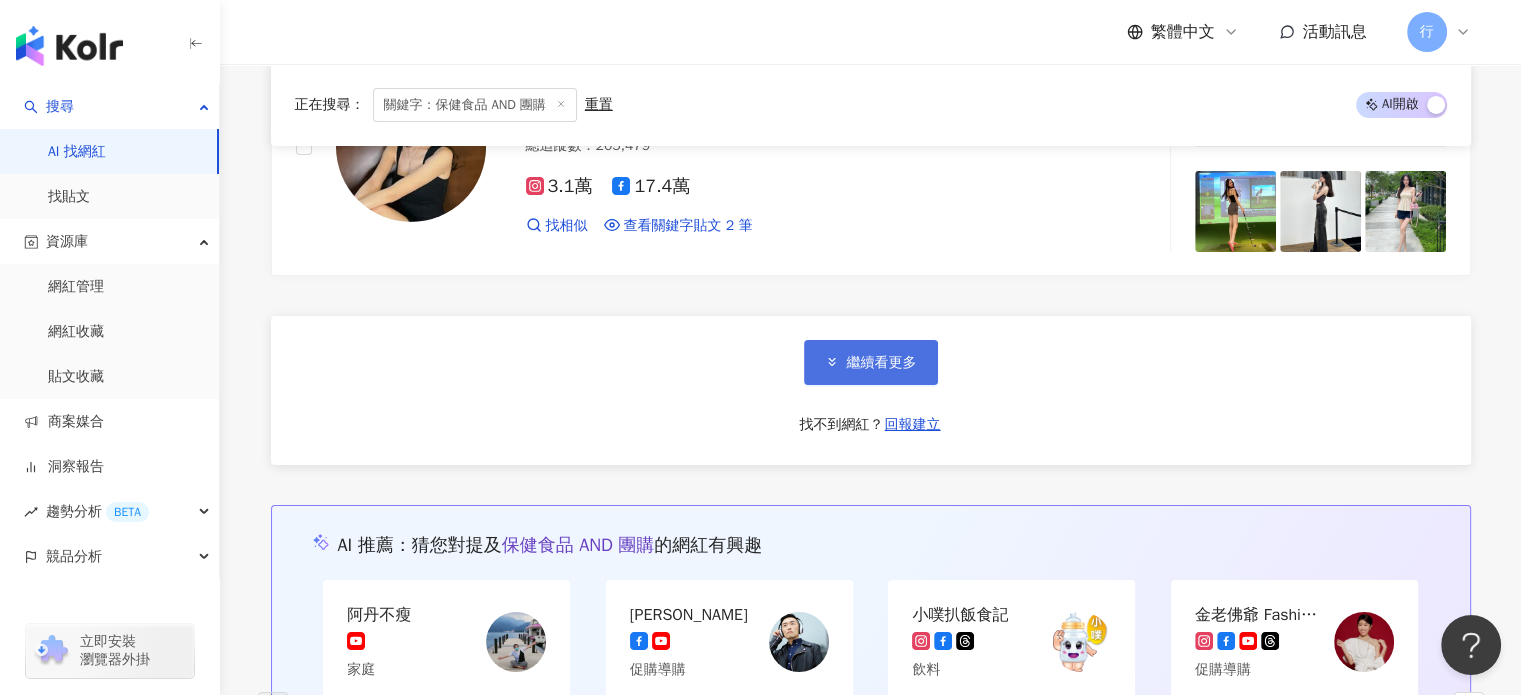 click on "繼續看更多" at bounding box center [871, 362] 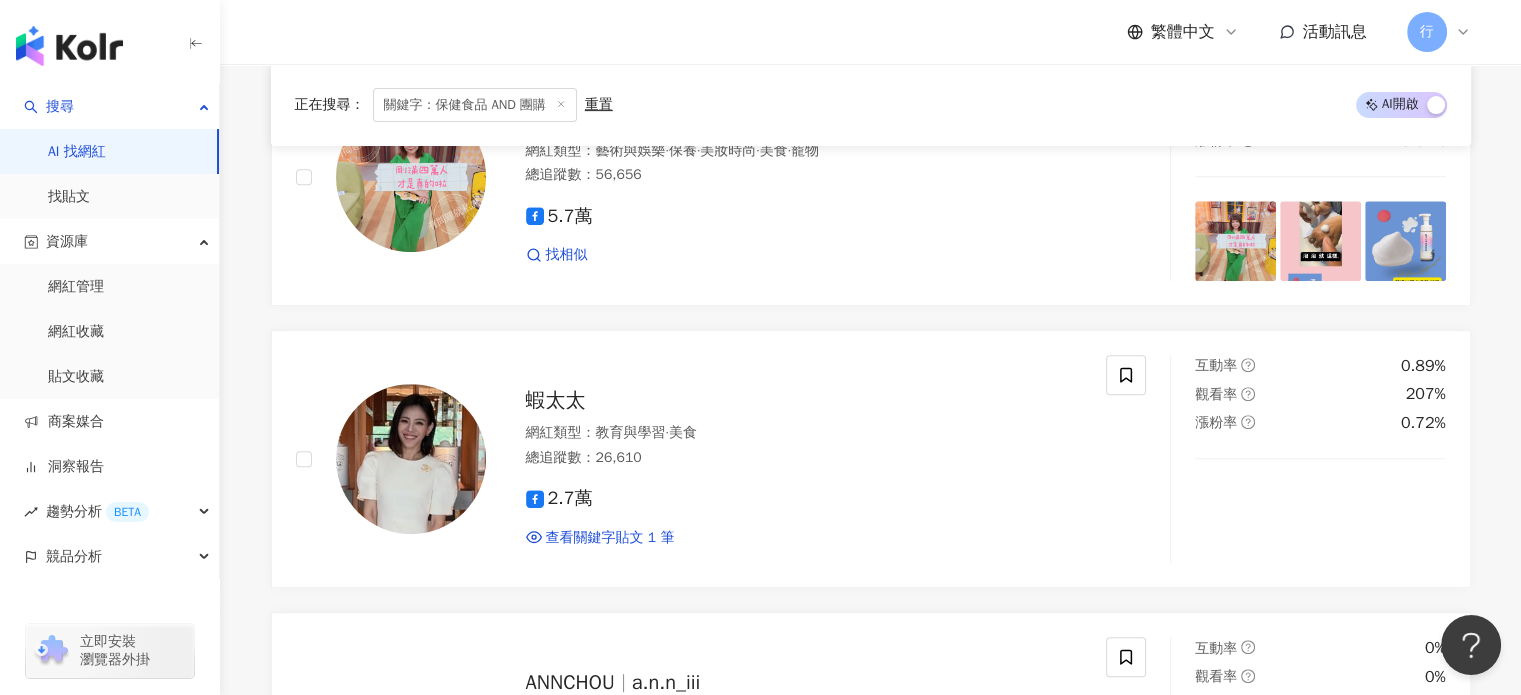 scroll, scrollTop: 8400, scrollLeft: 0, axis: vertical 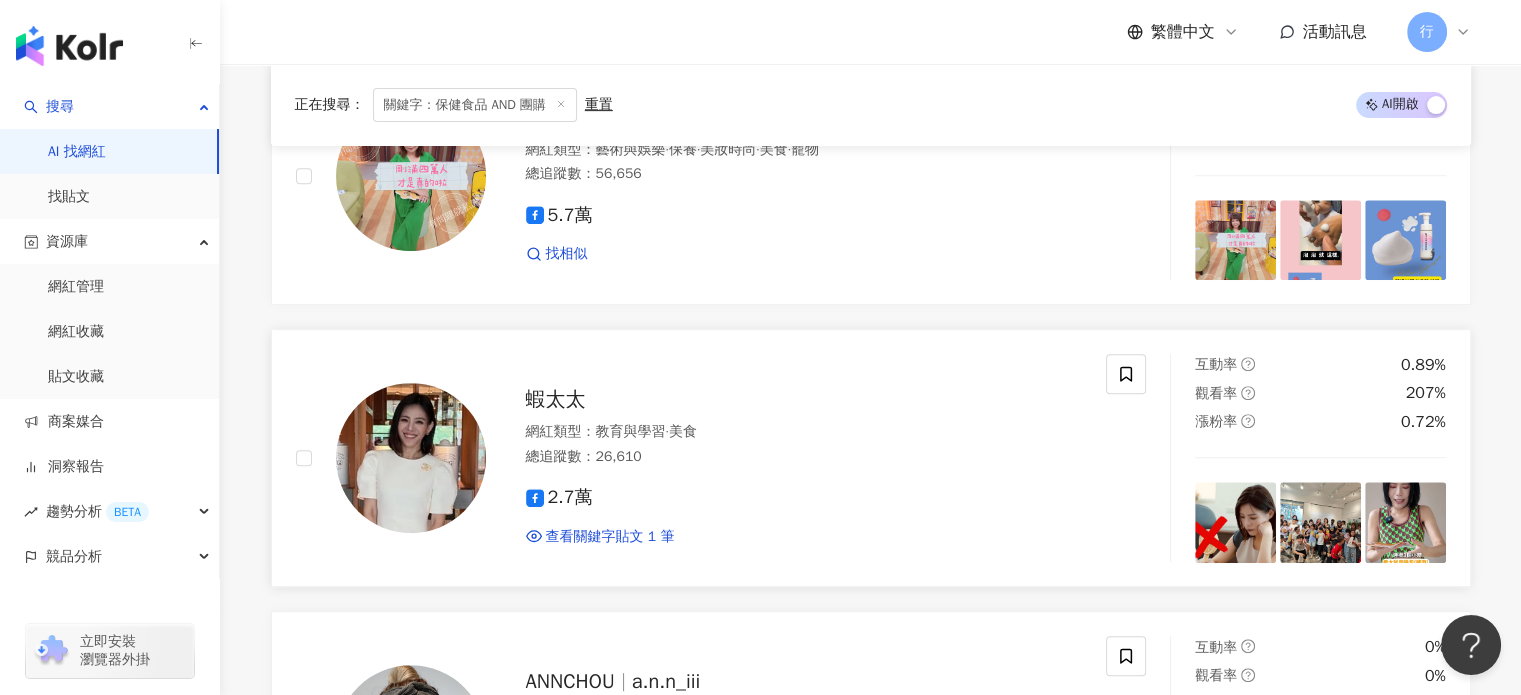 click on "蝦太太" at bounding box center (556, 399) 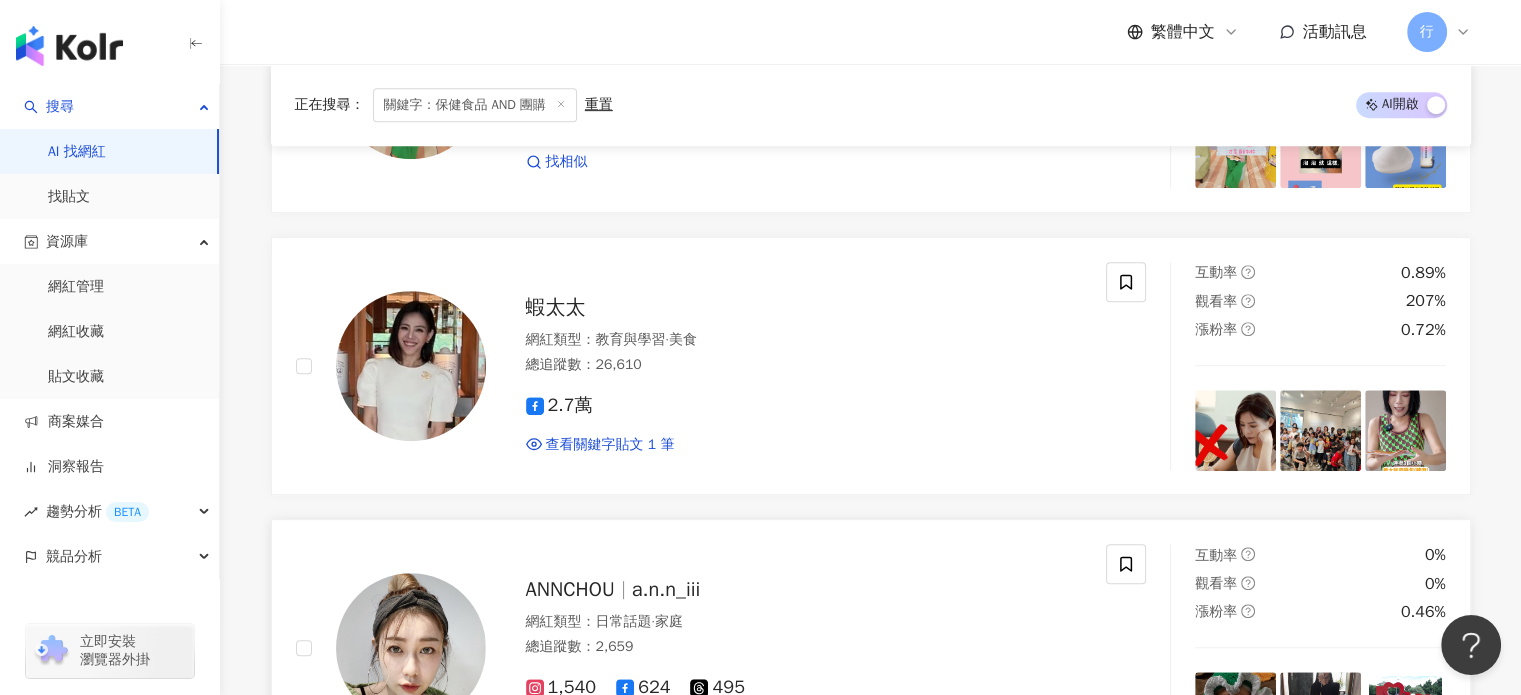 scroll, scrollTop: 8700, scrollLeft: 0, axis: vertical 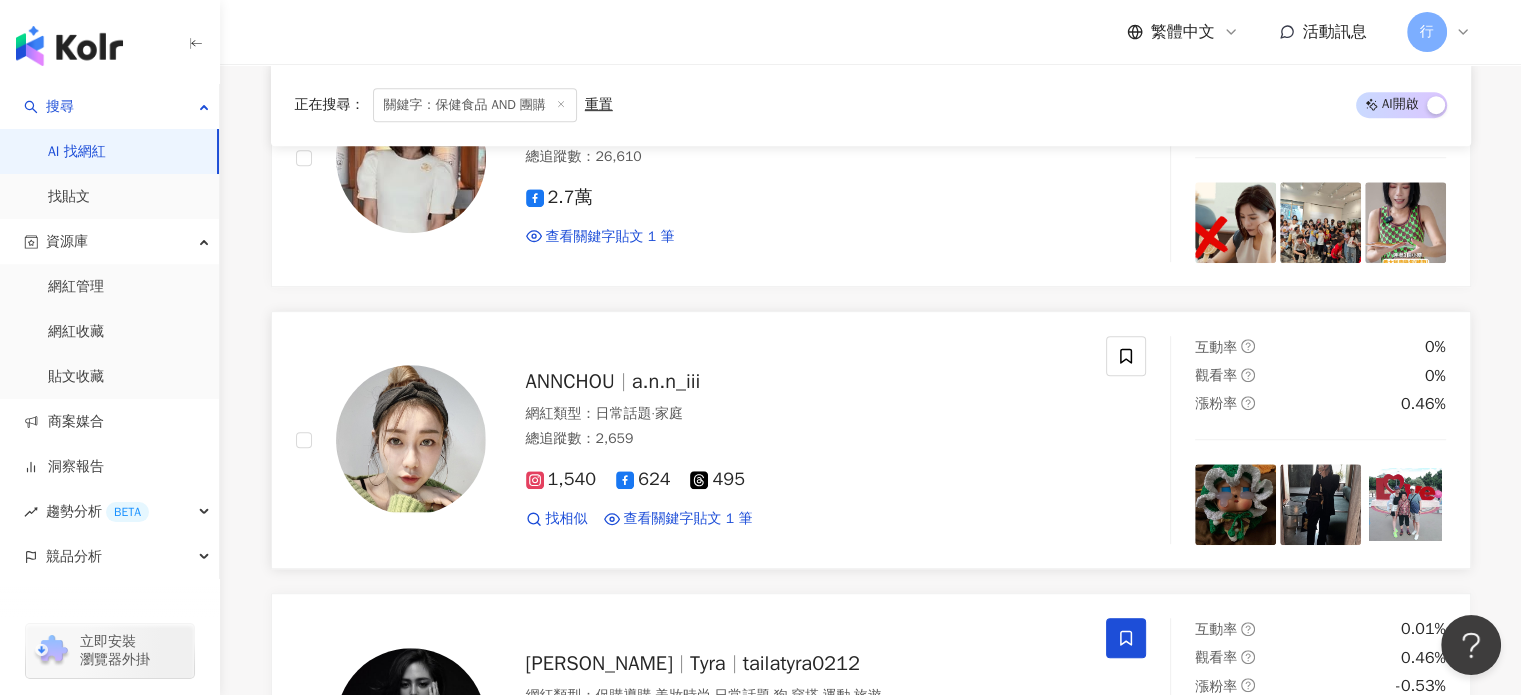 click on "ANNCHOU" at bounding box center (579, 381) 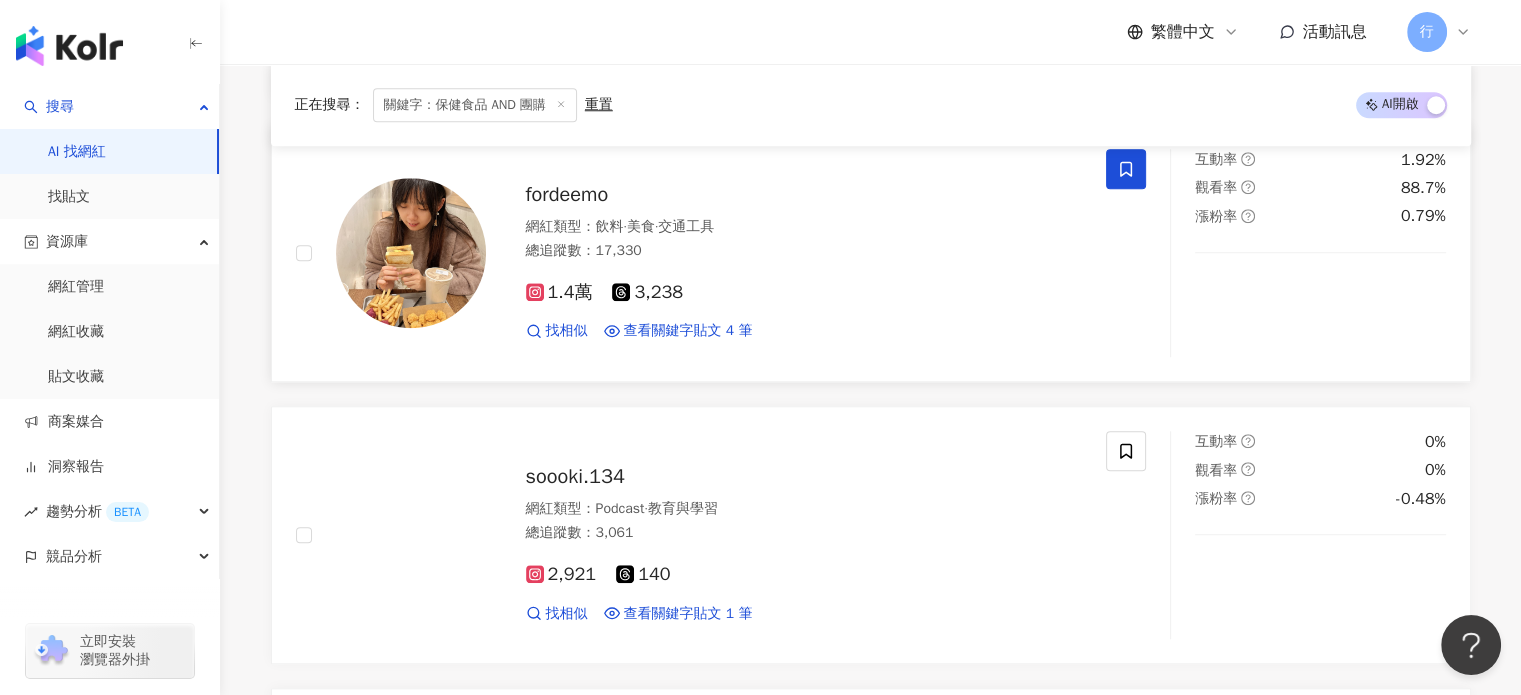 scroll, scrollTop: 9500, scrollLeft: 0, axis: vertical 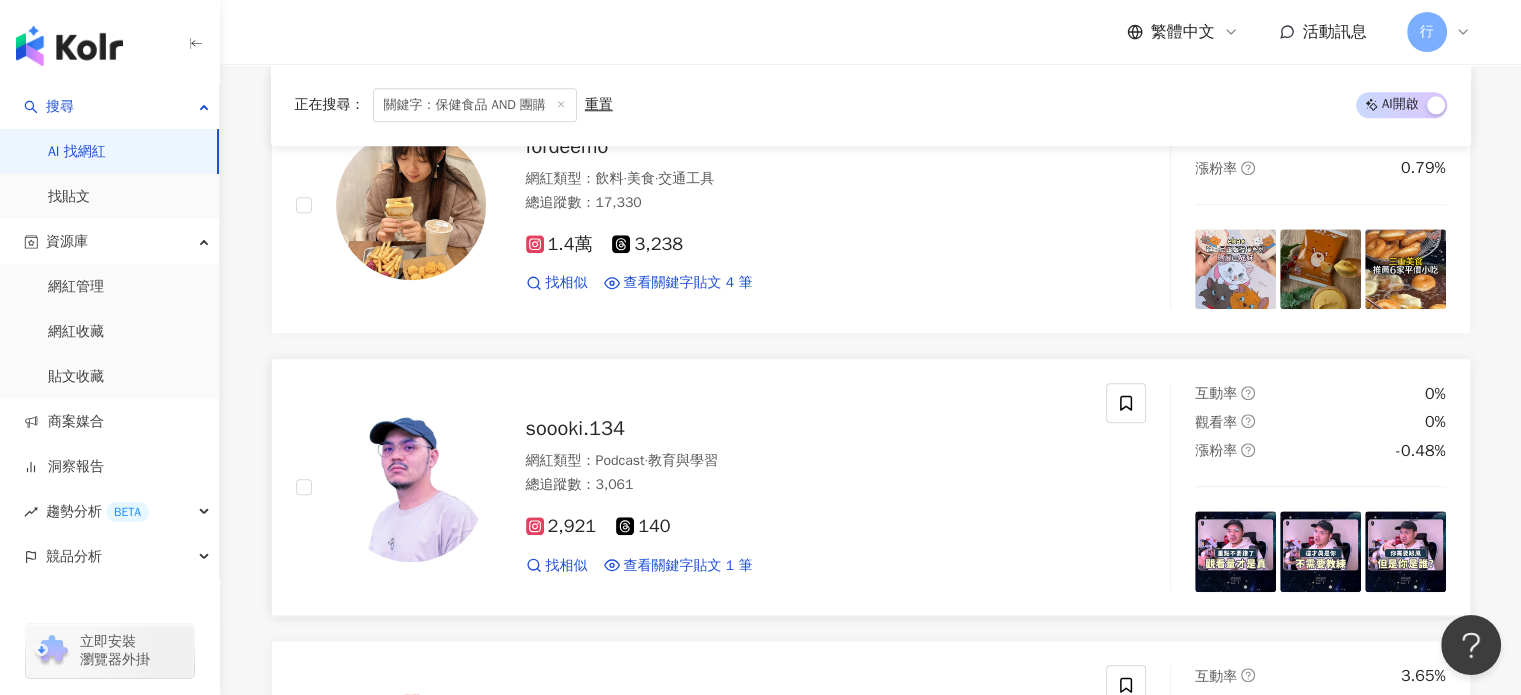 click on "soooki.134" at bounding box center [576, 428] 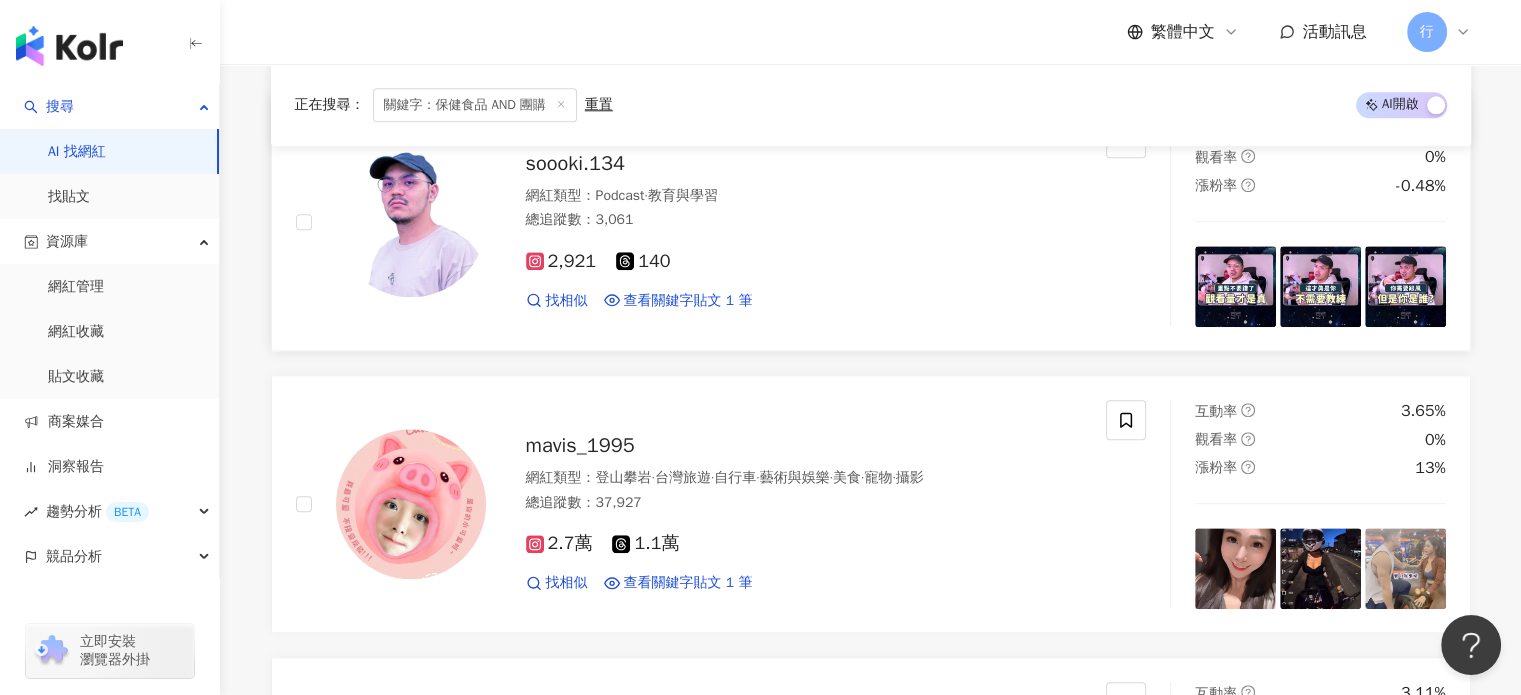 scroll, scrollTop: 9800, scrollLeft: 0, axis: vertical 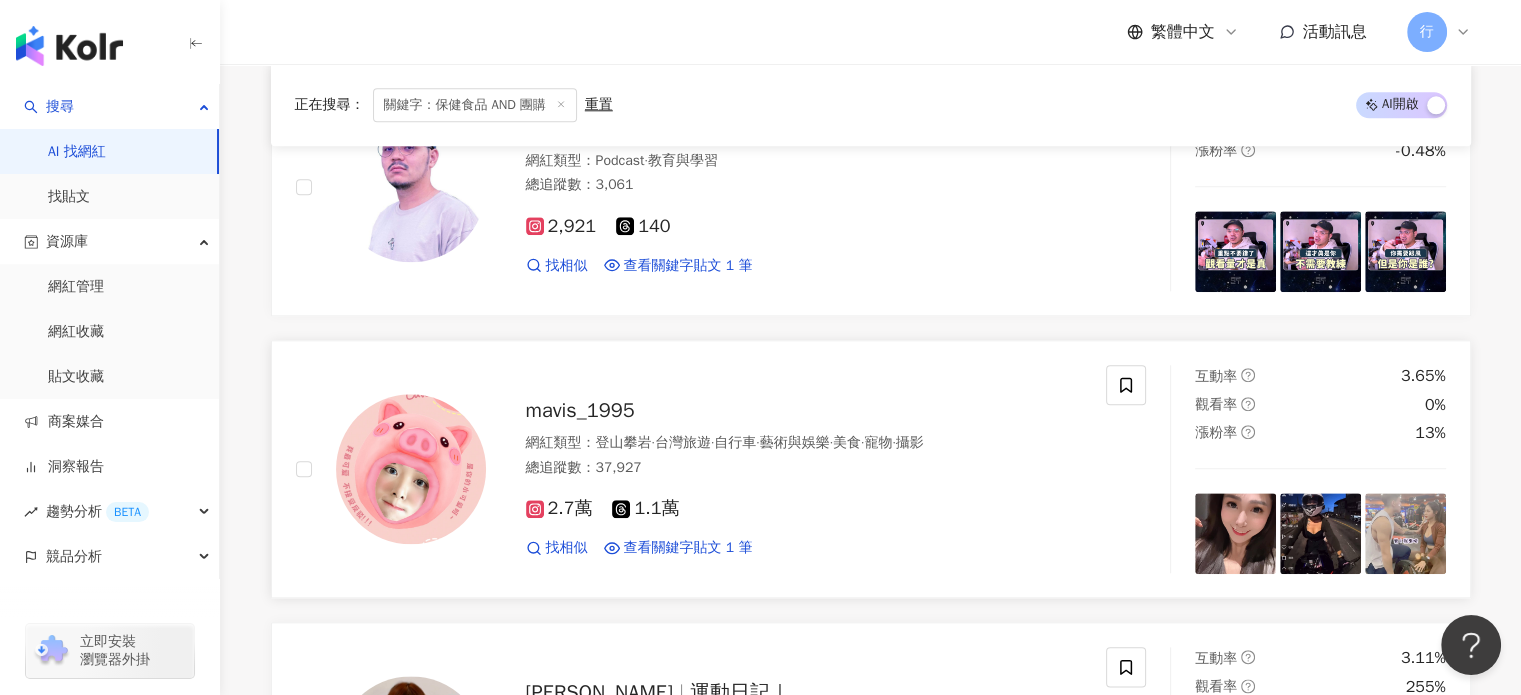click on "mavis_1995" at bounding box center [580, 410] 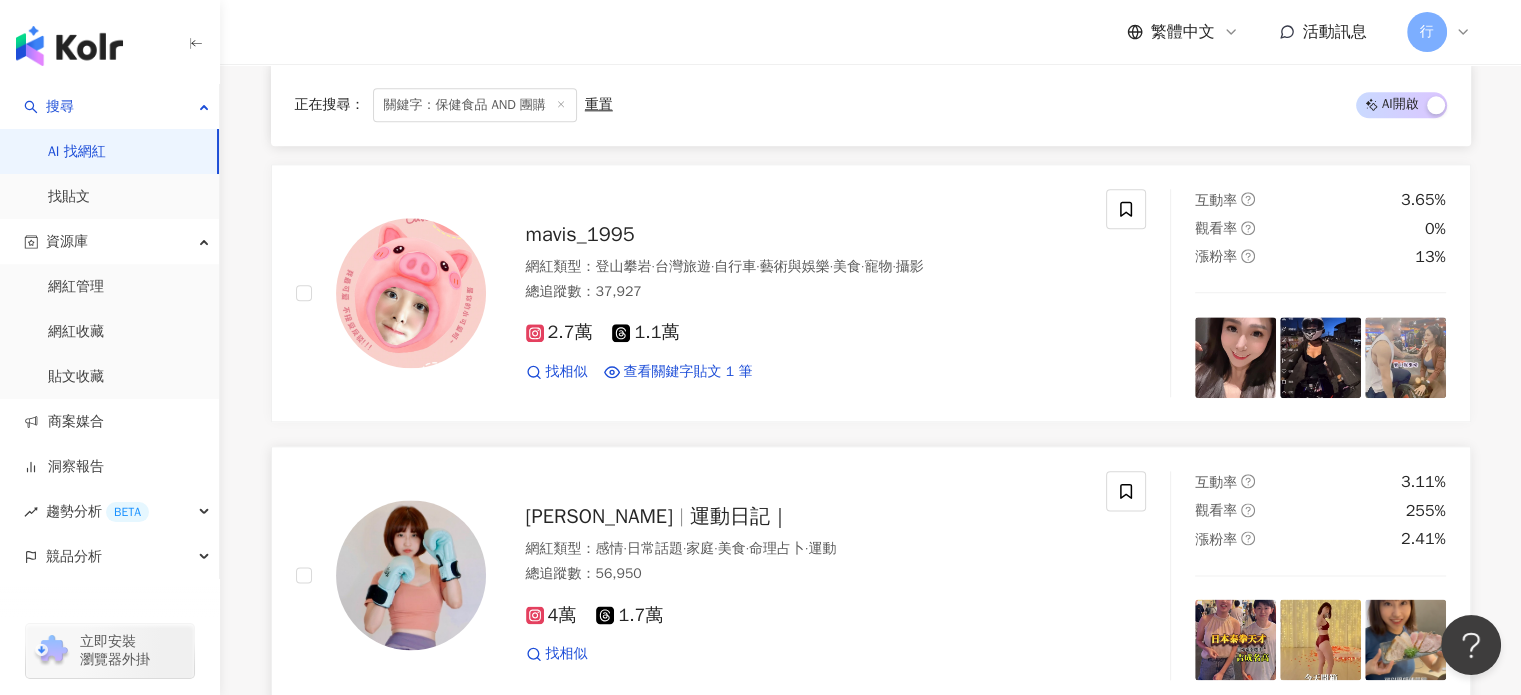 scroll, scrollTop: 10000, scrollLeft: 0, axis: vertical 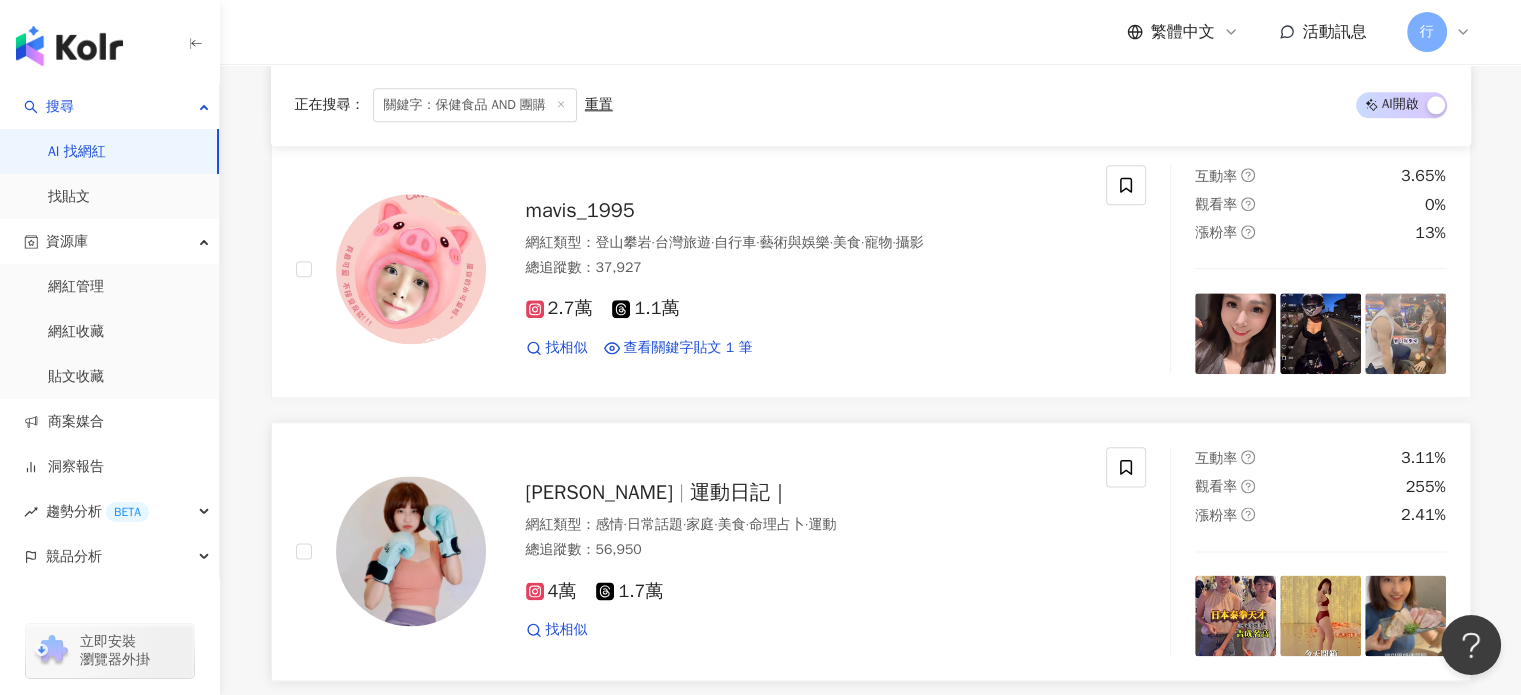 click on "運動日記｜" at bounding box center [740, 492] 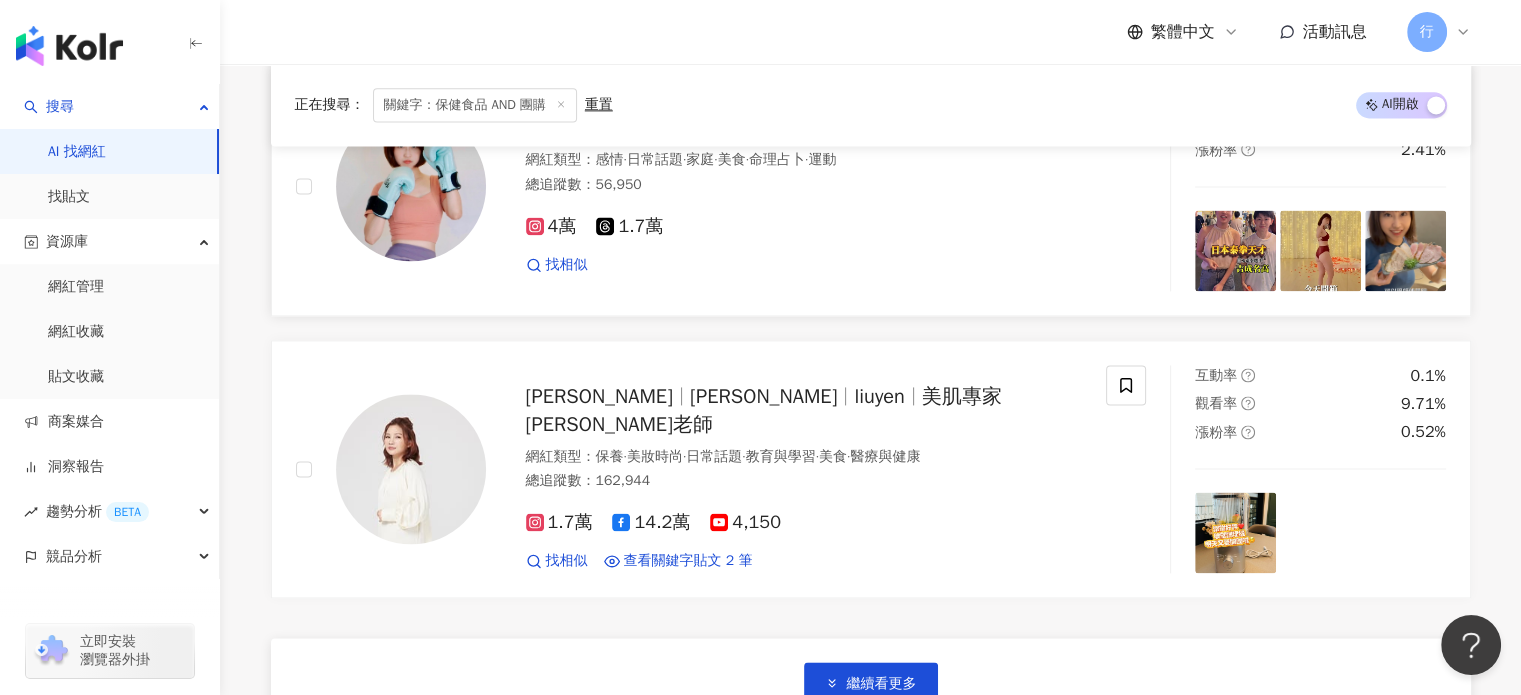 scroll, scrollTop: 10400, scrollLeft: 0, axis: vertical 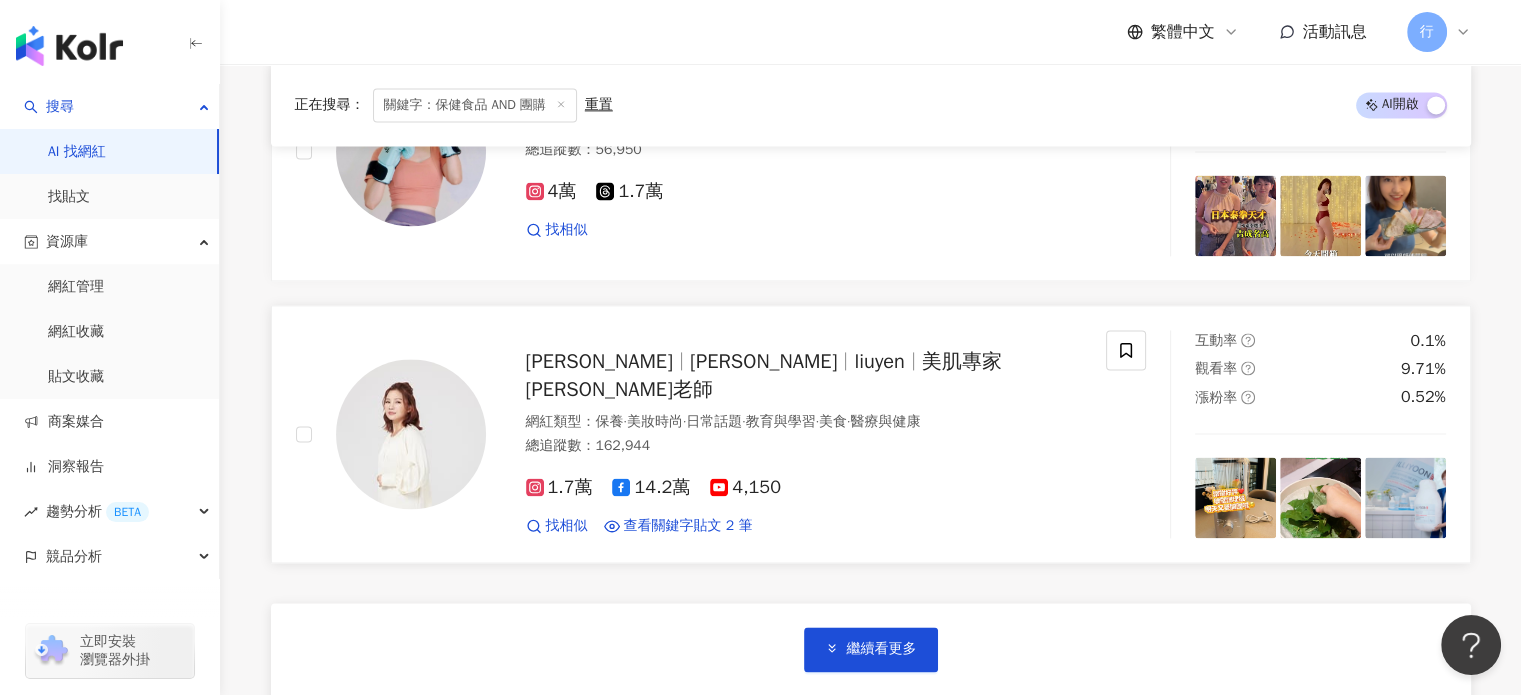 click on "美肌專家柳燕老師" at bounding box center (764, 375) 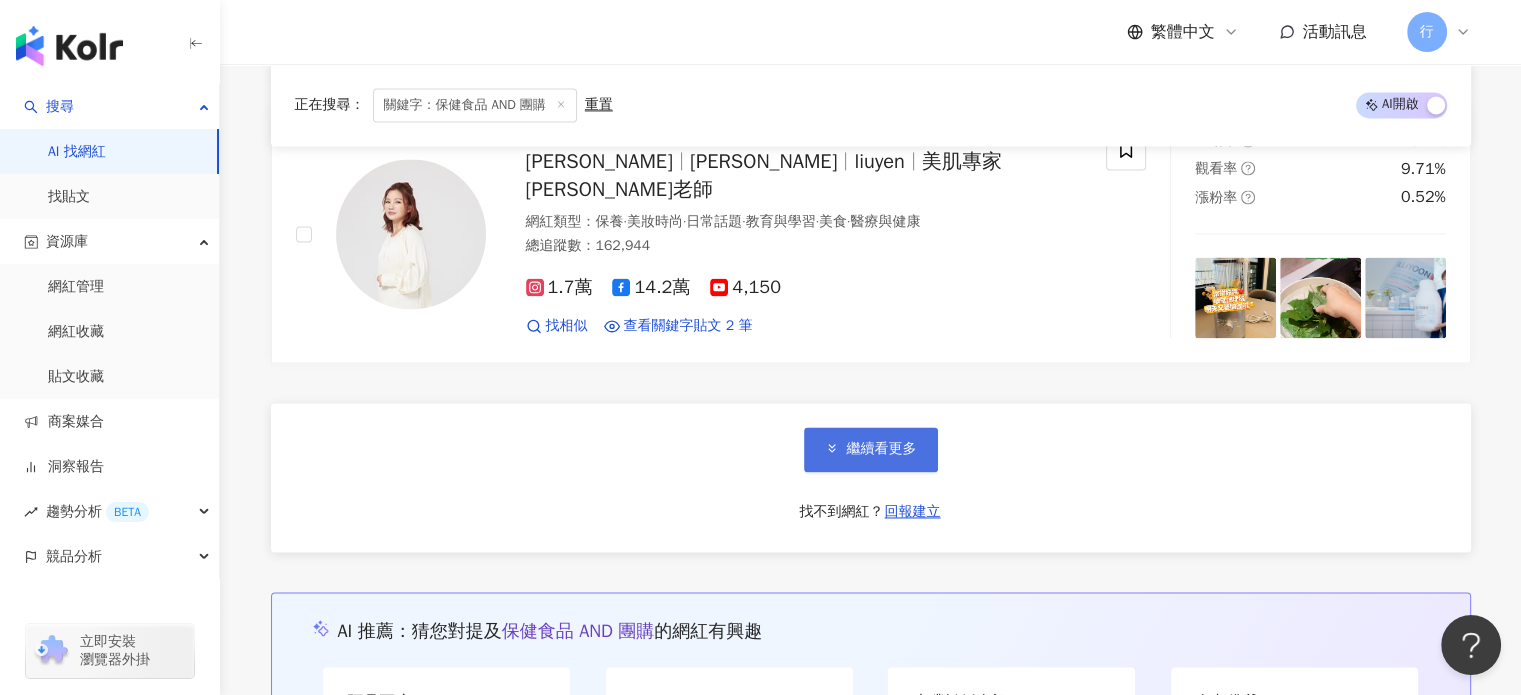 click on "繼續看更多" at bounding box center (871, 449) 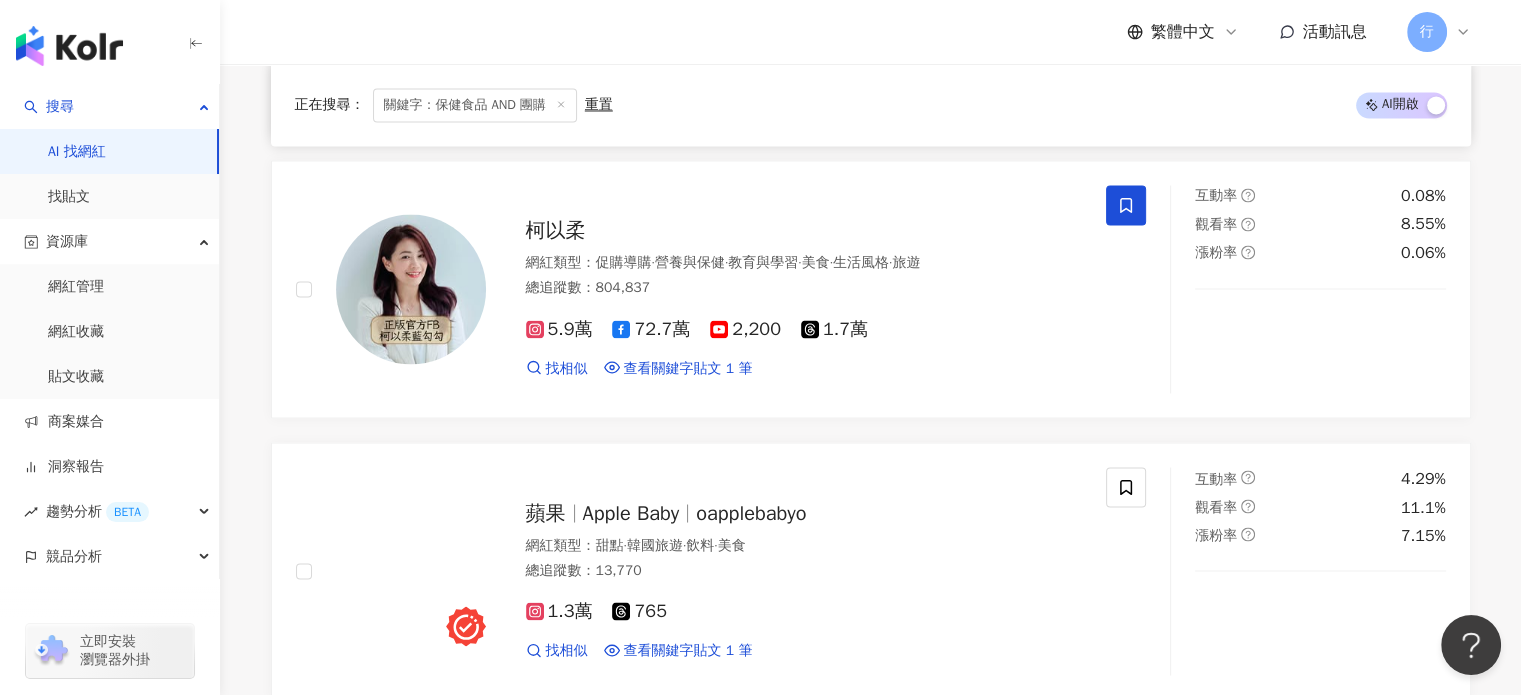 scroll, scrollTop: 11300, scrollLeft: 0, axis: vertical 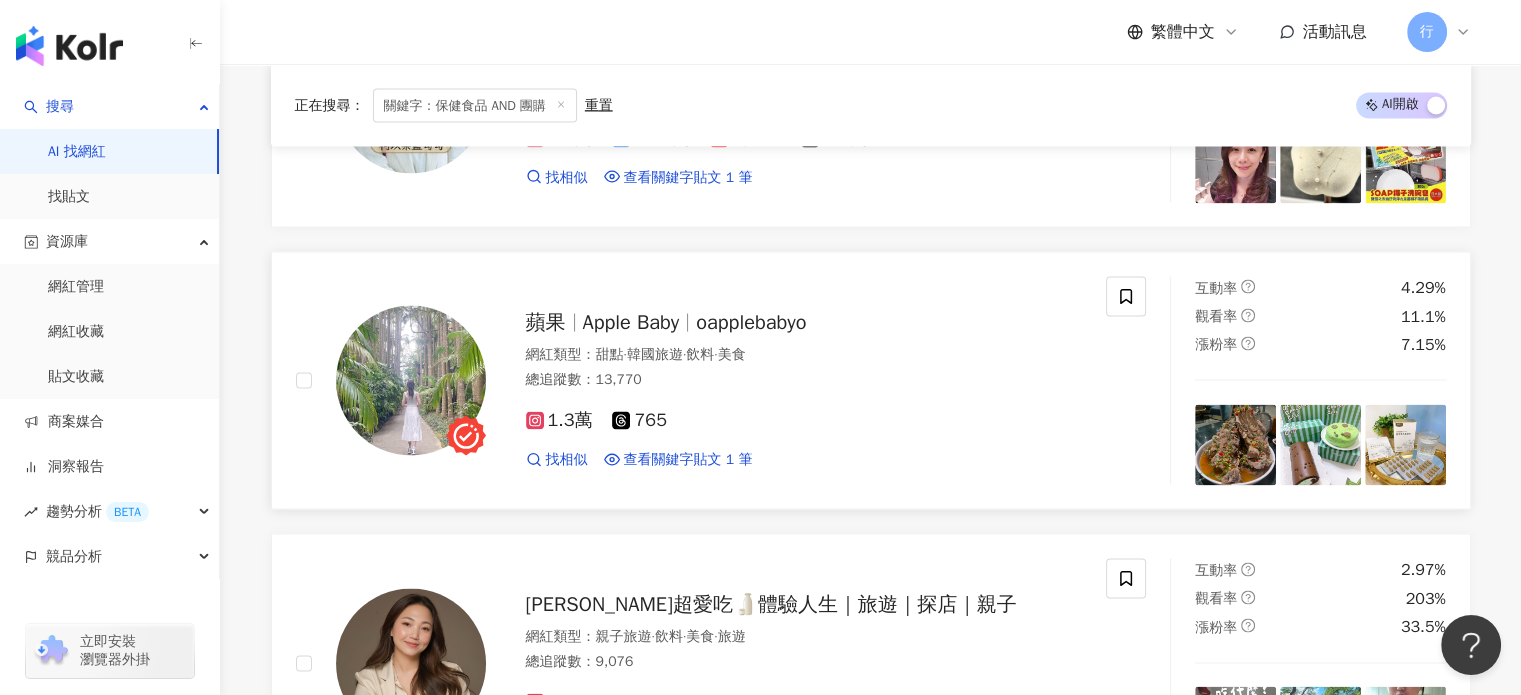 click on "oapplebabyo" at bounding box center (751, 321) 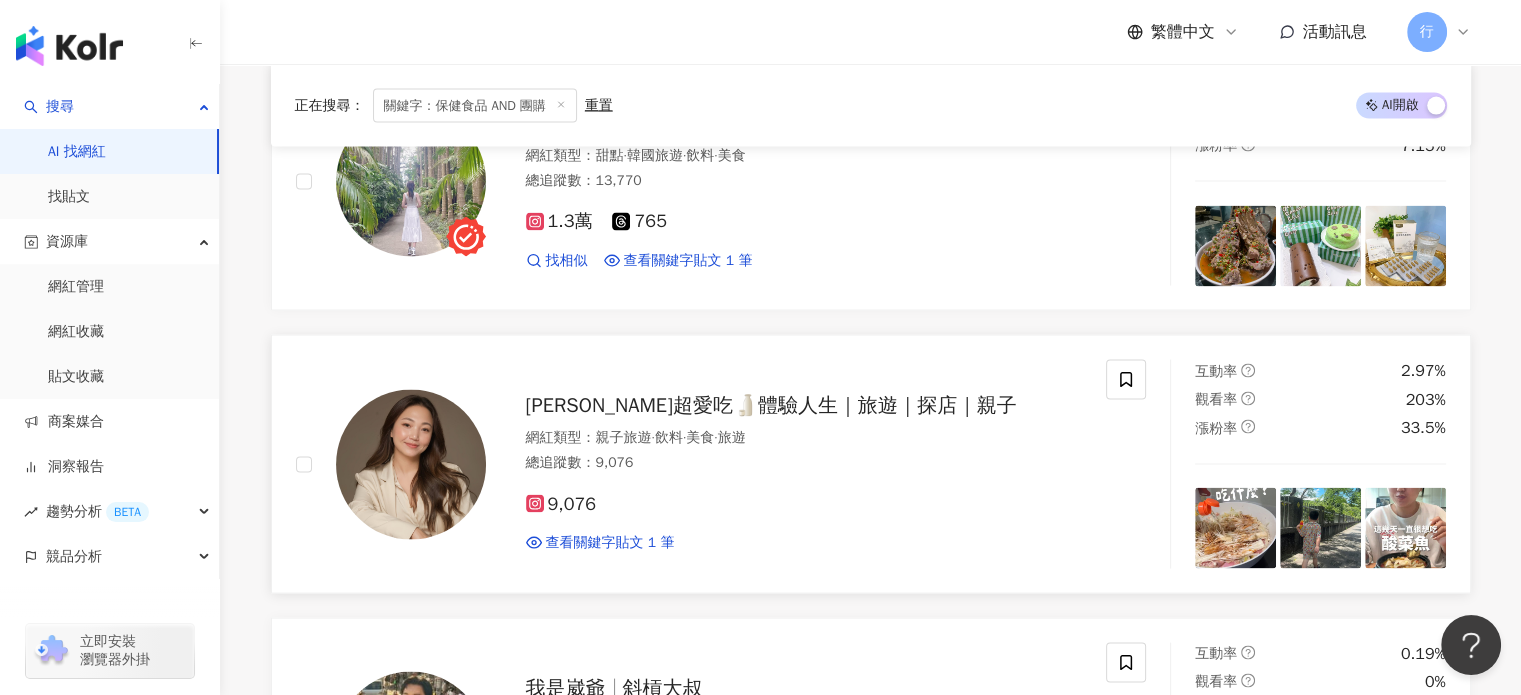 scroll, scrollTop: 11500, scrollLeft: 0, axis: vertical 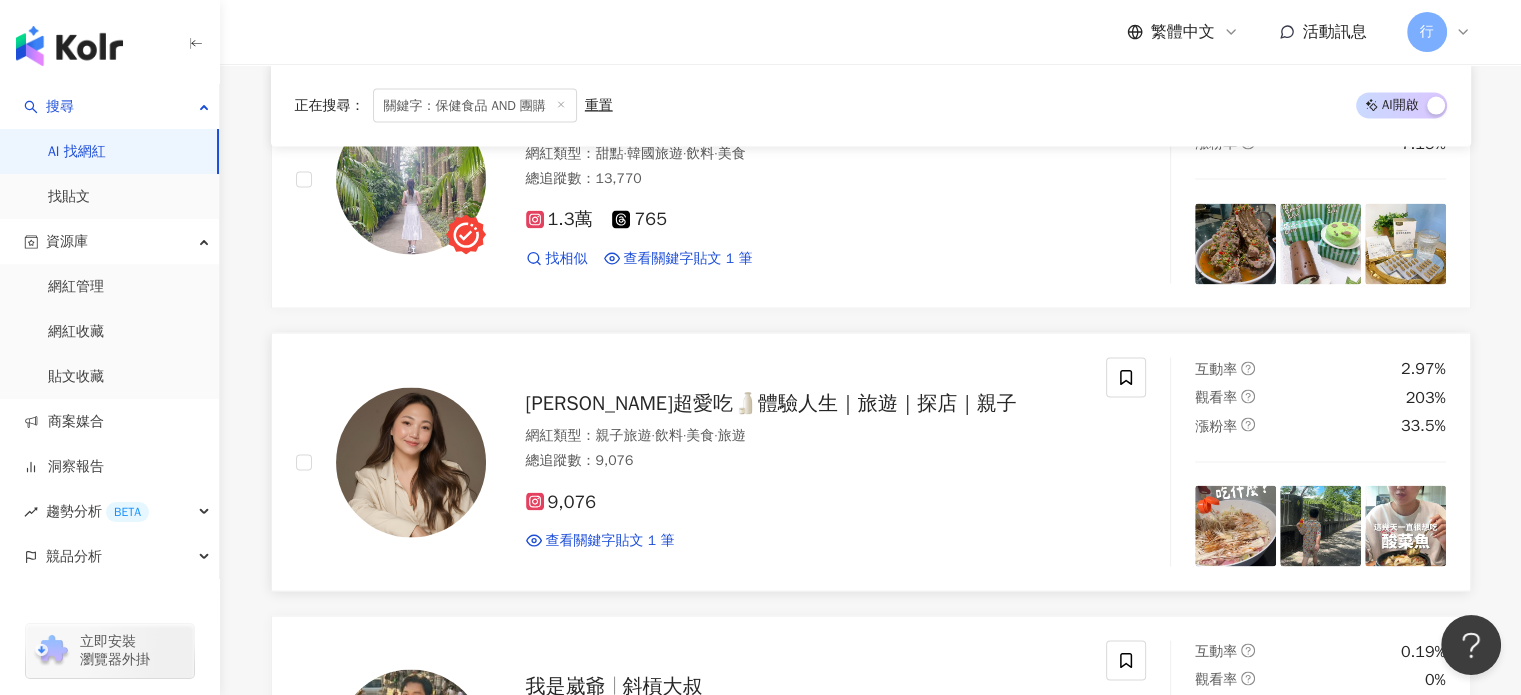 click on "Mimi超愛吃🍶體驗人生｜旅遊｜探店｜親子" at bounding box center [771, 403] 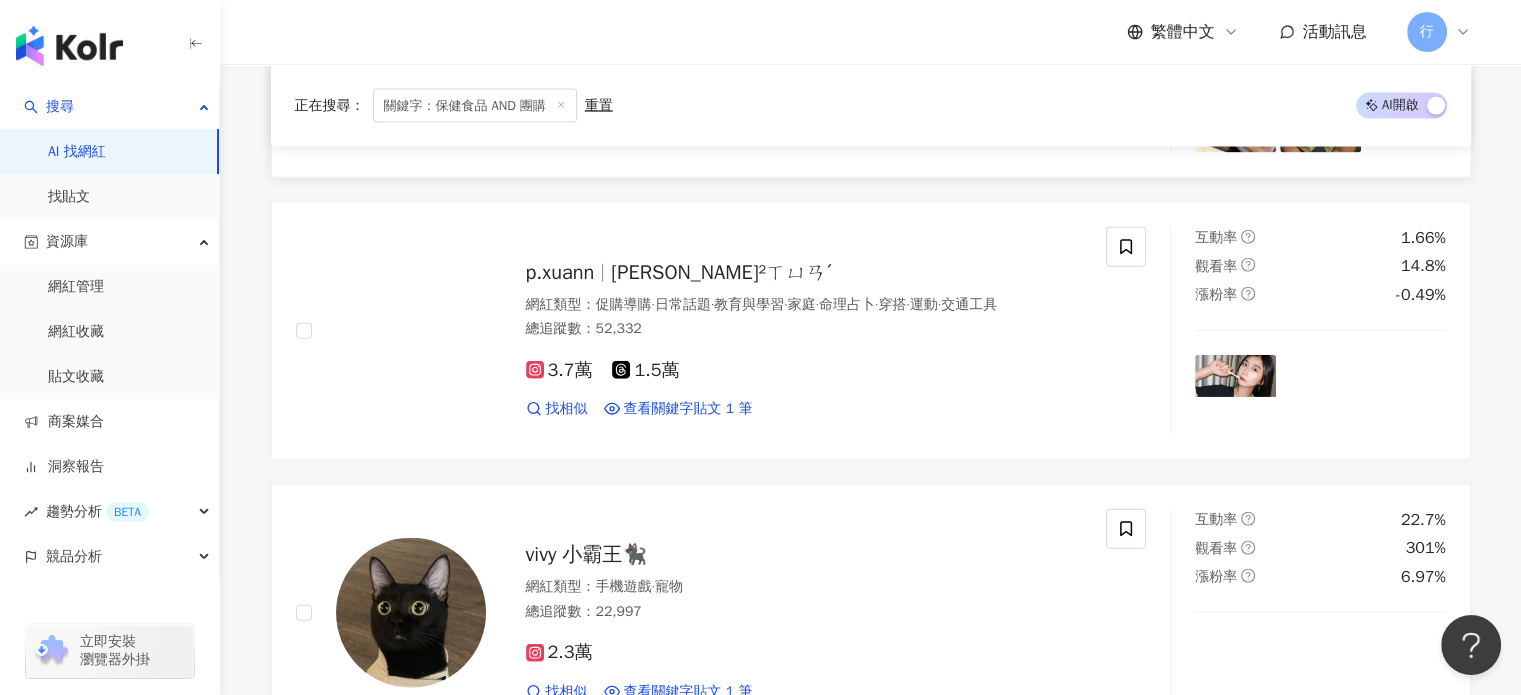 scroll, scrollTop: 12200, scrollLeft: 0, axis: vertical 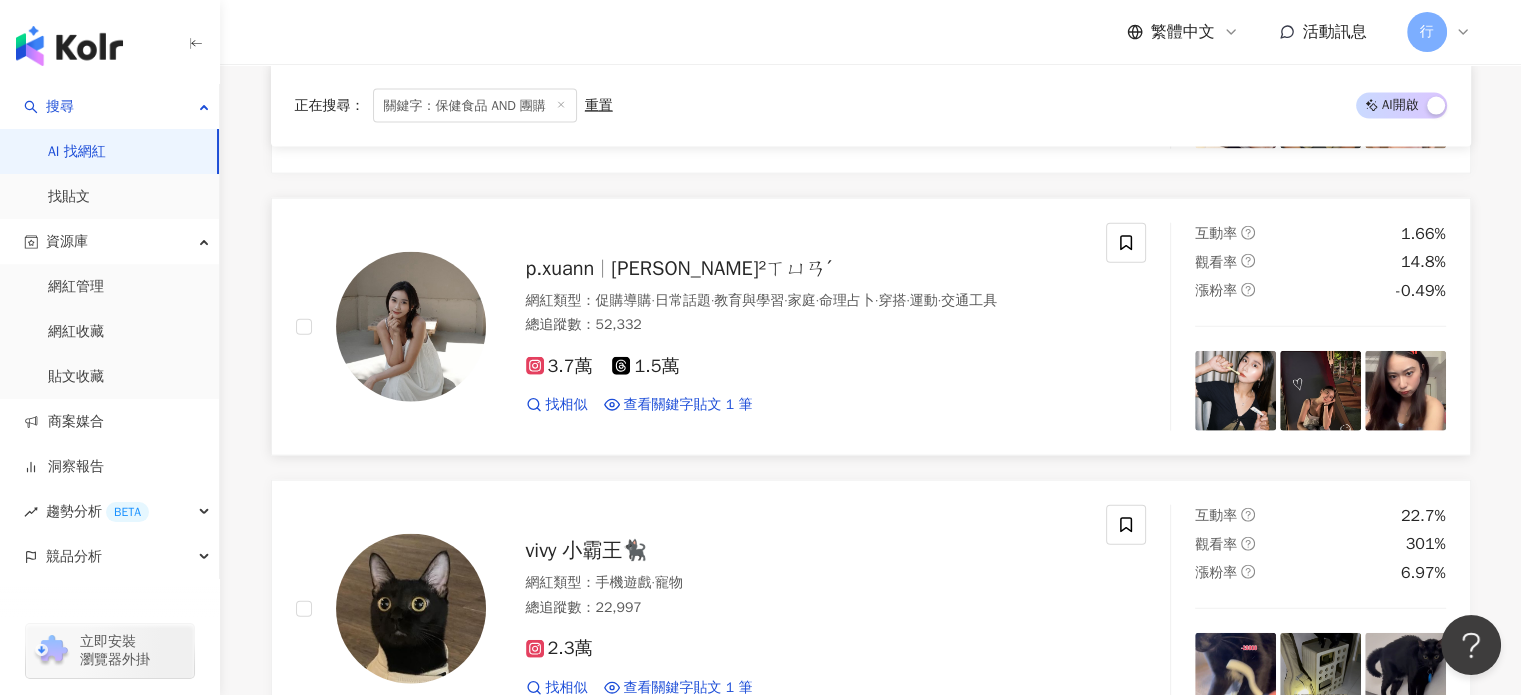 click on "Amanda Hsieh 璿²ㄒㄩㄢˊ" at bounding box center (721, 268) 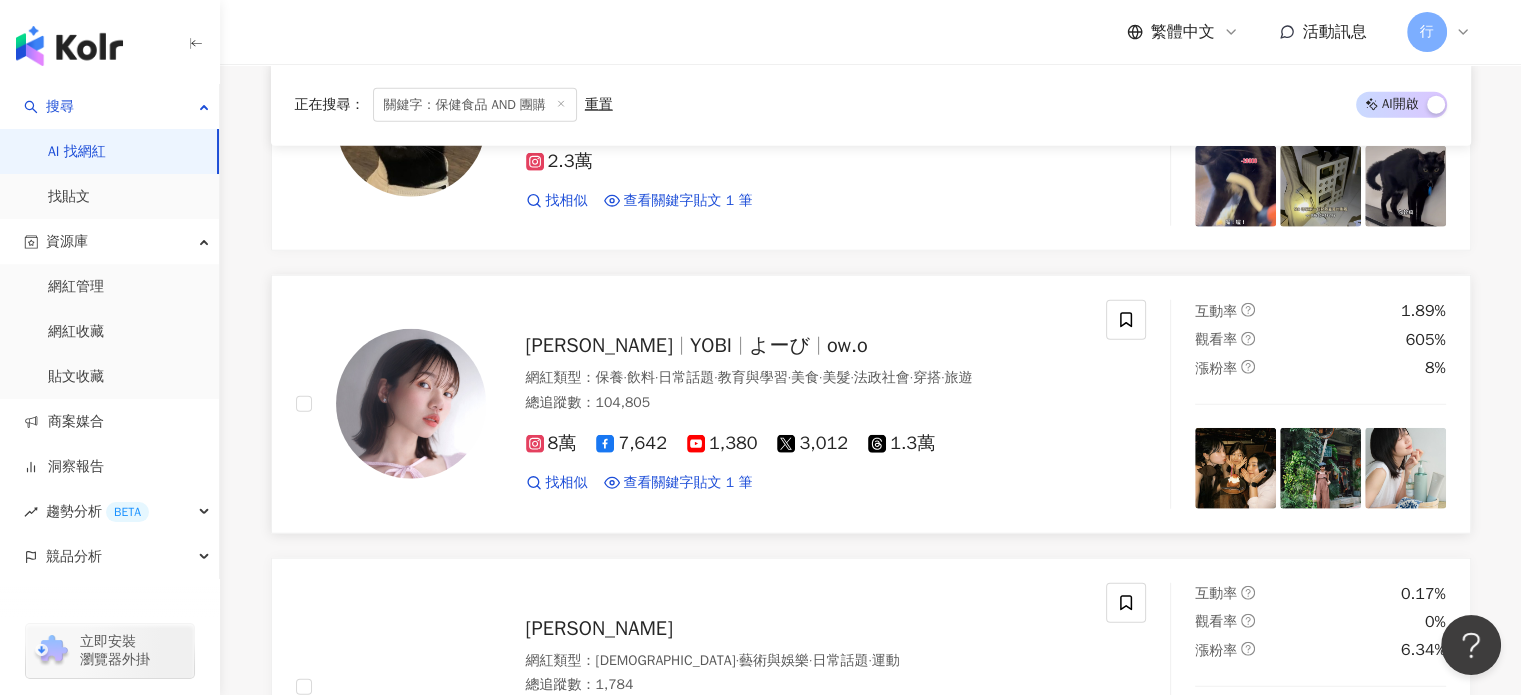 scroll, scrollTop: 12700, scrollLeft: 0, axis: vertical 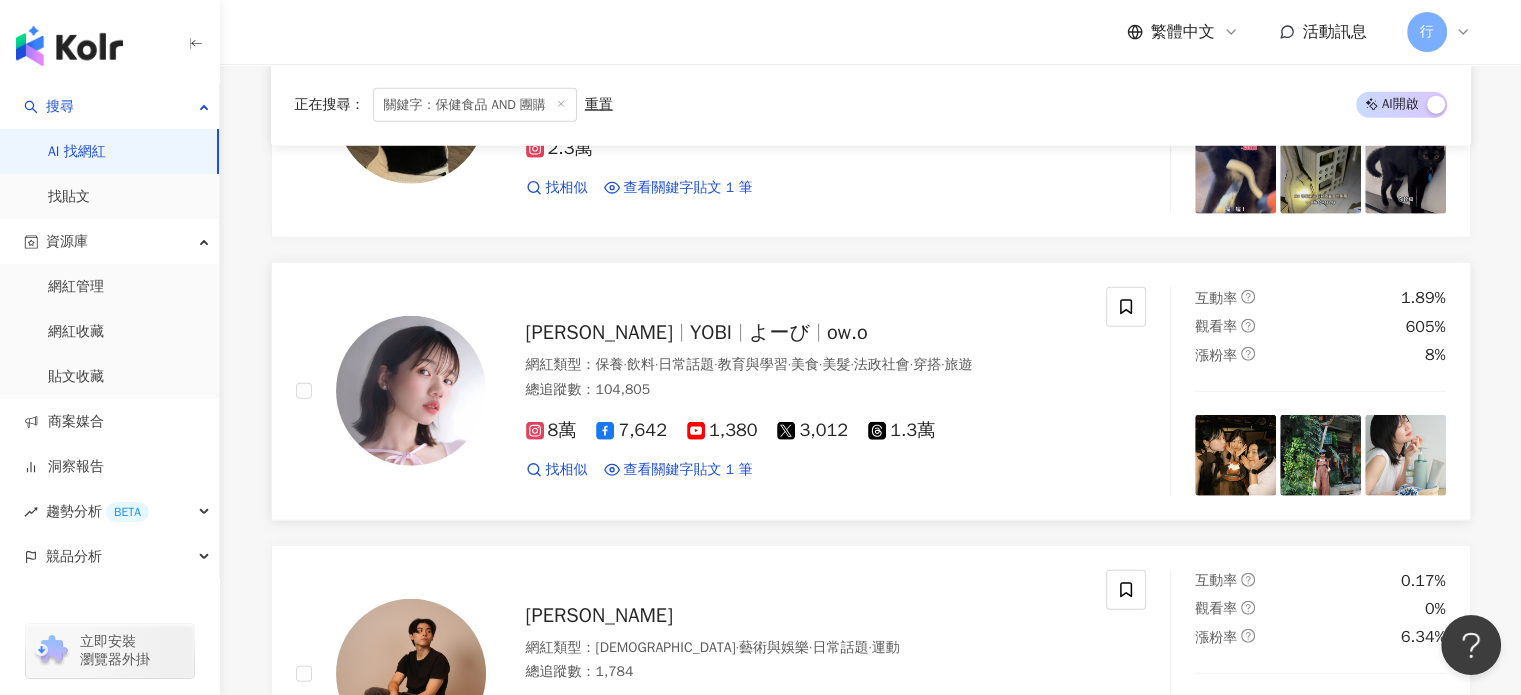 click on "YOBI" at bounding box center [719, 332] 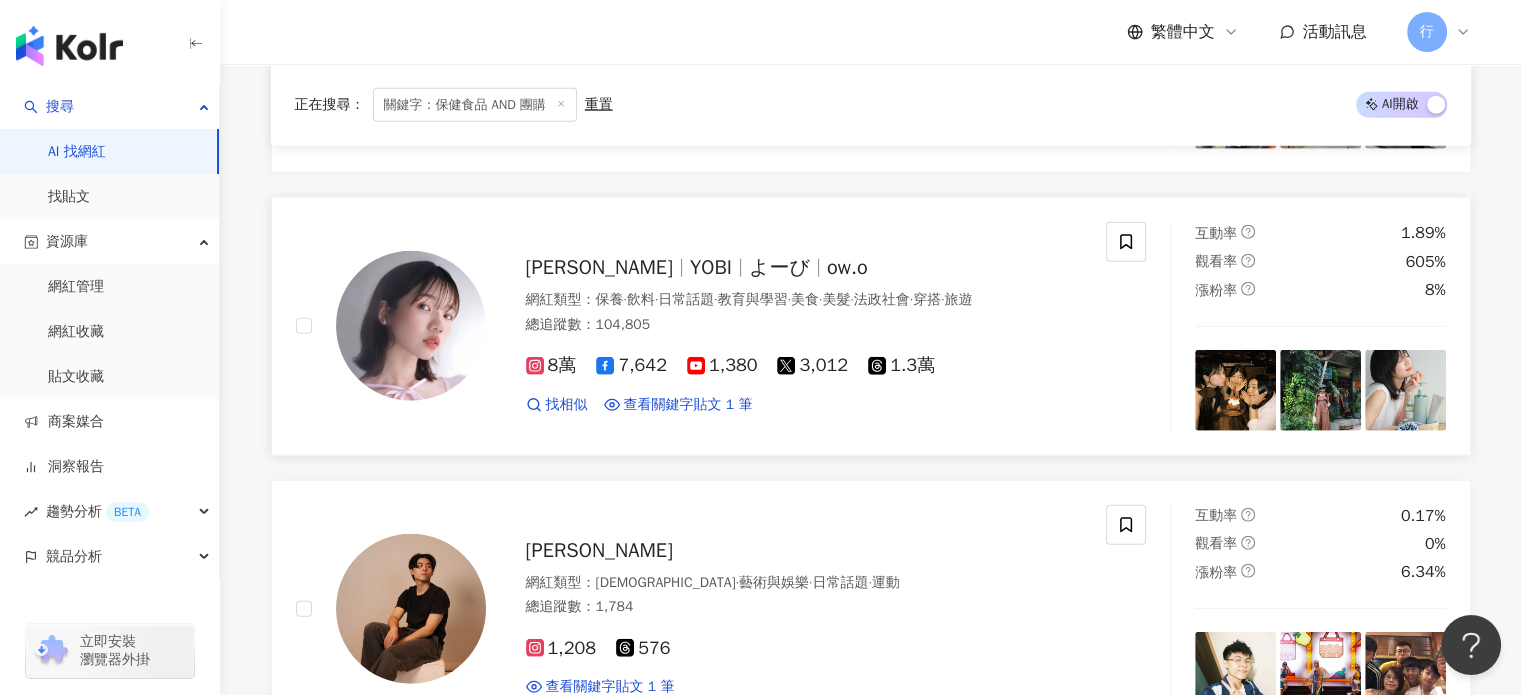 scroll, scrollTop: 12800, scrollLeft: 0, axis: vertical 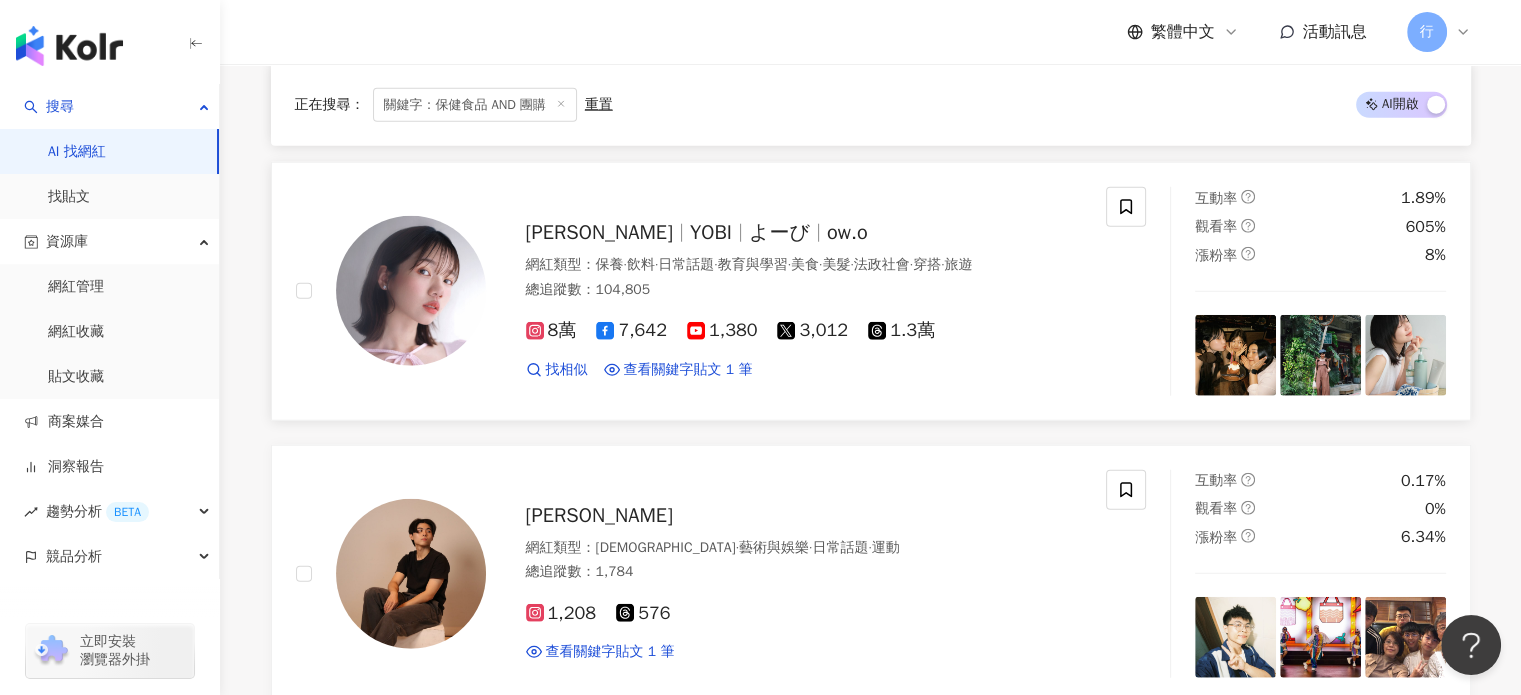 click on "法政社會" at bounding box center [882, 264] 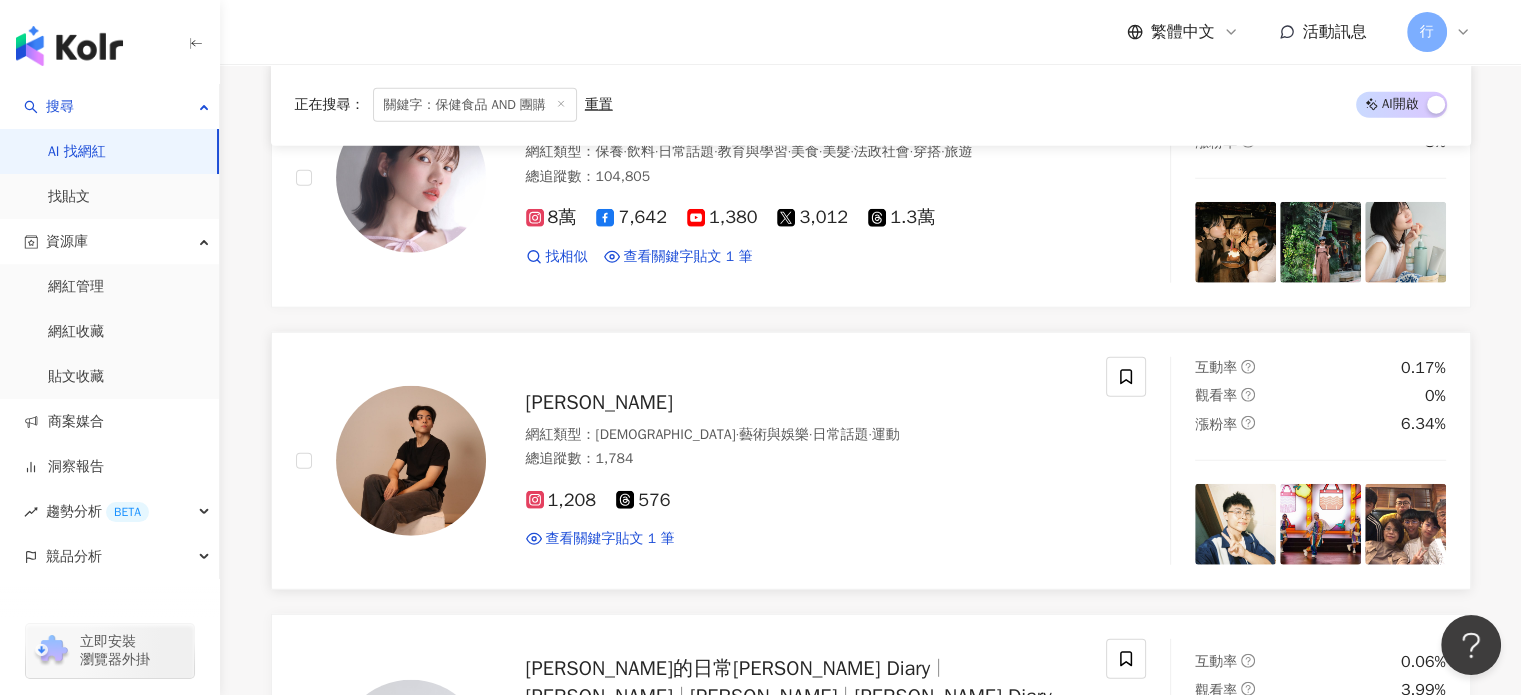 scroll, scrollTop: 13100, scrollLeft: 0, axis: vertical 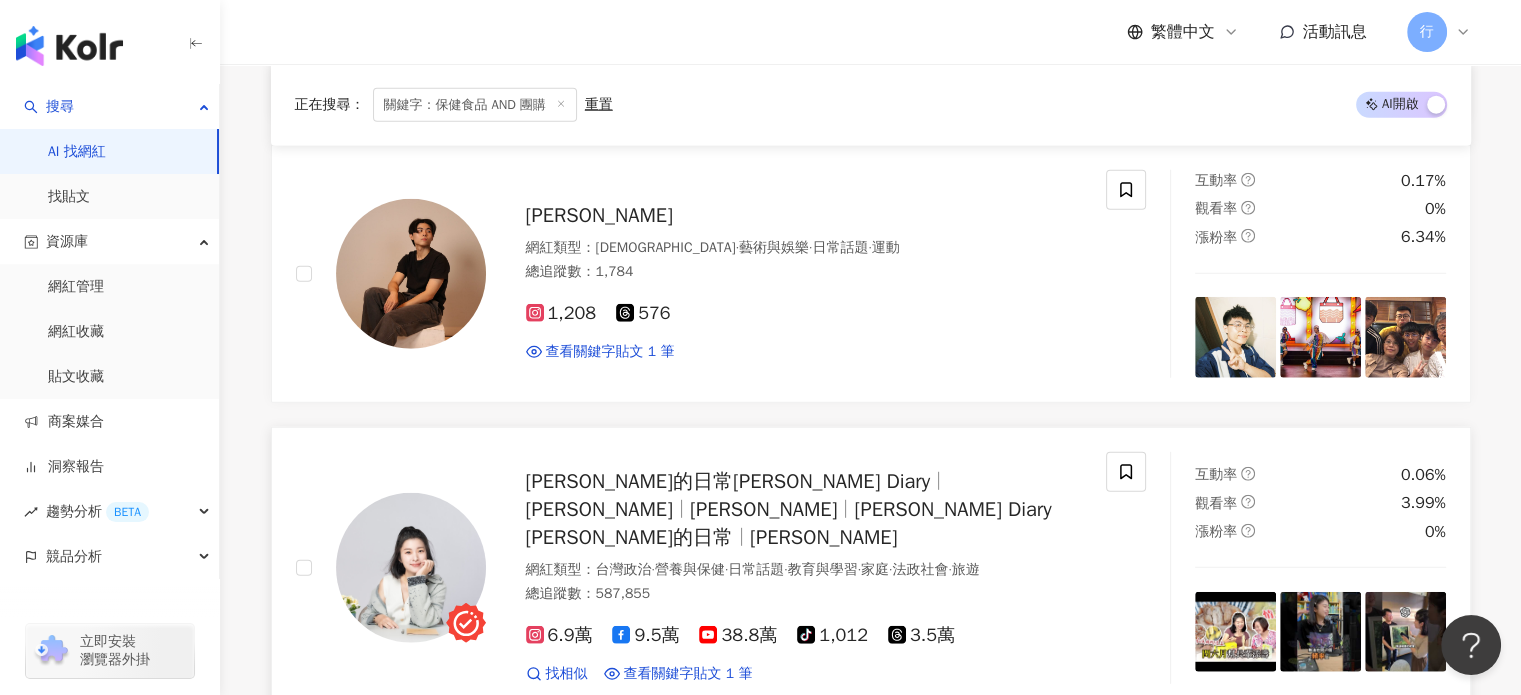click on "艾琳的日常Erin's Diary" at bounding box center (728, 481) 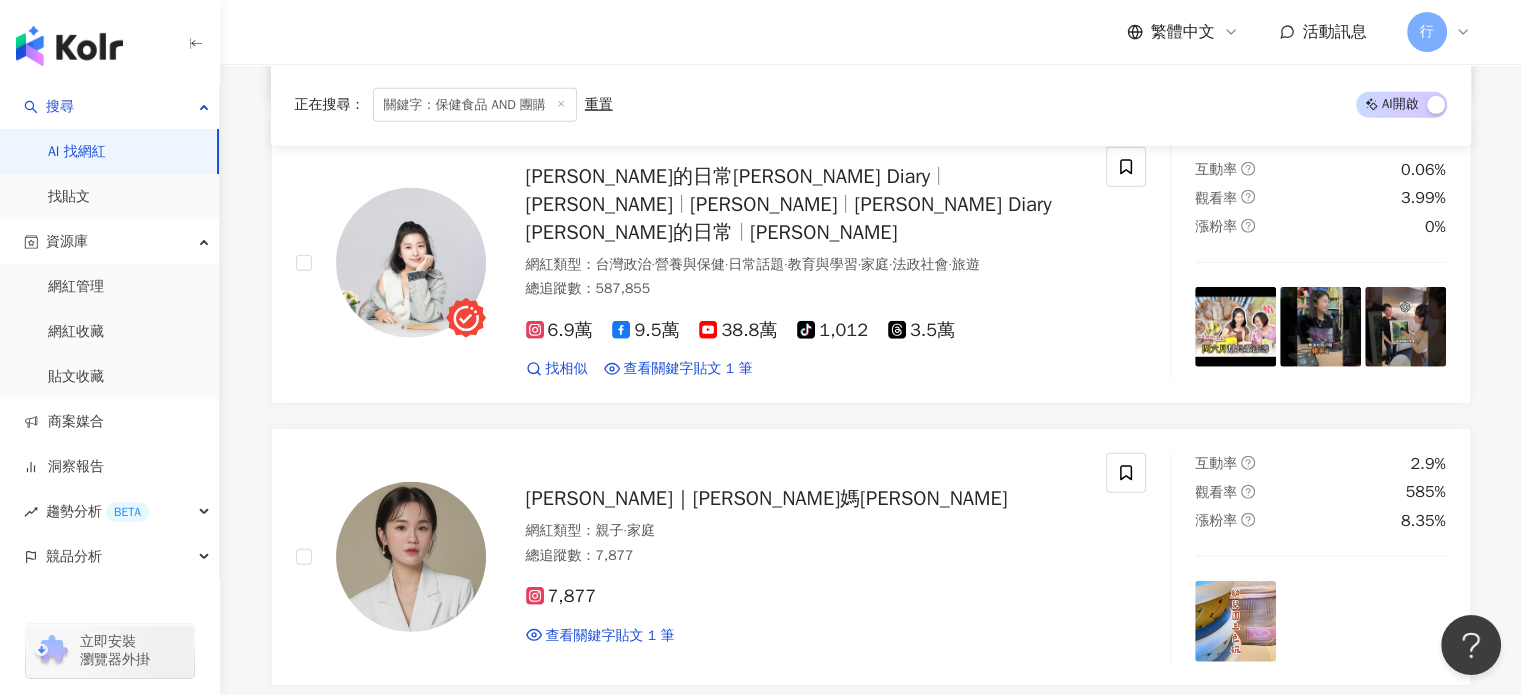 scroll, scrollTop: 13500, scrollLeft: 0, axis: vertical 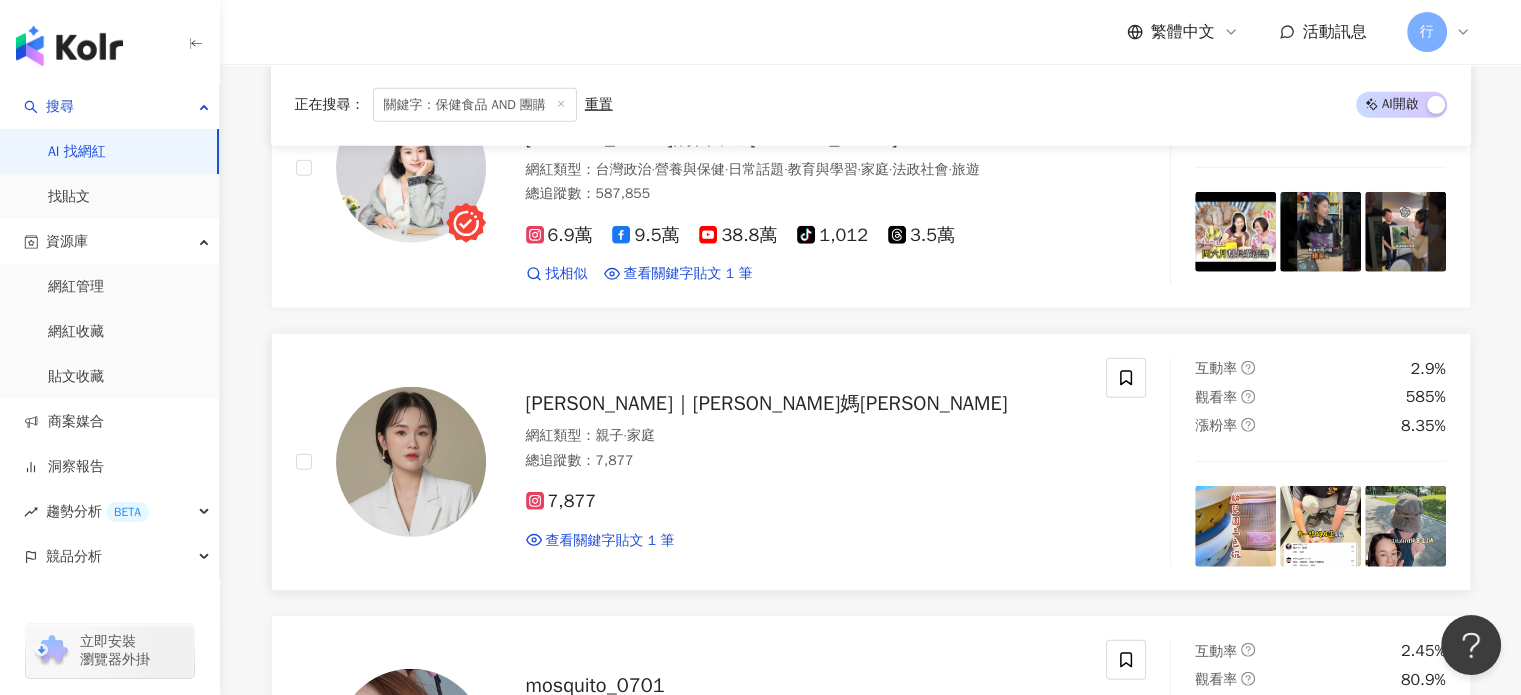 click on "沐曦｜雪莉媽咪" at bounding box center [767, 403] 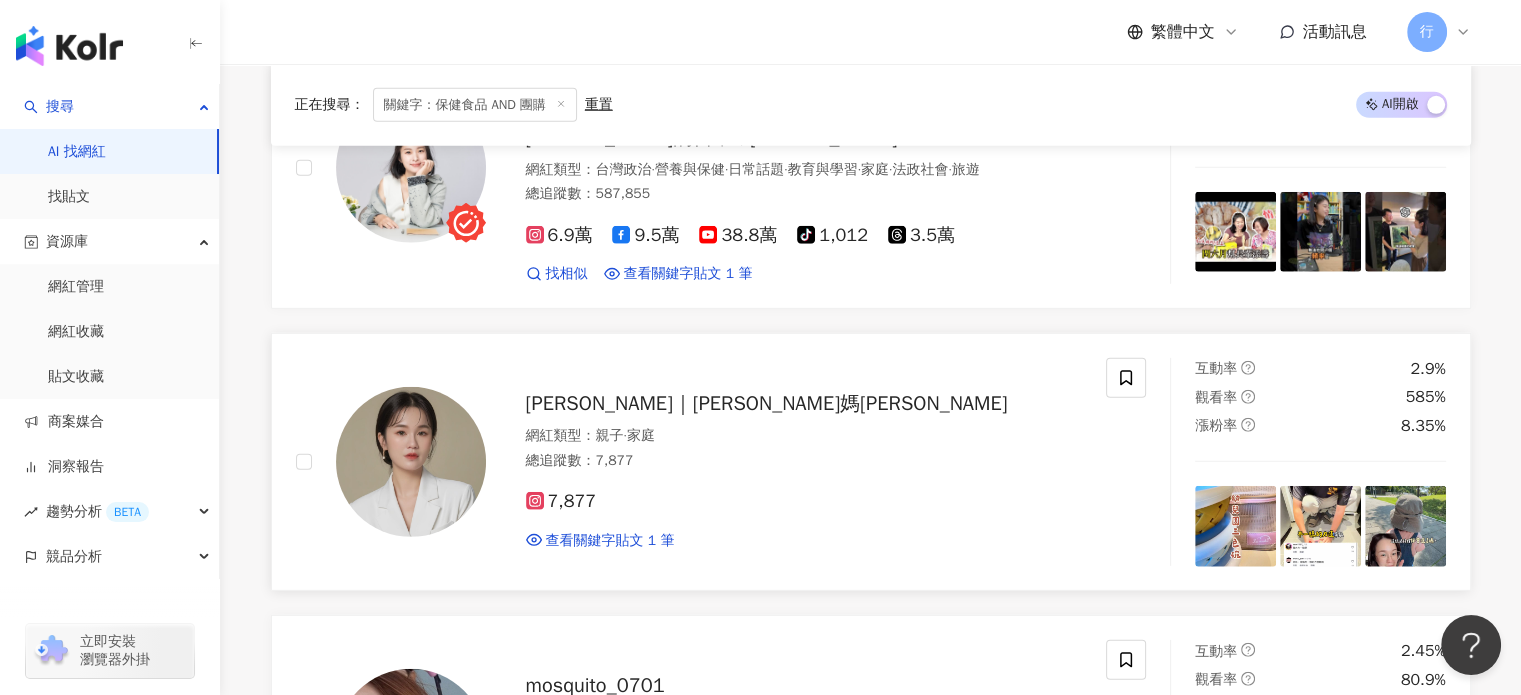scroll, scrollTop: 13300, scrollLeft: 0, axis: vertical 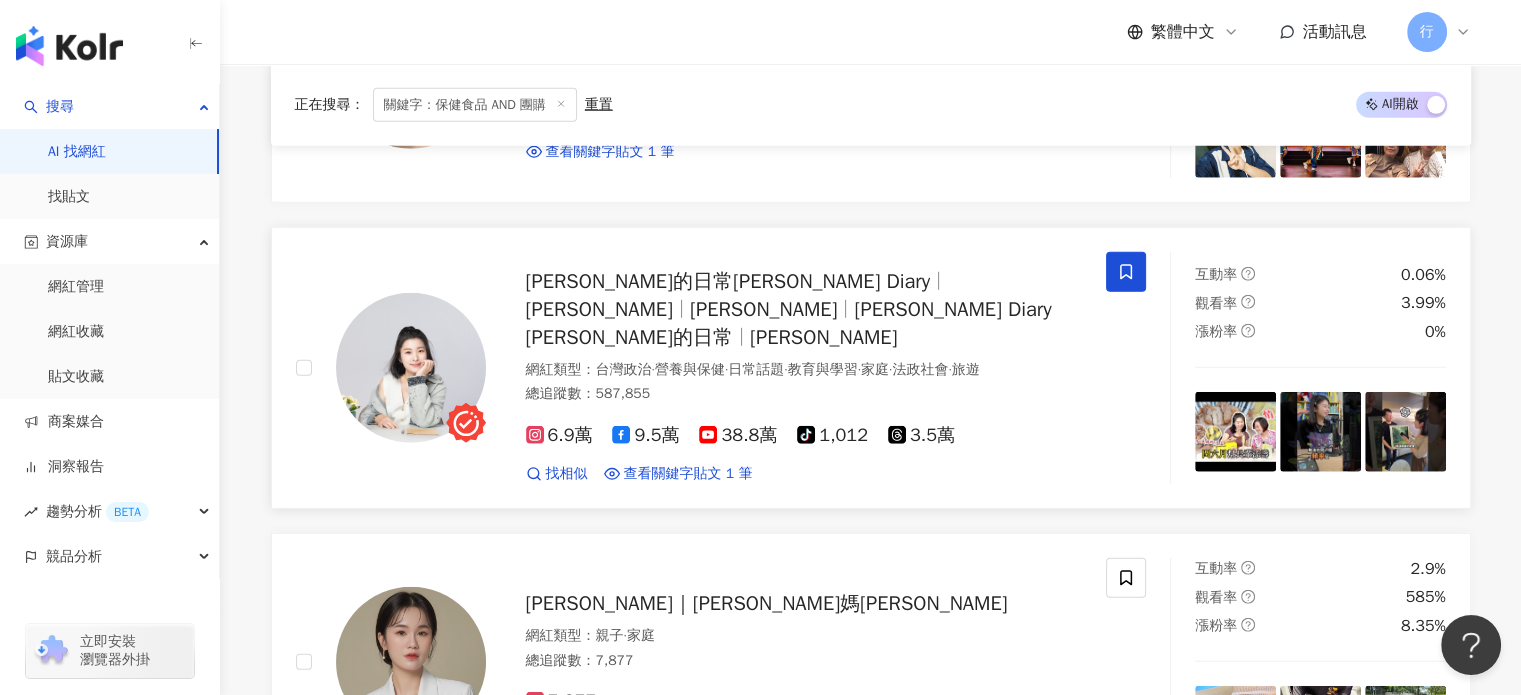 click at bounding box center (1126, 272) 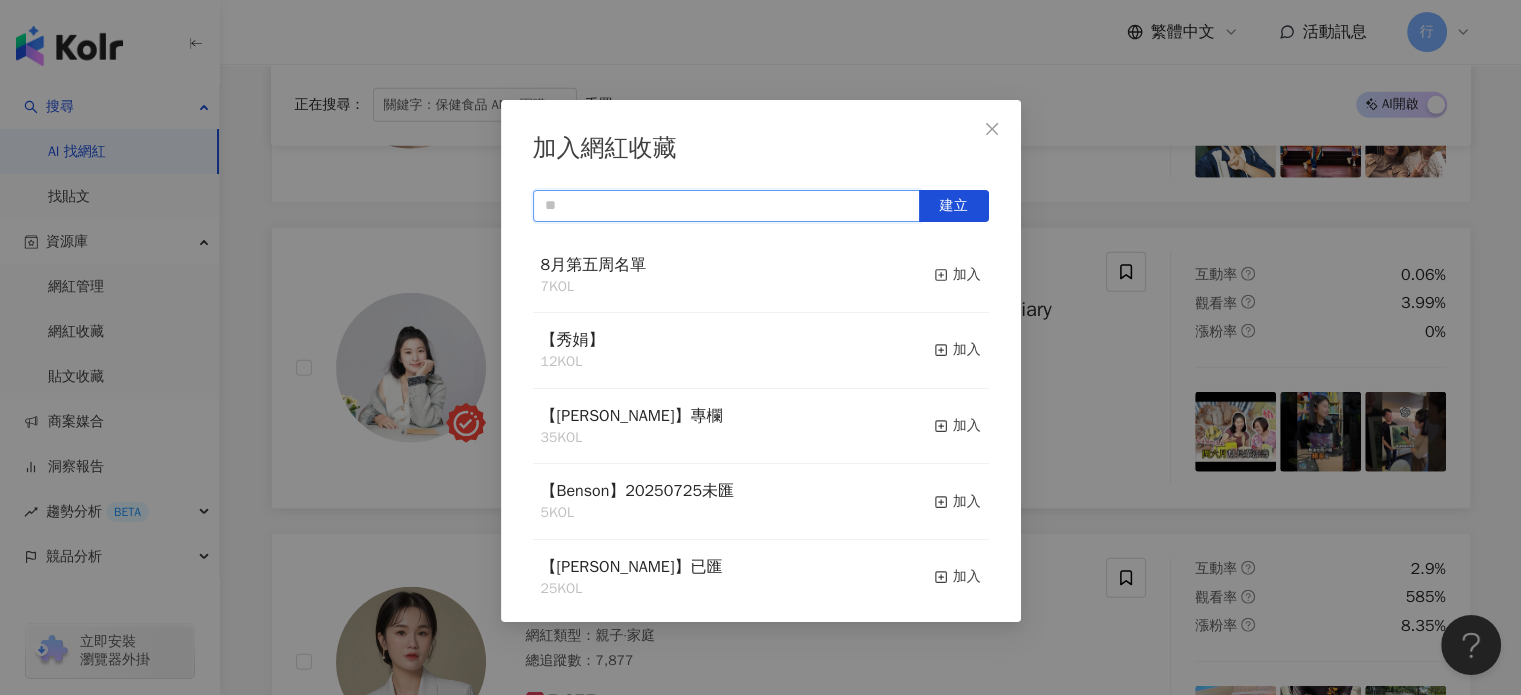 click at bounding box center (726, 206) 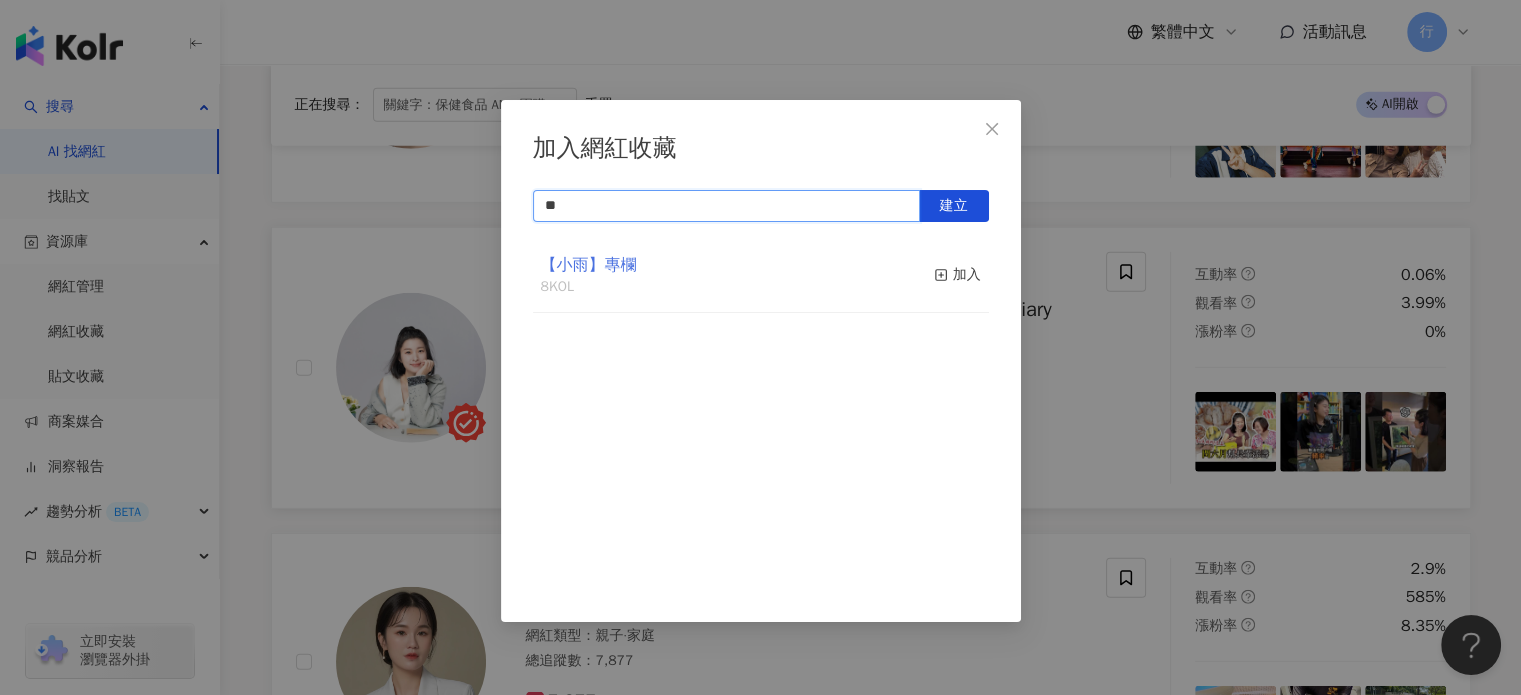 type on "**" 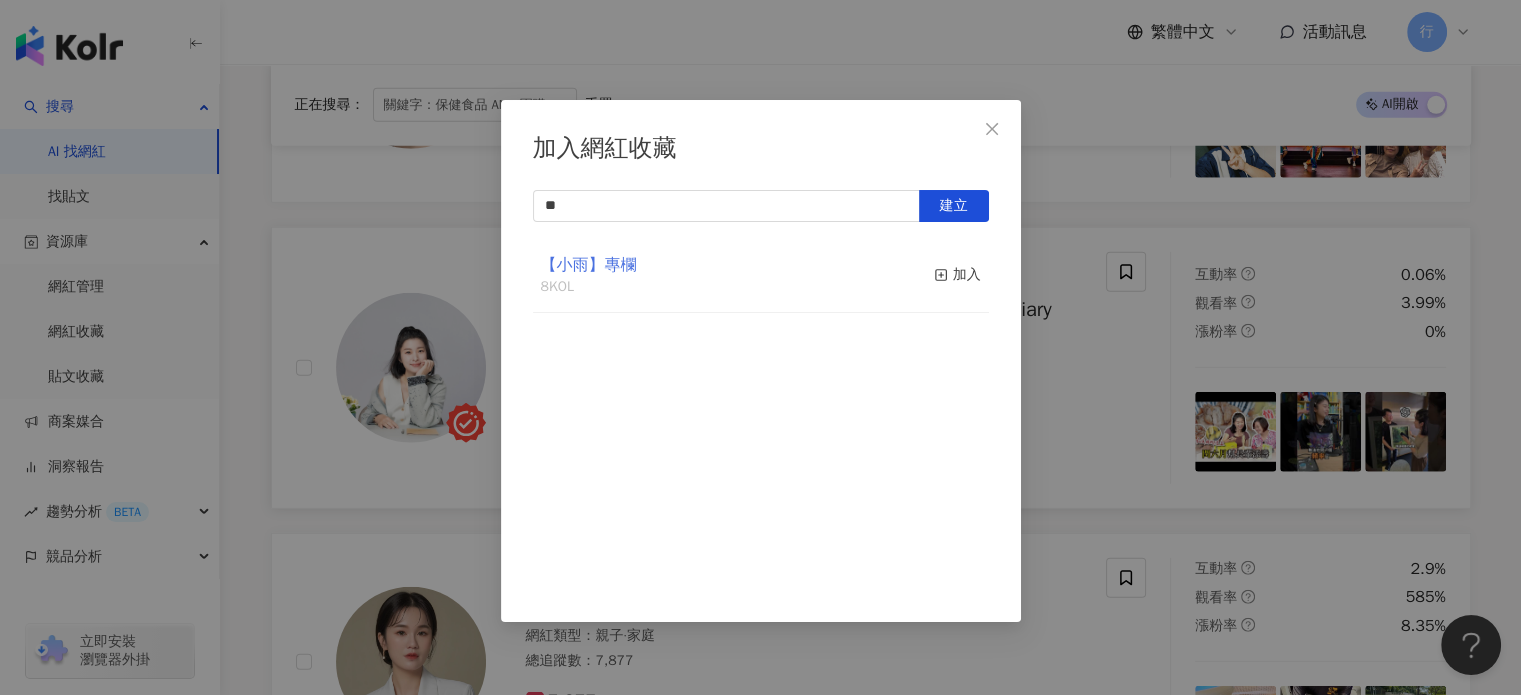 click on "【小雨】專欄" at bounding box center [589, 265] 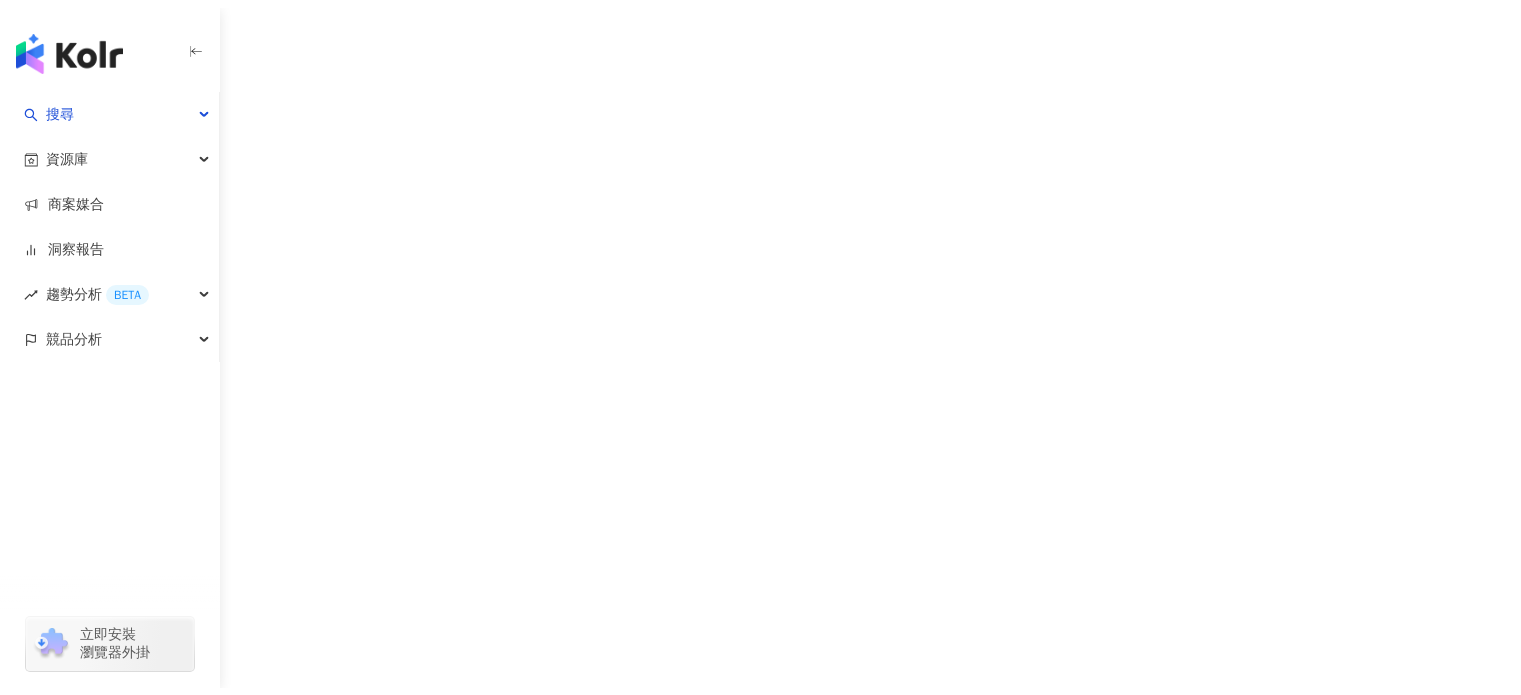 scroll, scrollTop: 0, scrollLeft: 0, axis: both 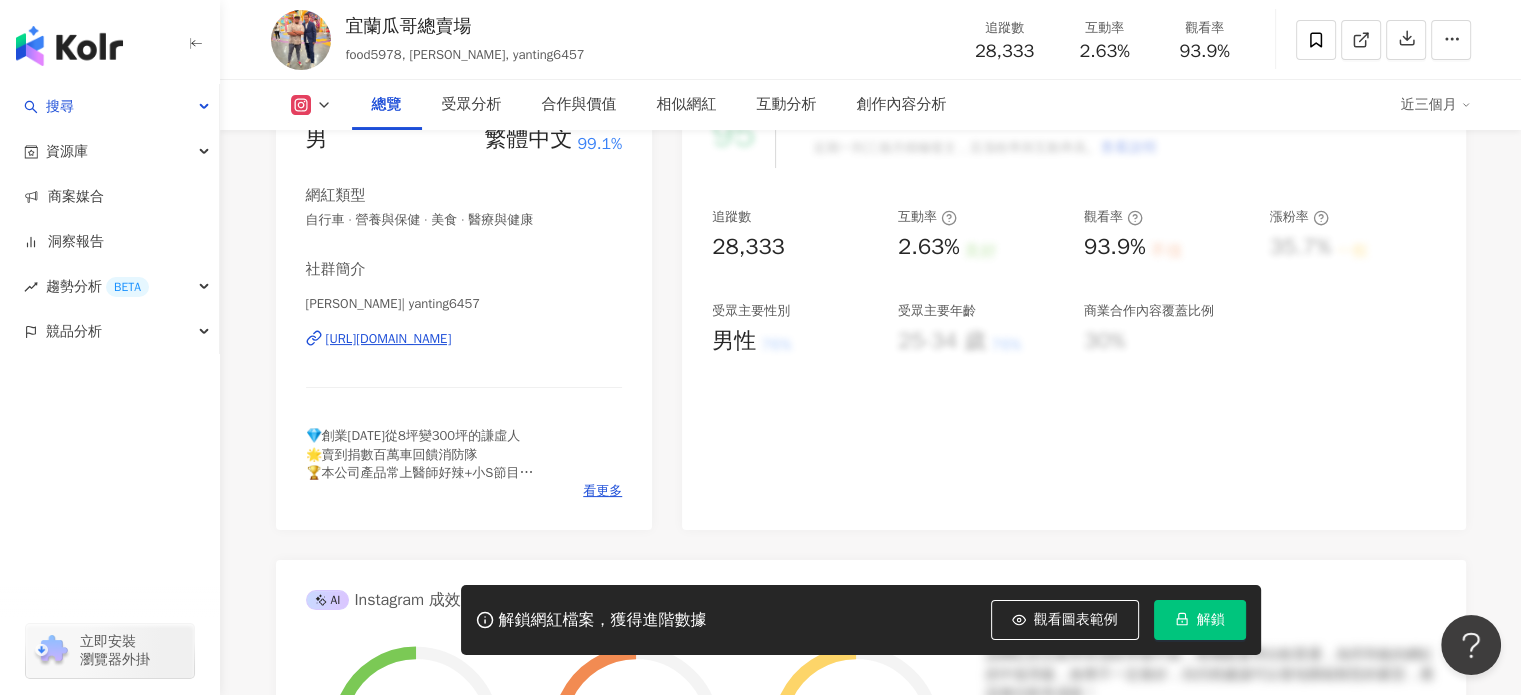click on "[URL][DOMAIN_NAME]" at bounding box center [389, 339] 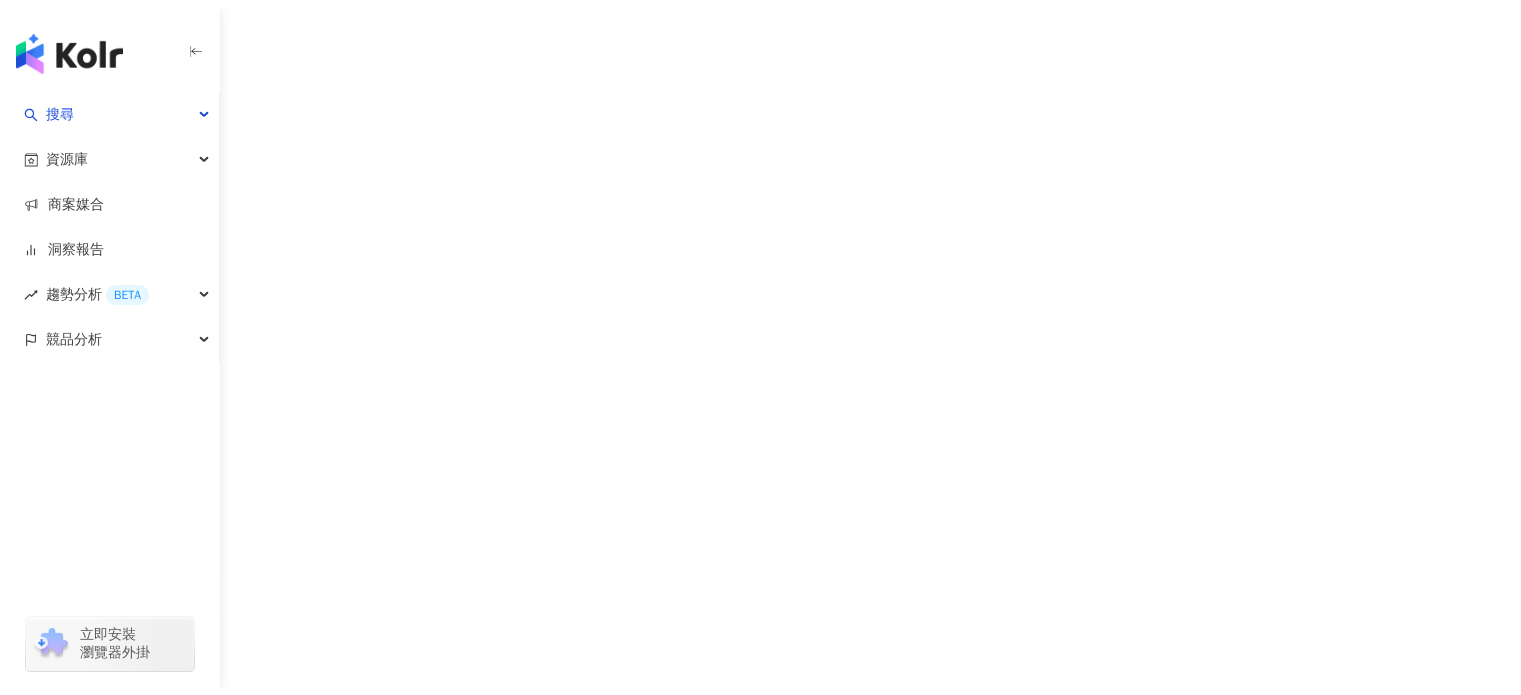 scroll, scrollTop: 0, scrollLeft: 0, axis: both 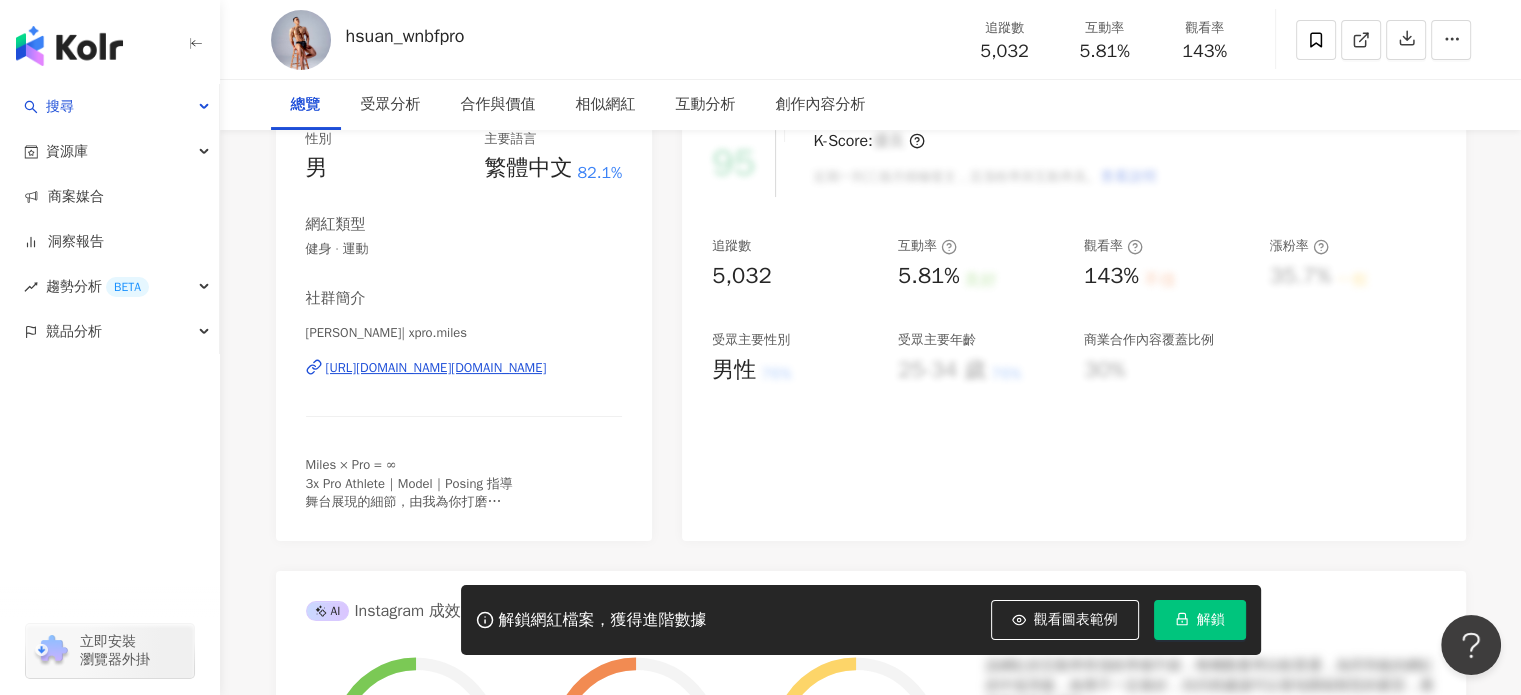 click on "https://www.instagram.com/xpro.miles/" at bounding box center [436, 368] 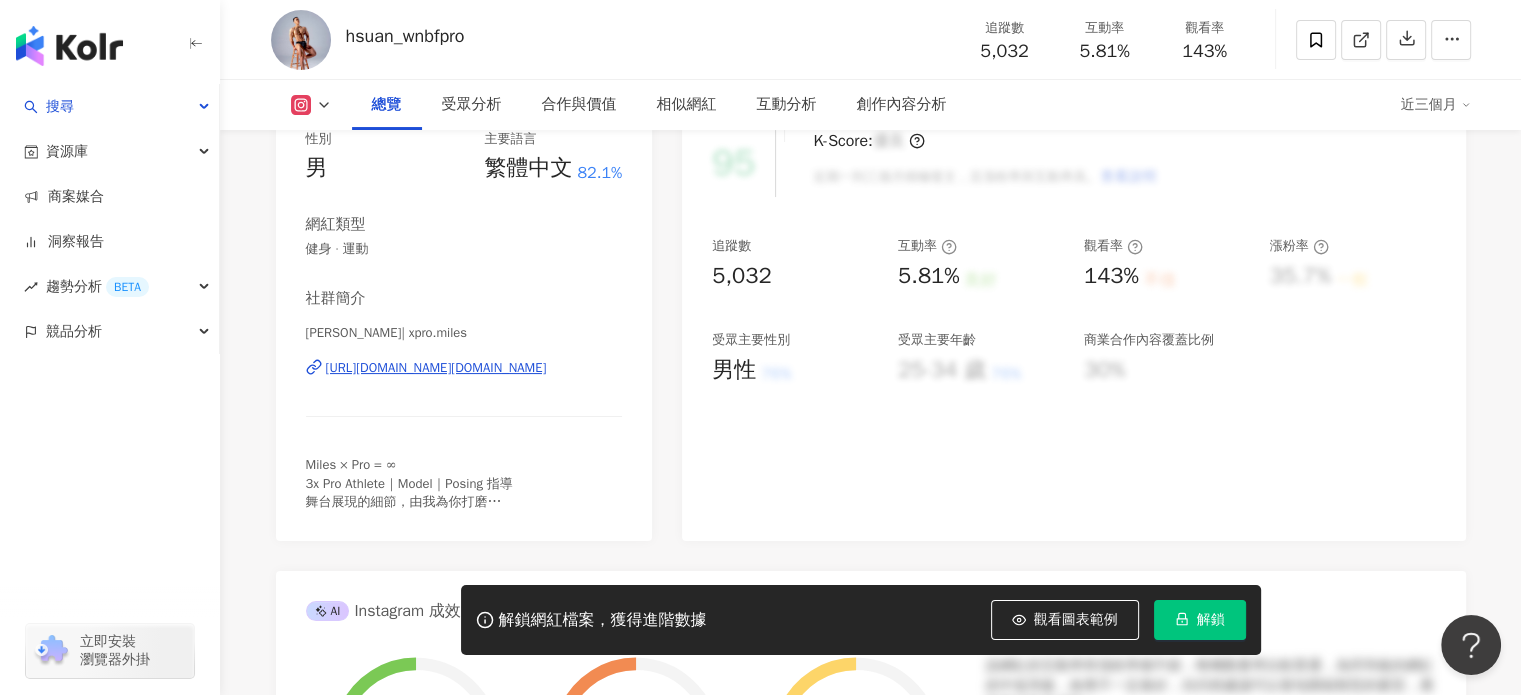 scroll, scrollTop: 300, scrollLeft: 0, axis: vertical 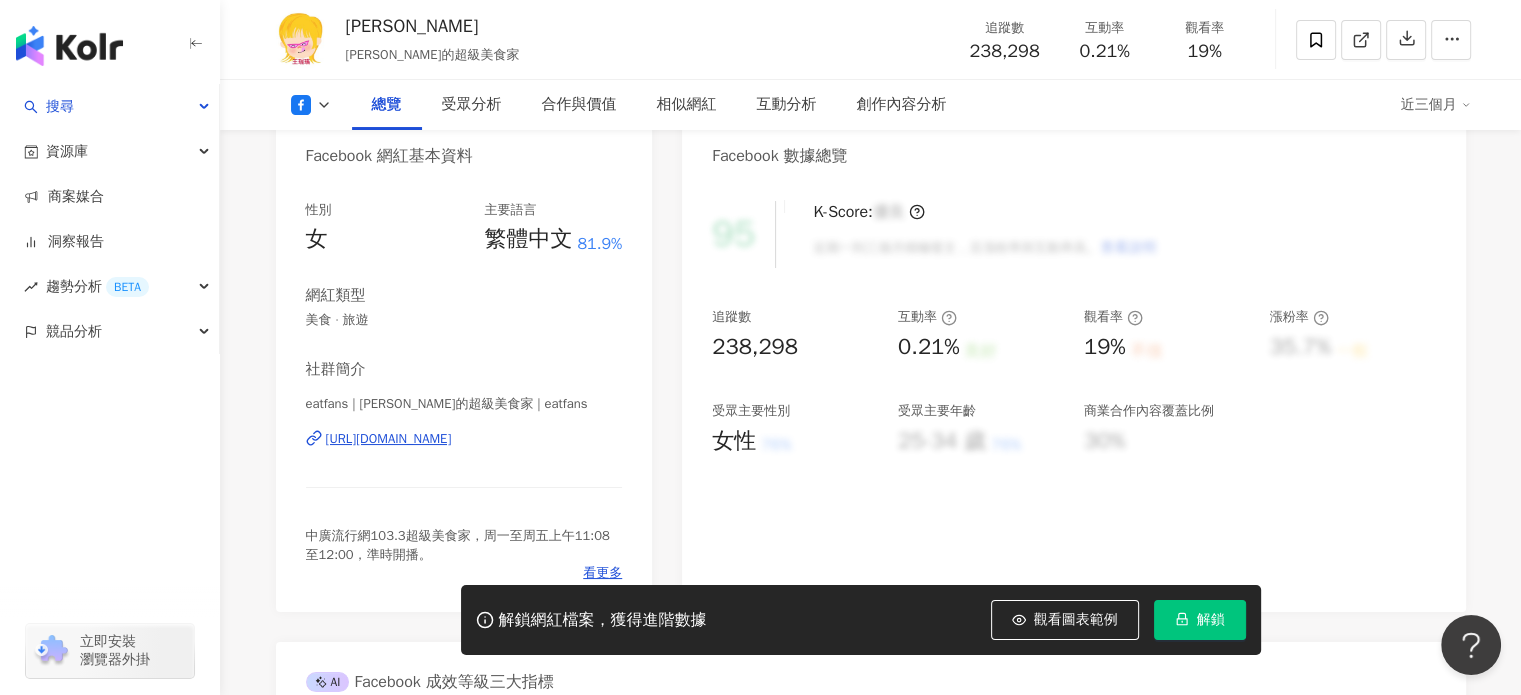 click on "[URL][DOMAIN_NAME]" at bounding box center [389, 439] 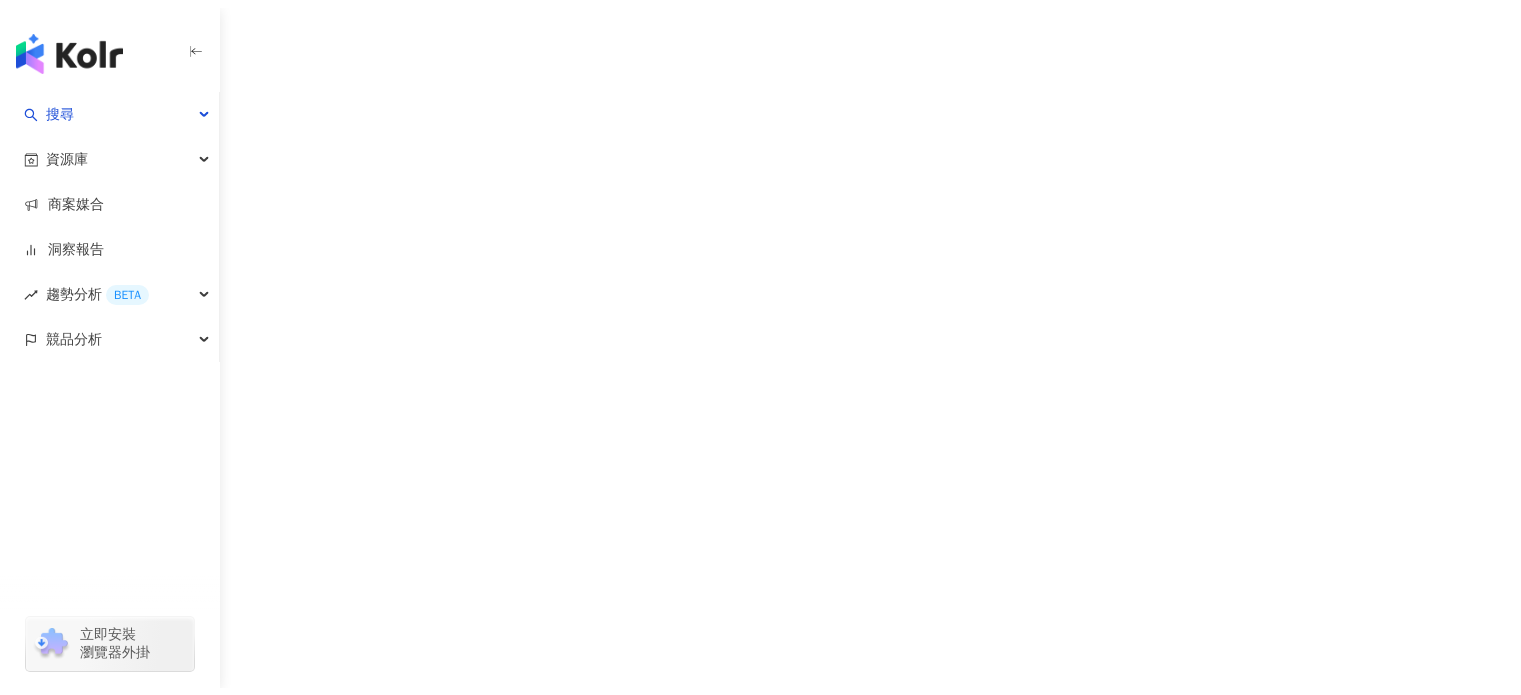 scroll, scrollTop: 0, scrollLeft: 0, axis: both 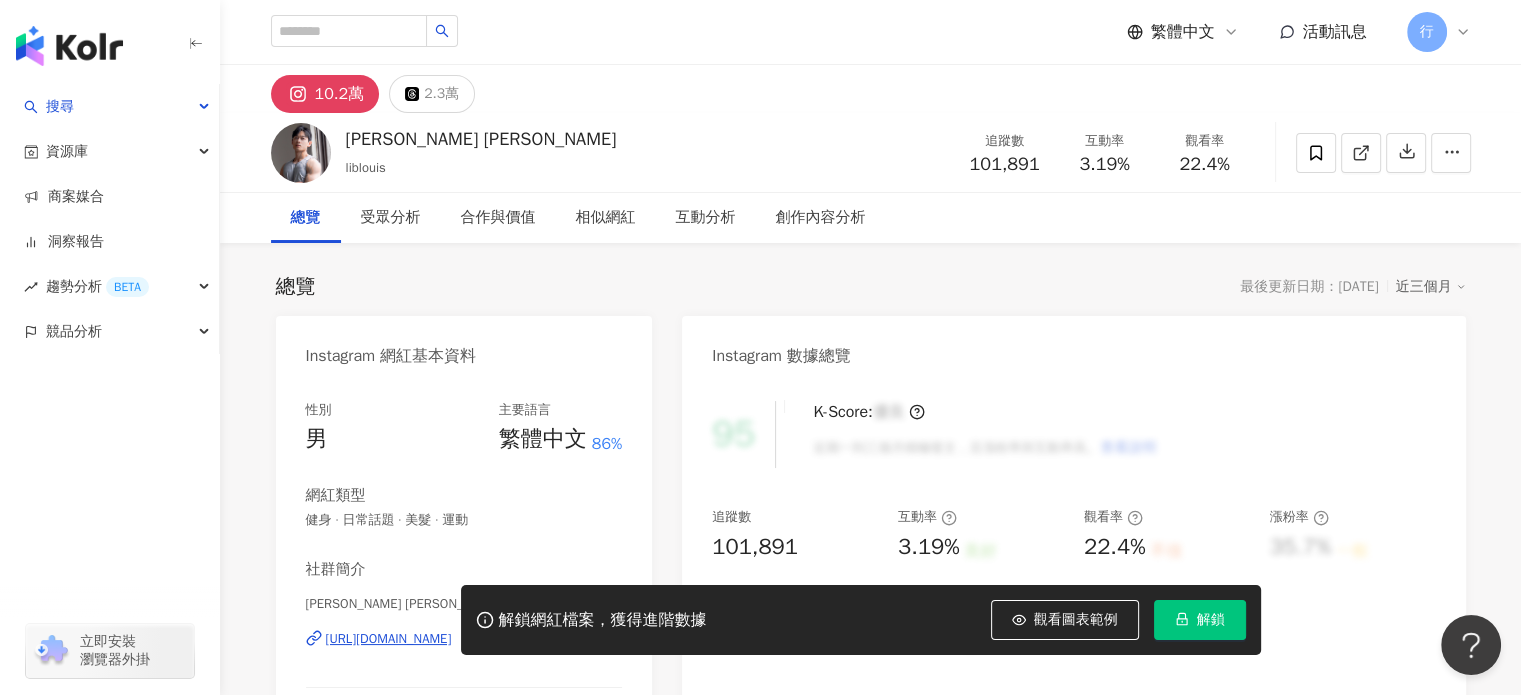 click on "Louis Chen | liblouis https://www.instagram.com/liblouis/" at bounding box center (464, 653) 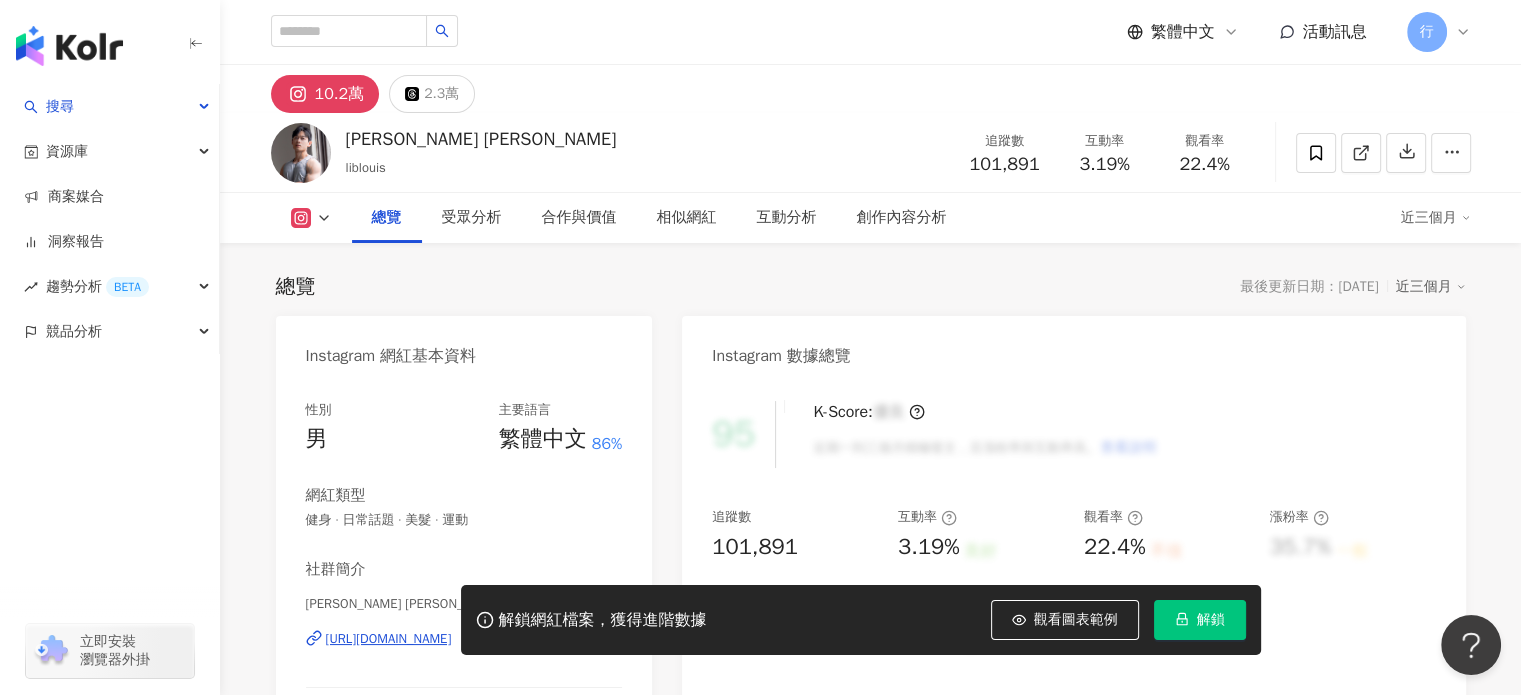 click on "https://www.instagram.com/liblouis/" at bounding box center [389, 639] 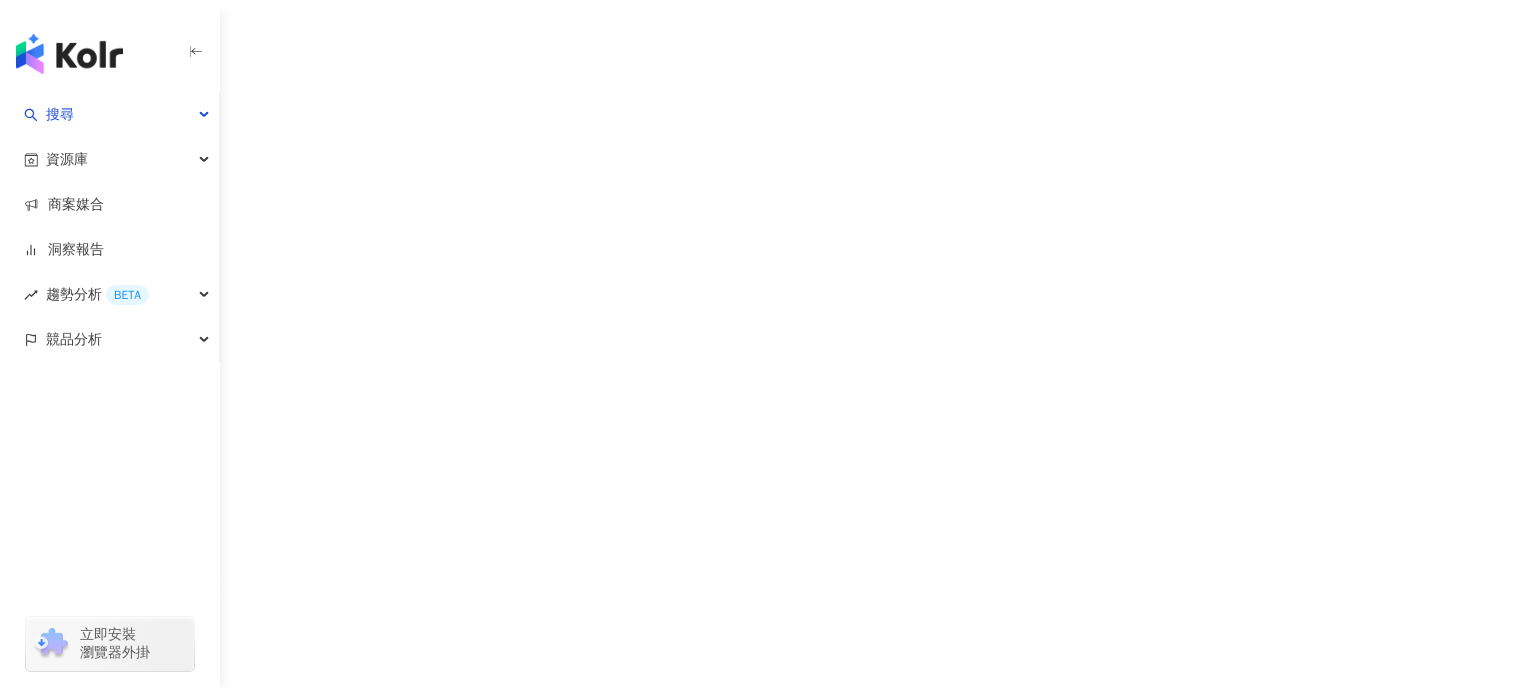 scroll, scrollTop: 0, scrollLeft: 0, axis: both 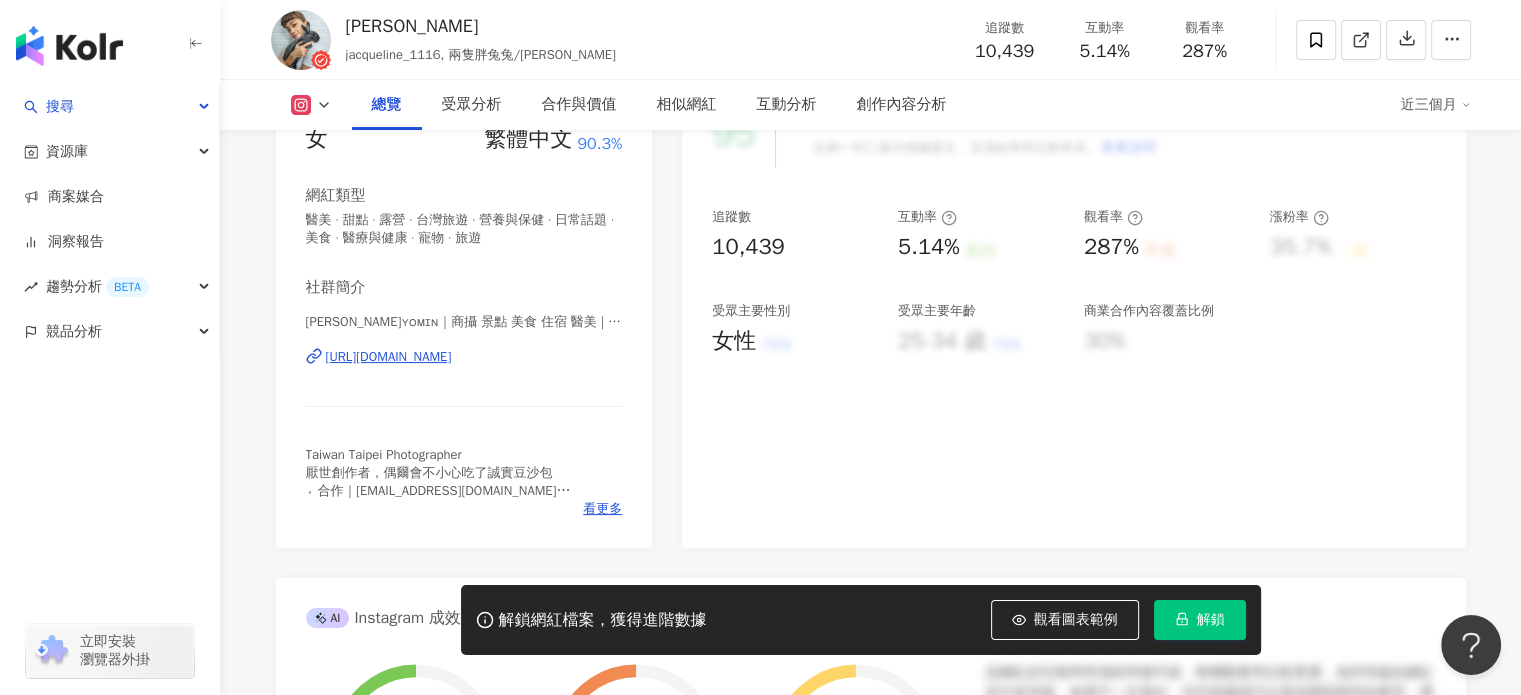 click on "[URL][DOMAIN_NAME]" at bounding box center [389, 357] 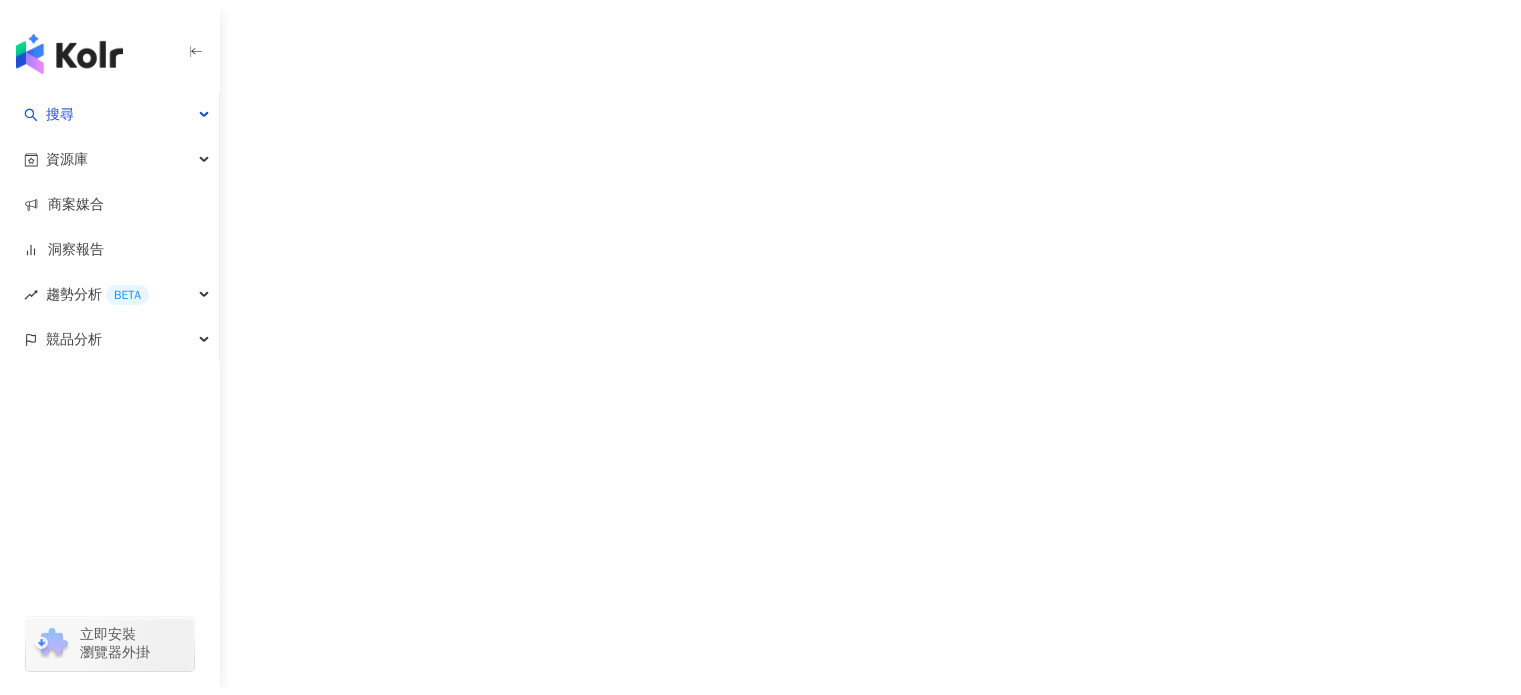scroll, scrollTop: 0, scrollLeft: 0, axis: both 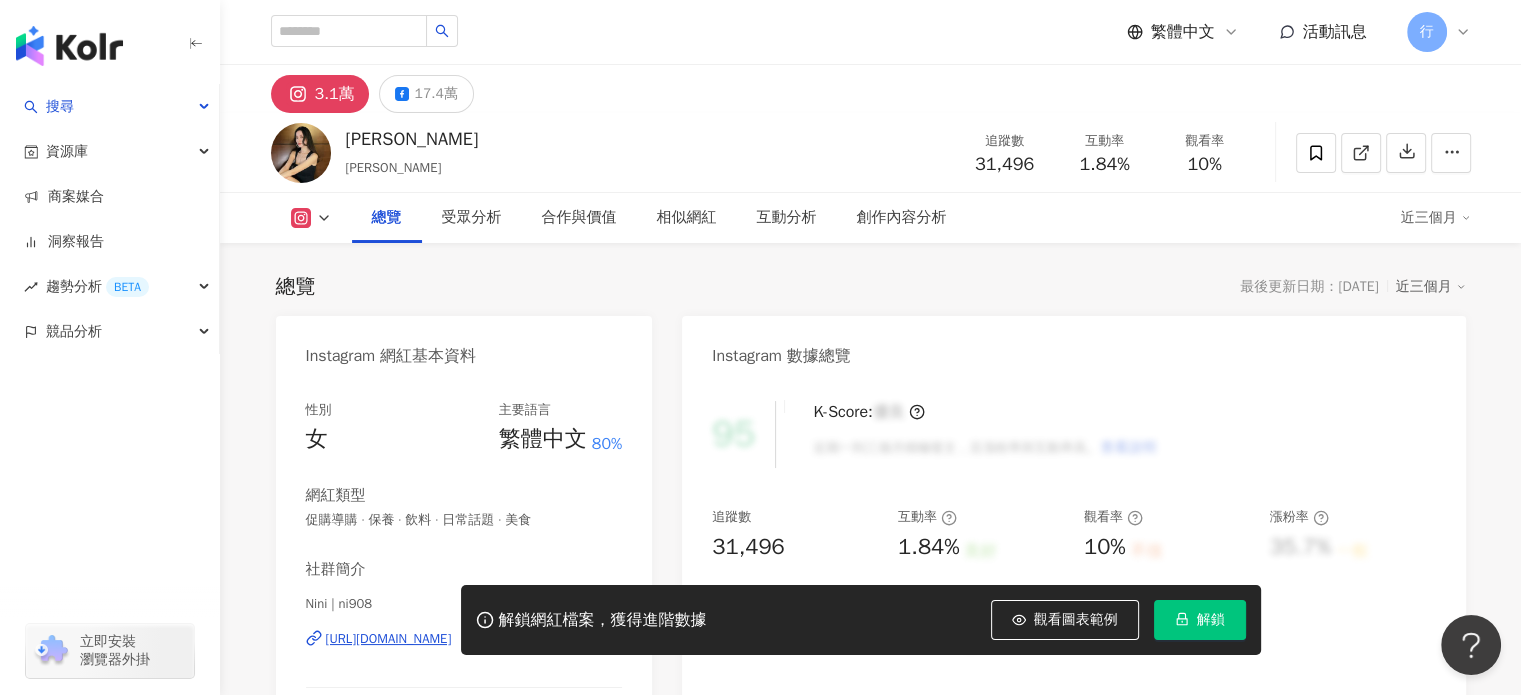 click on "https://www.instagram.com/ni908/" at bounding box center [389, 639] 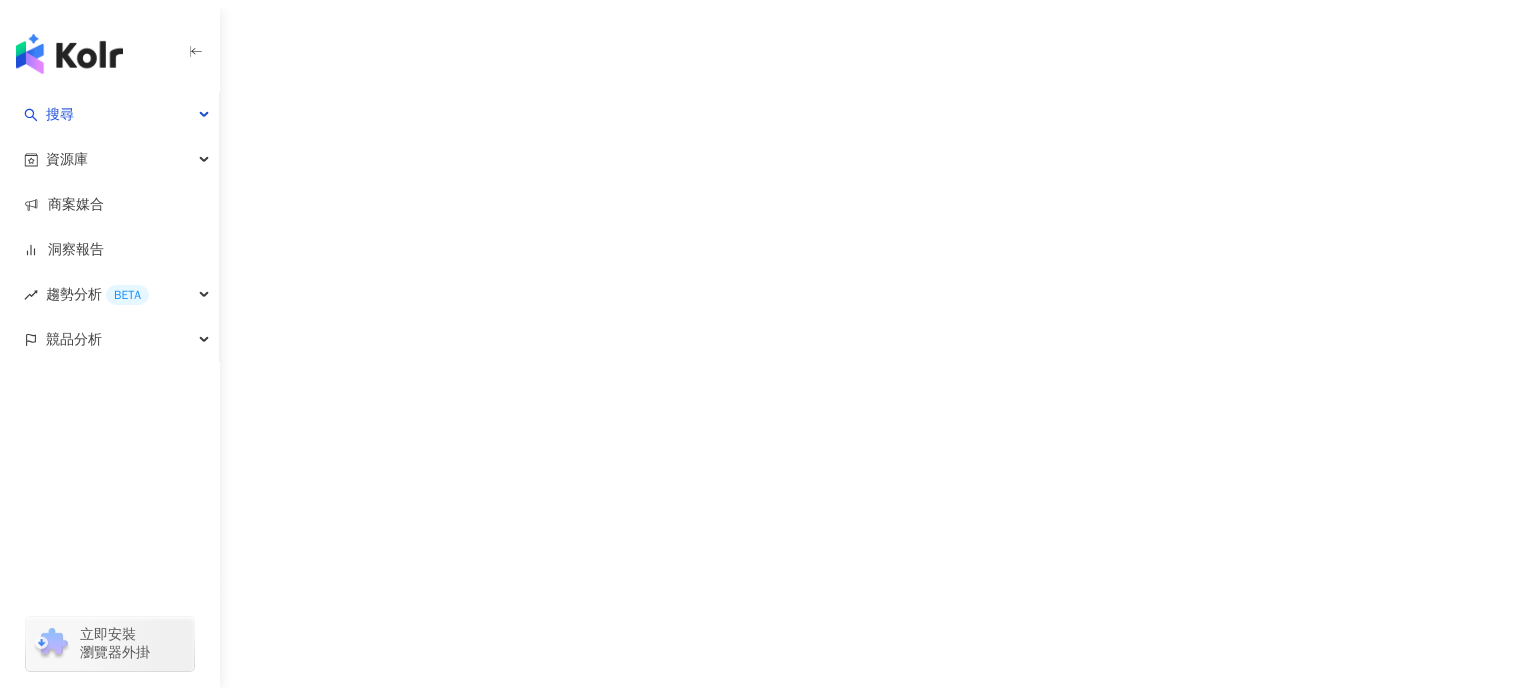 scroll, scrollTop: 0, scrollLeft: 0, axis: both 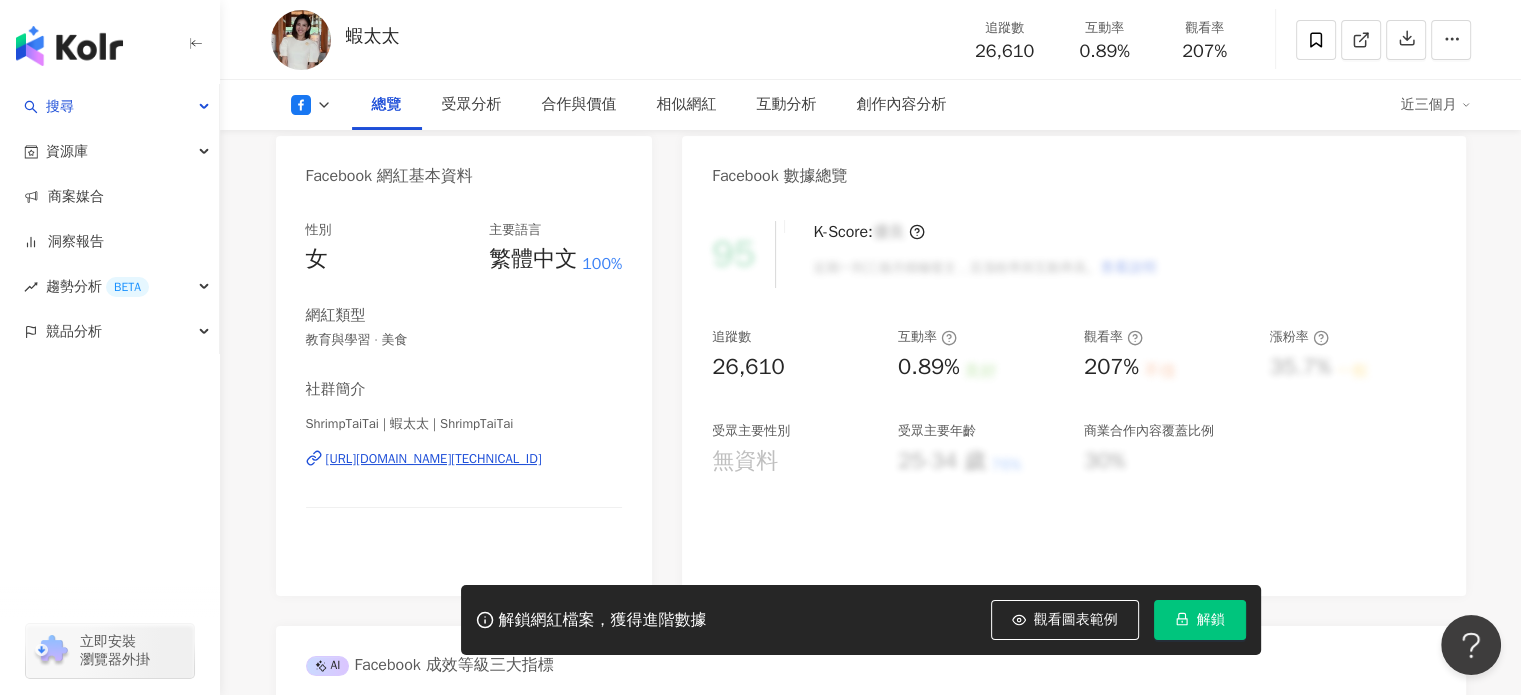 click on "[URL][DOMAIN_NAME][TECHNICAL_ID]" at bounding box center (434, 459) 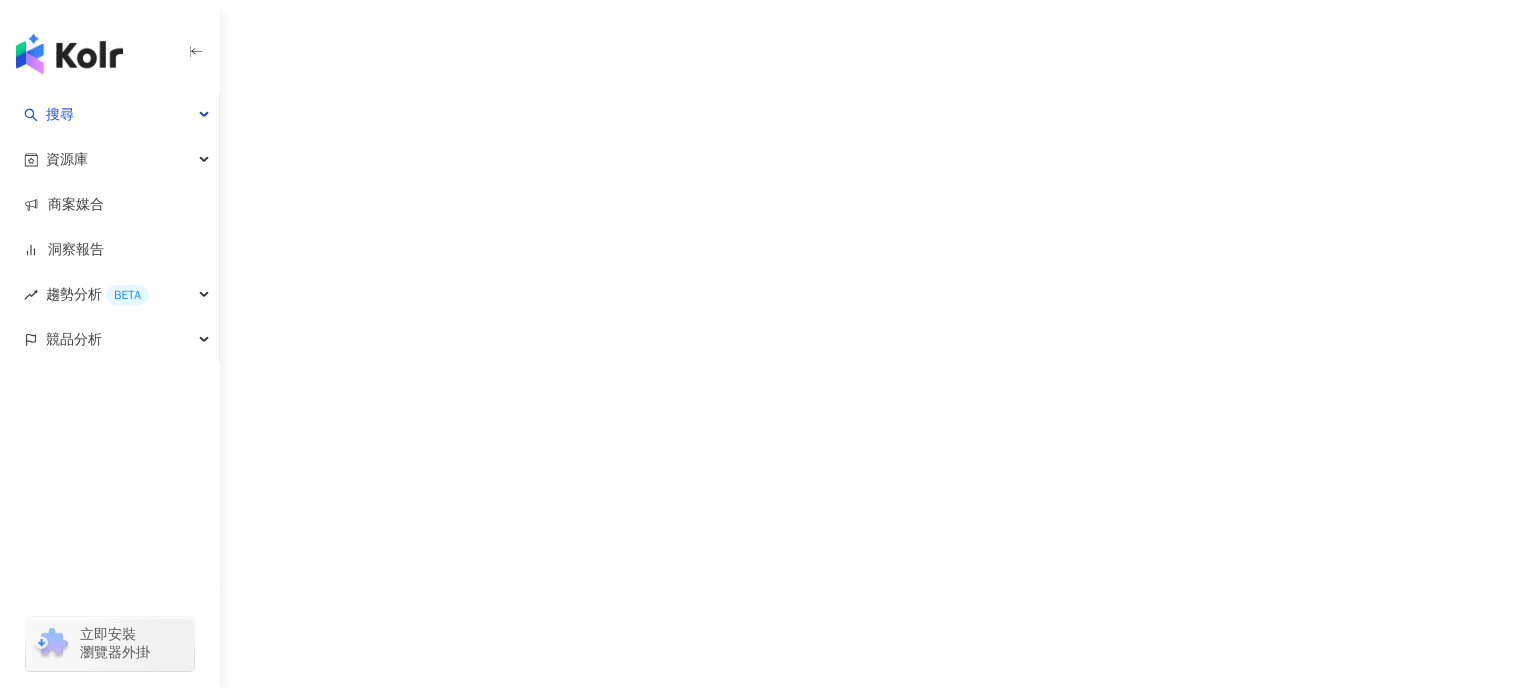 scroll, scrollTop: 0, scrollLeft: 0, axis: both 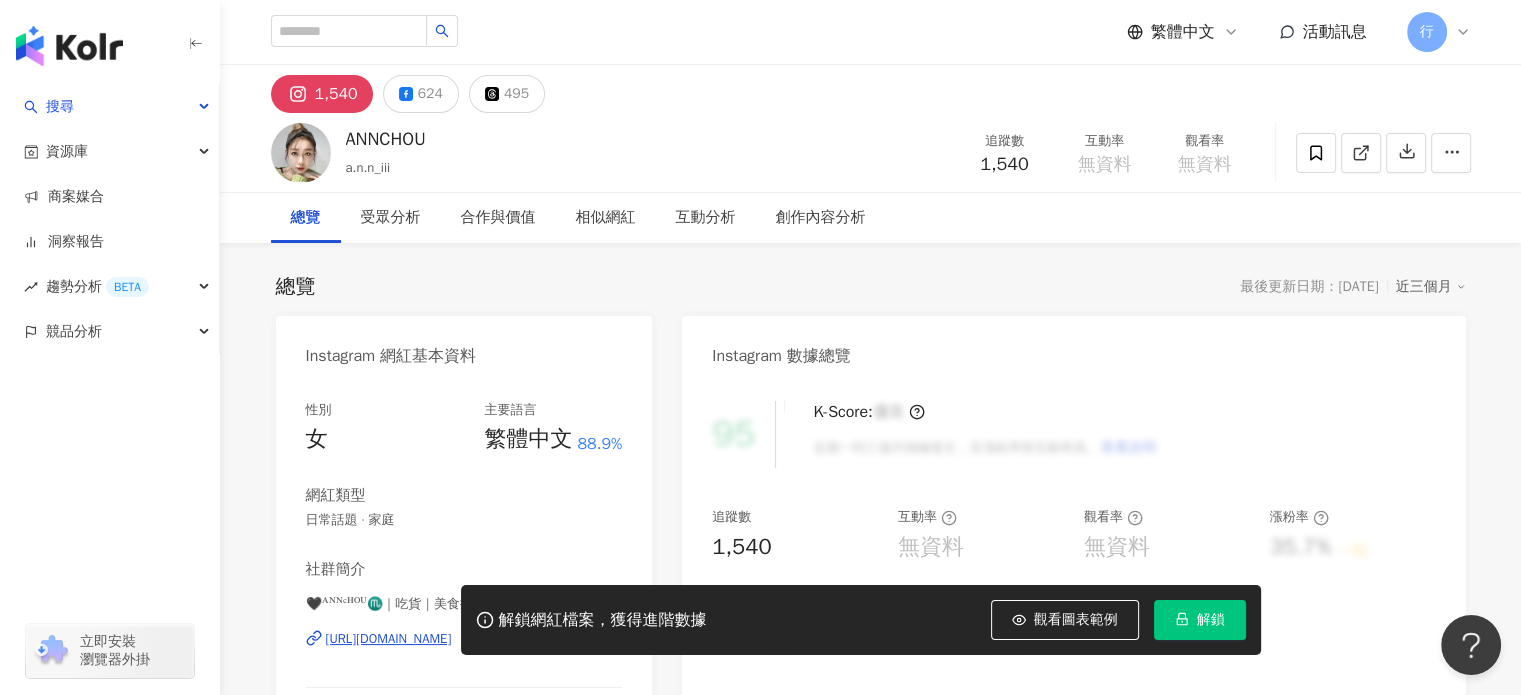 click on "https://www.instagram.com/a.n.n_iii/" at bounding box center (389, 639) 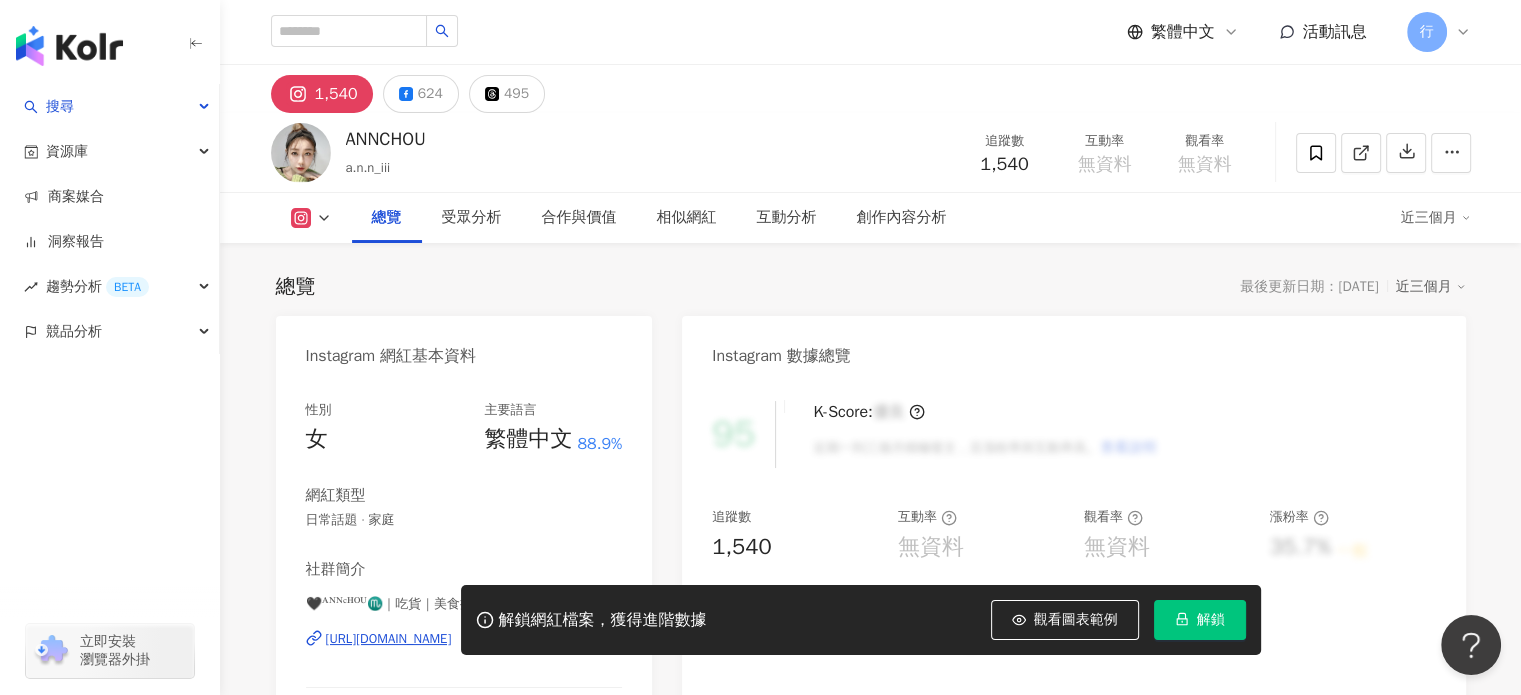 scroll, scrollTop: 100, scrollLeft: 0, axis: vertical 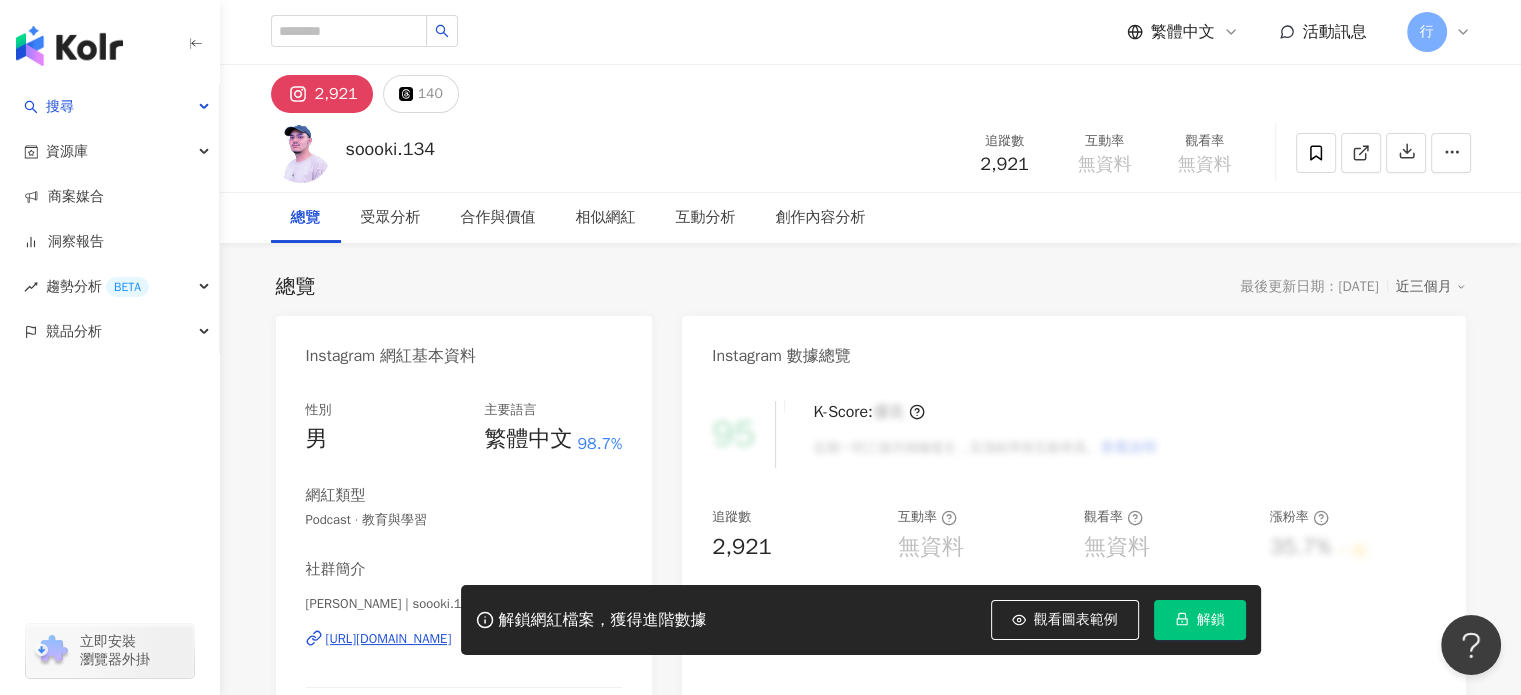 click on "https://www.instagram.com/soooki.134/" at bounding box center (389, 639) 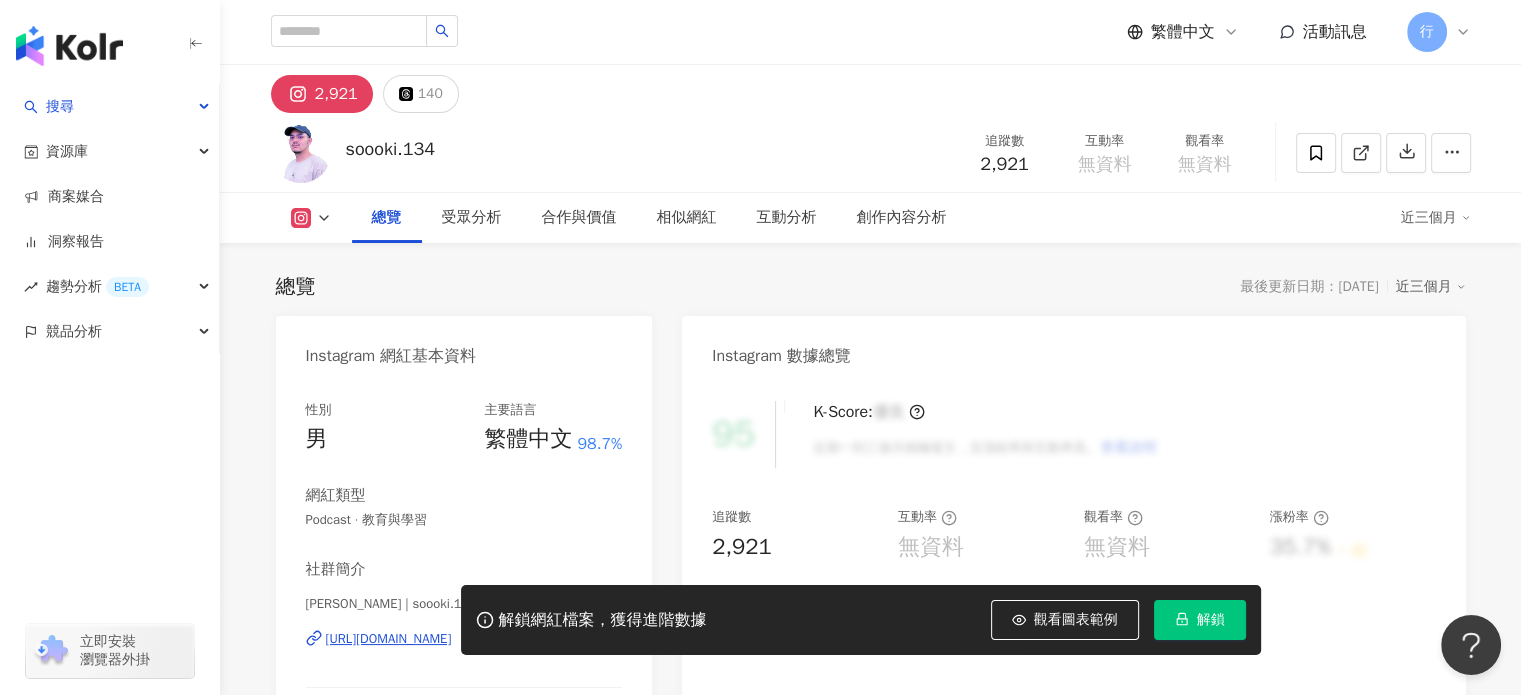 scroll, scrollTop: 300, scrollLeft: 0, axis: vertical 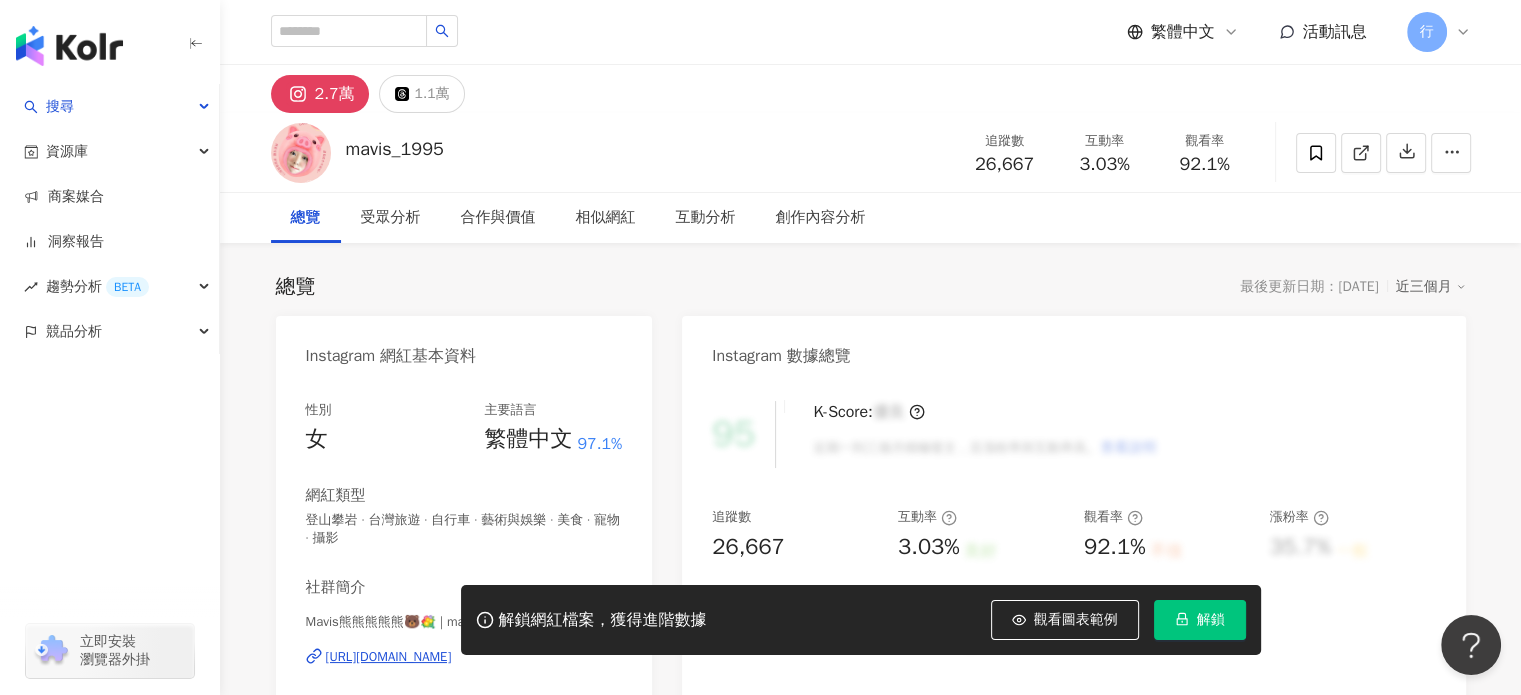 click on "[URL][DOMAIN_NAME]" at bounding box center [389, 657] 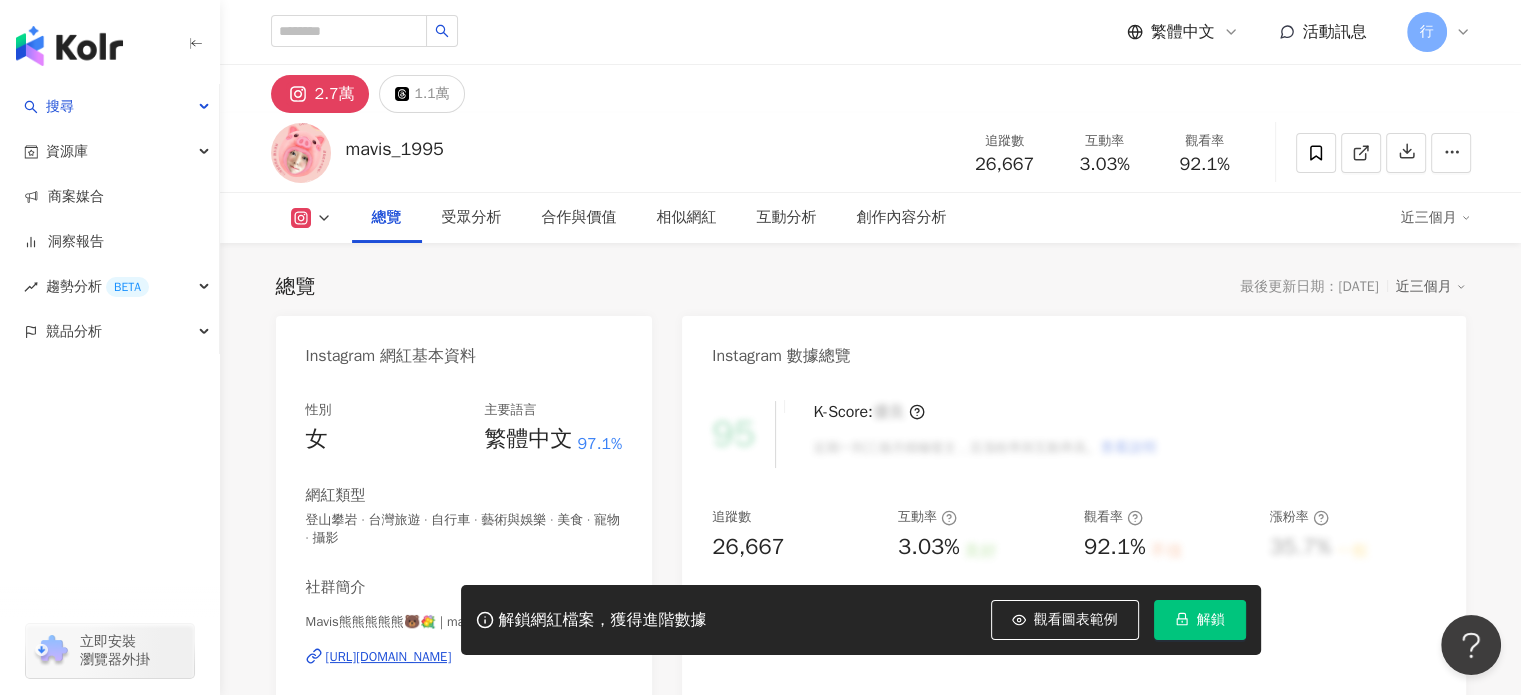 scroll, scrollTop: 200, scrollLeft: 0, axis: vertical 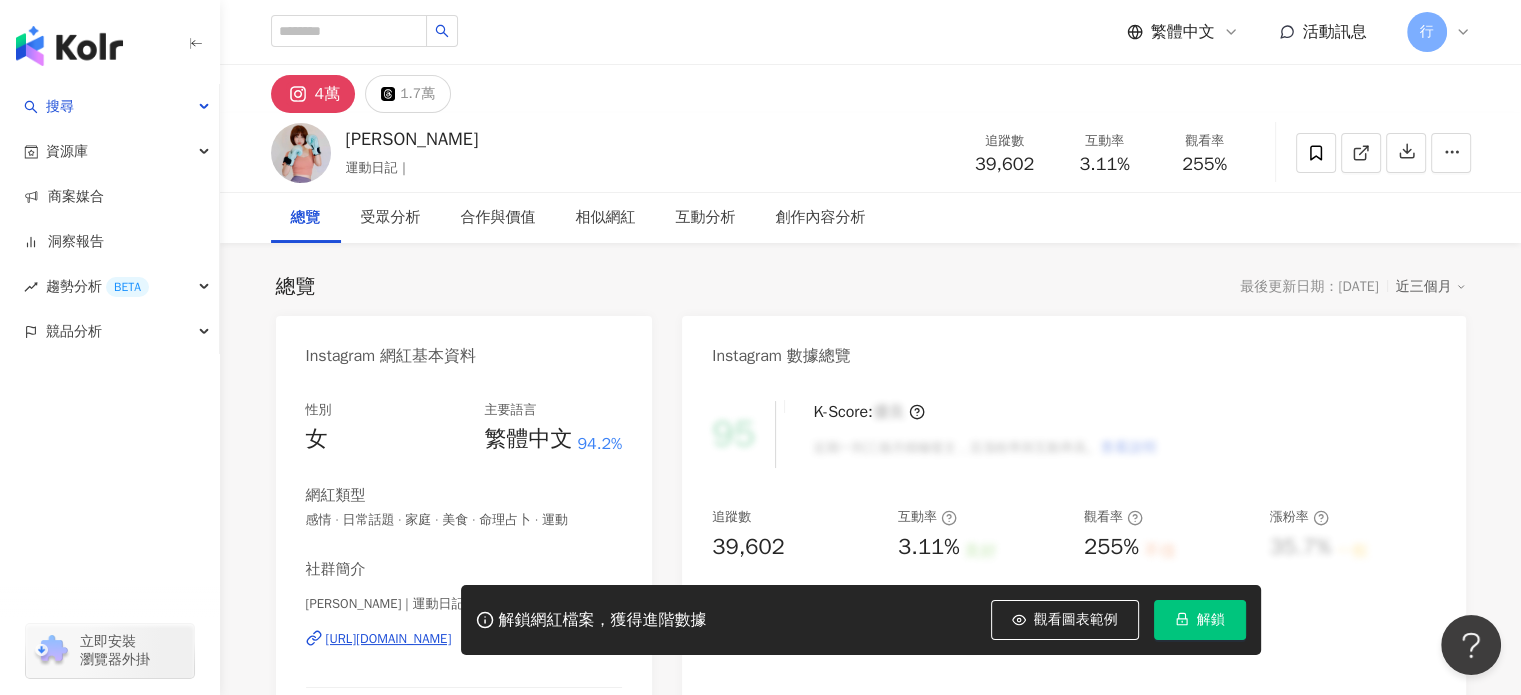 click on "https://www.instagram.com/wonbin1124/" at bounding box center (389, 639) 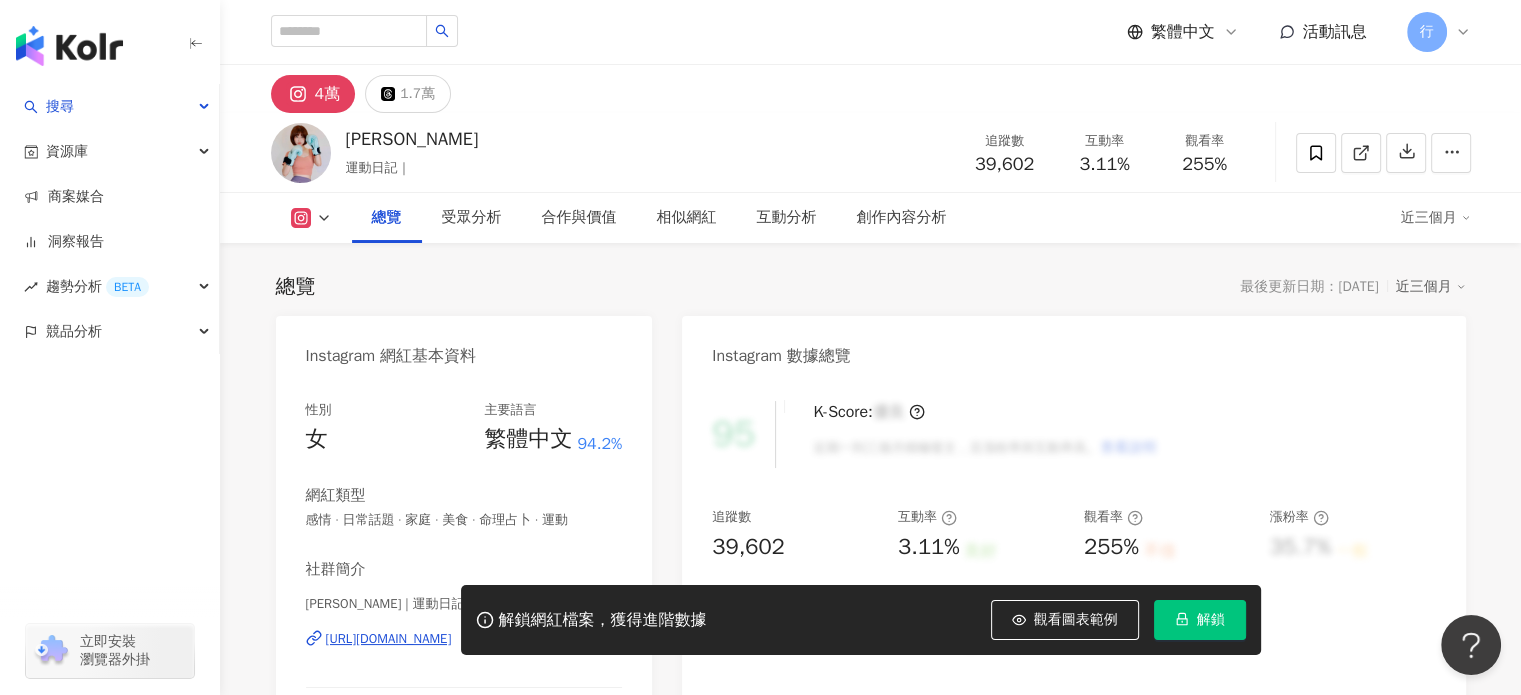 scroll, scrollTop: 200, scrollLeft: 0, axis: vertical 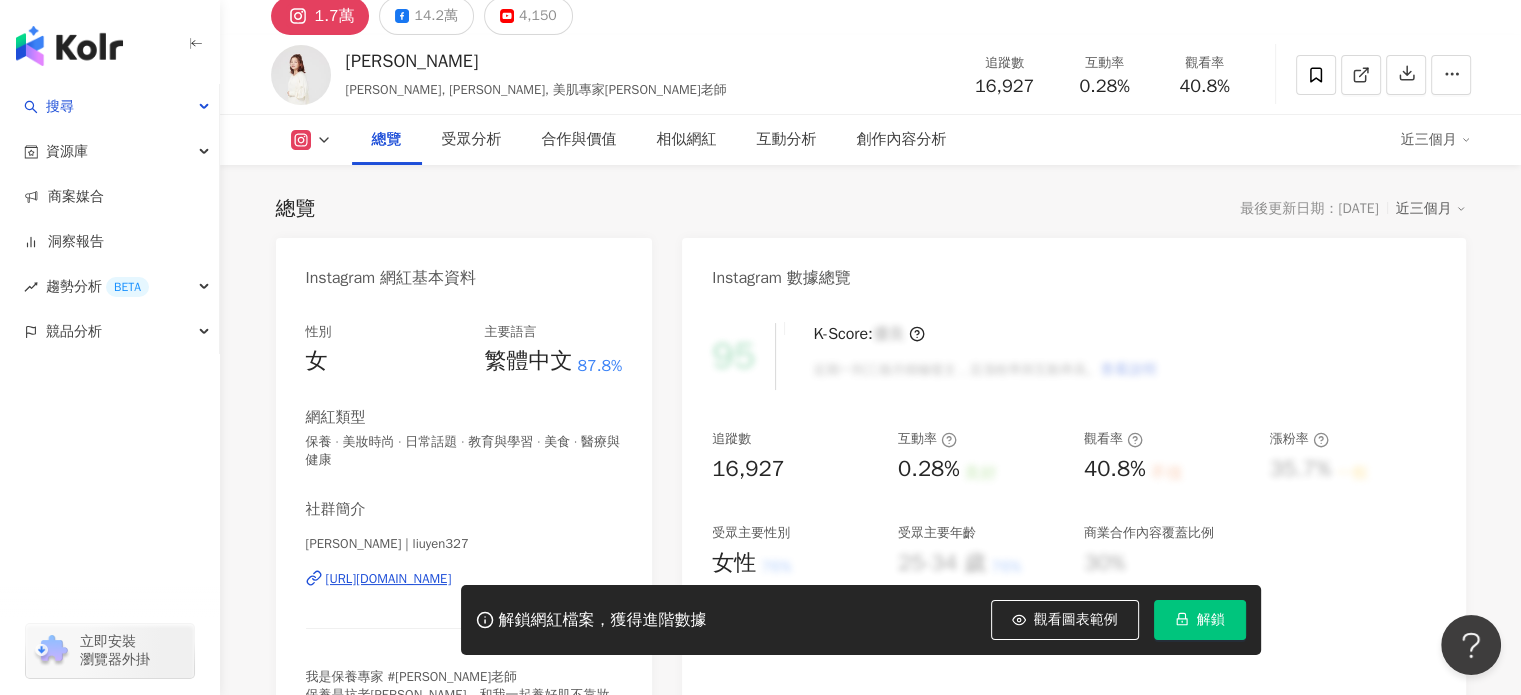 click on "[URL][DOMAIN_NAME]" at bounding box center (389, 579) 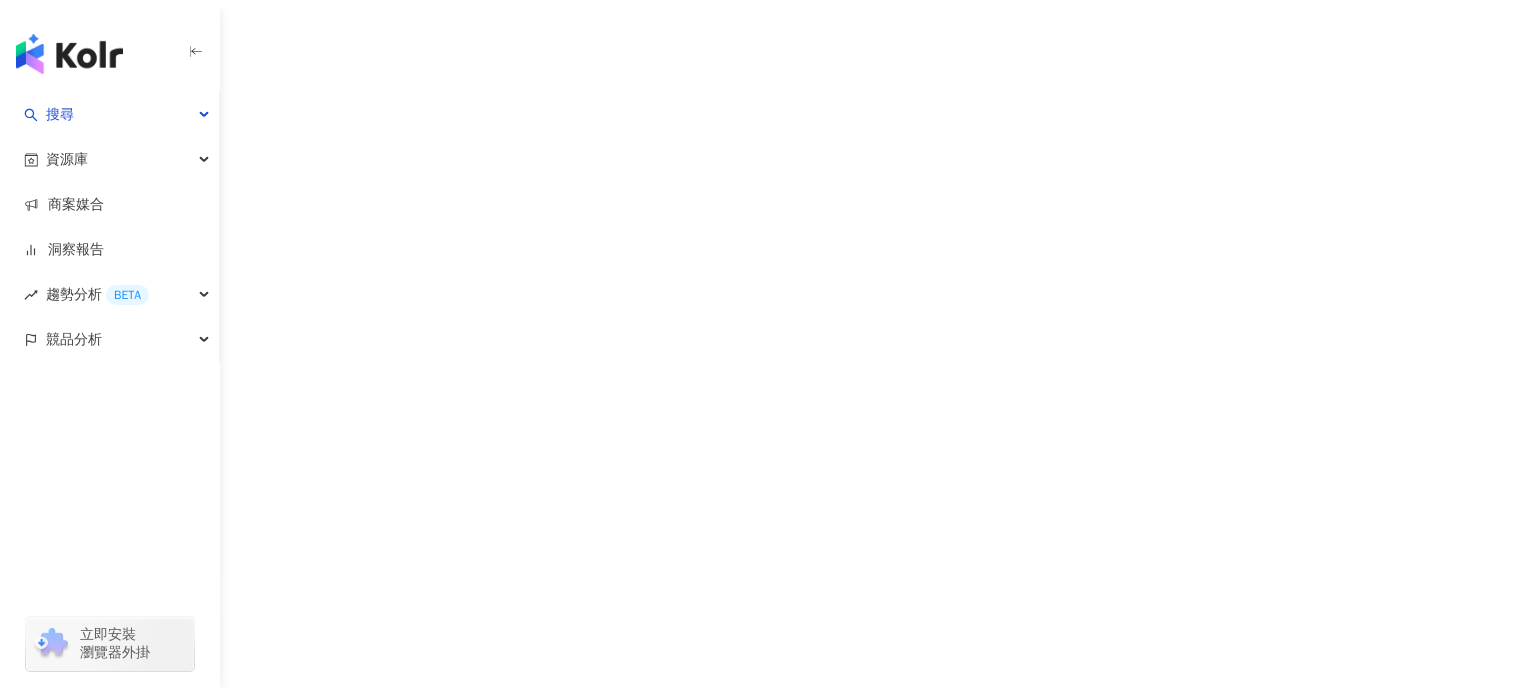 scroll, scrollTop: 0, scrollLeft: 0, axis: both 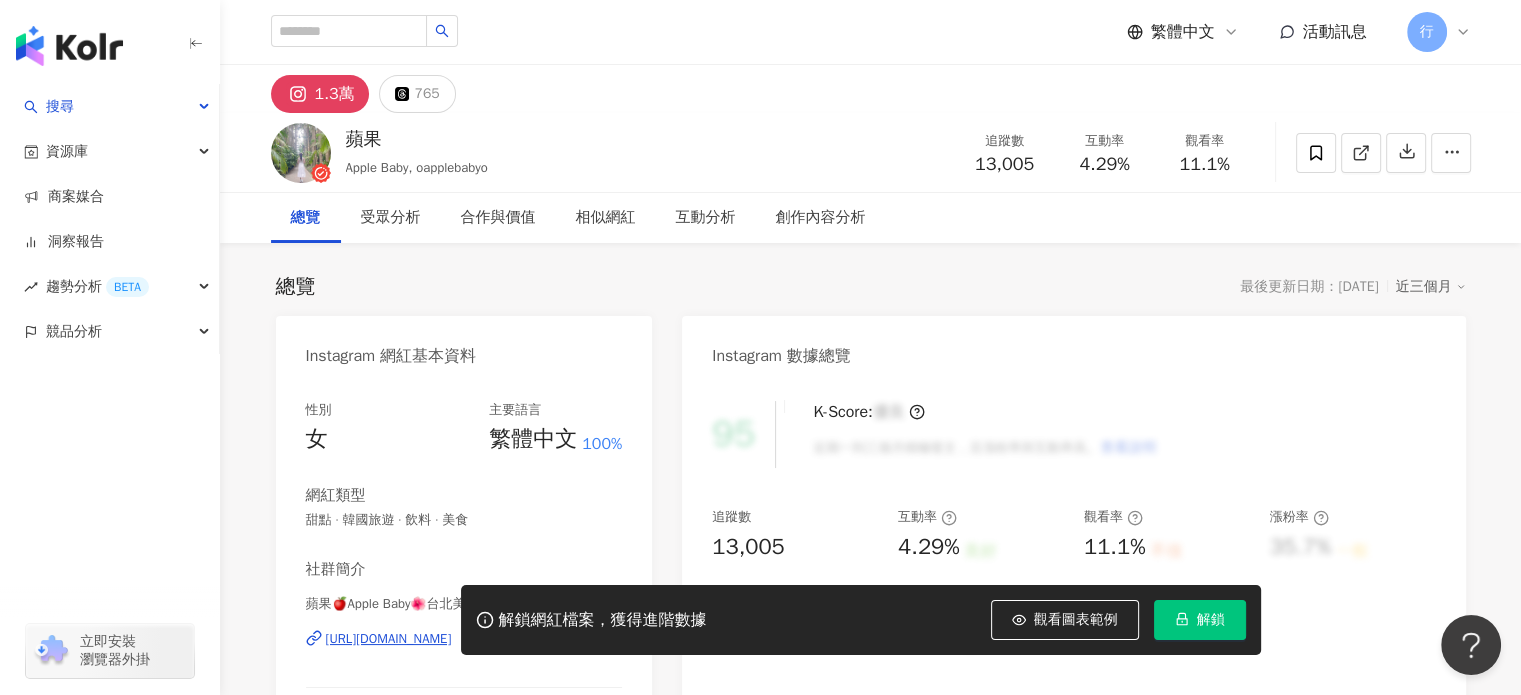 click on "https://www.instagram.com/oapplebabyo/" at bounding box center [389, 639] 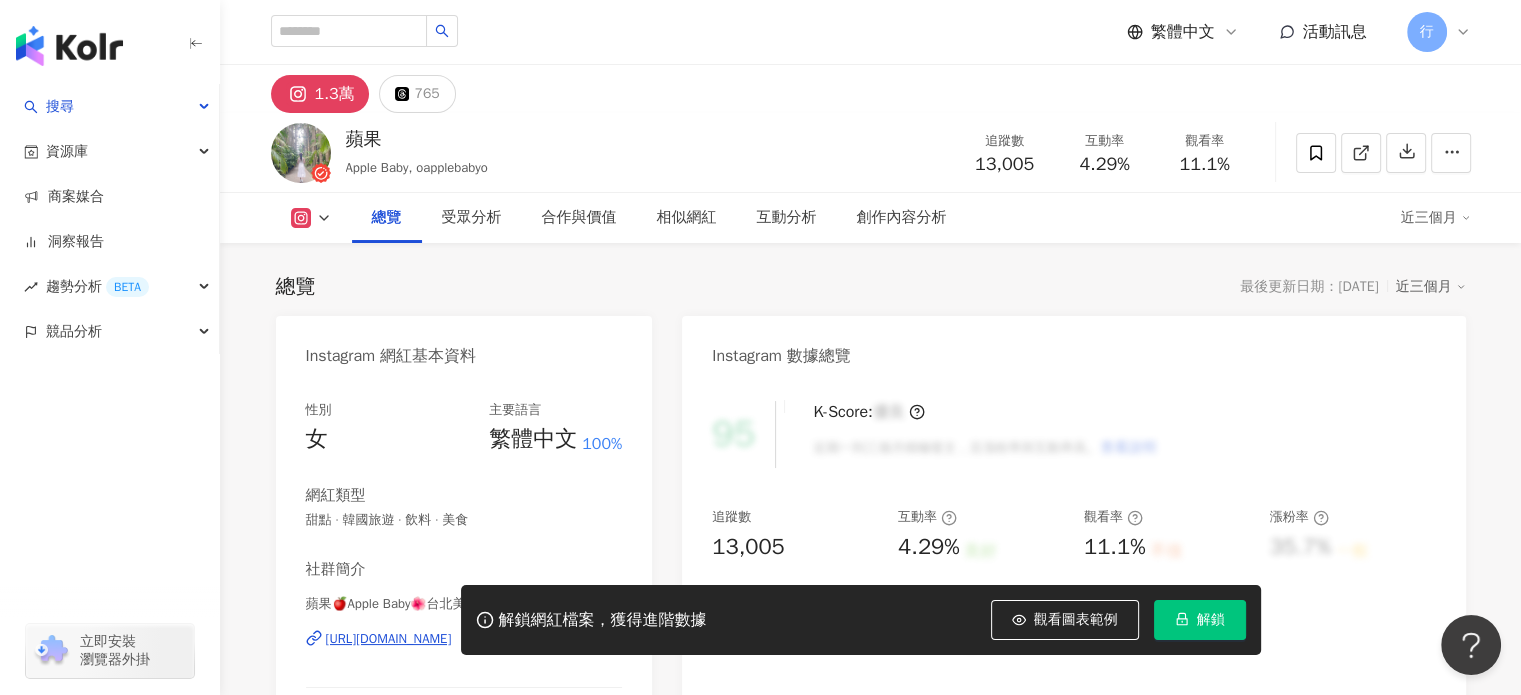scroll, scrollTop: 200, scrollLeft: 0, axis: vertical 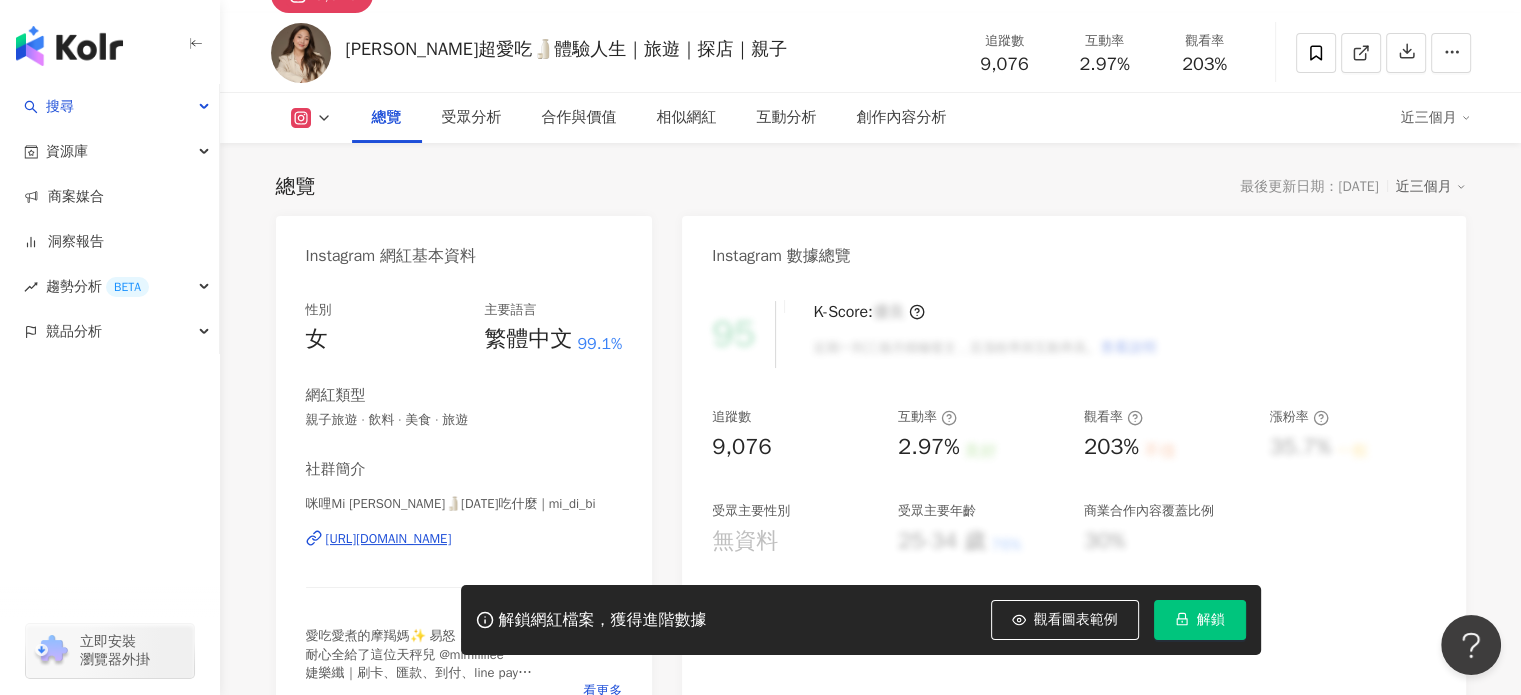 click on "https://www.instagram.com/mi_di_bi/" at bounding box center (389, 539) 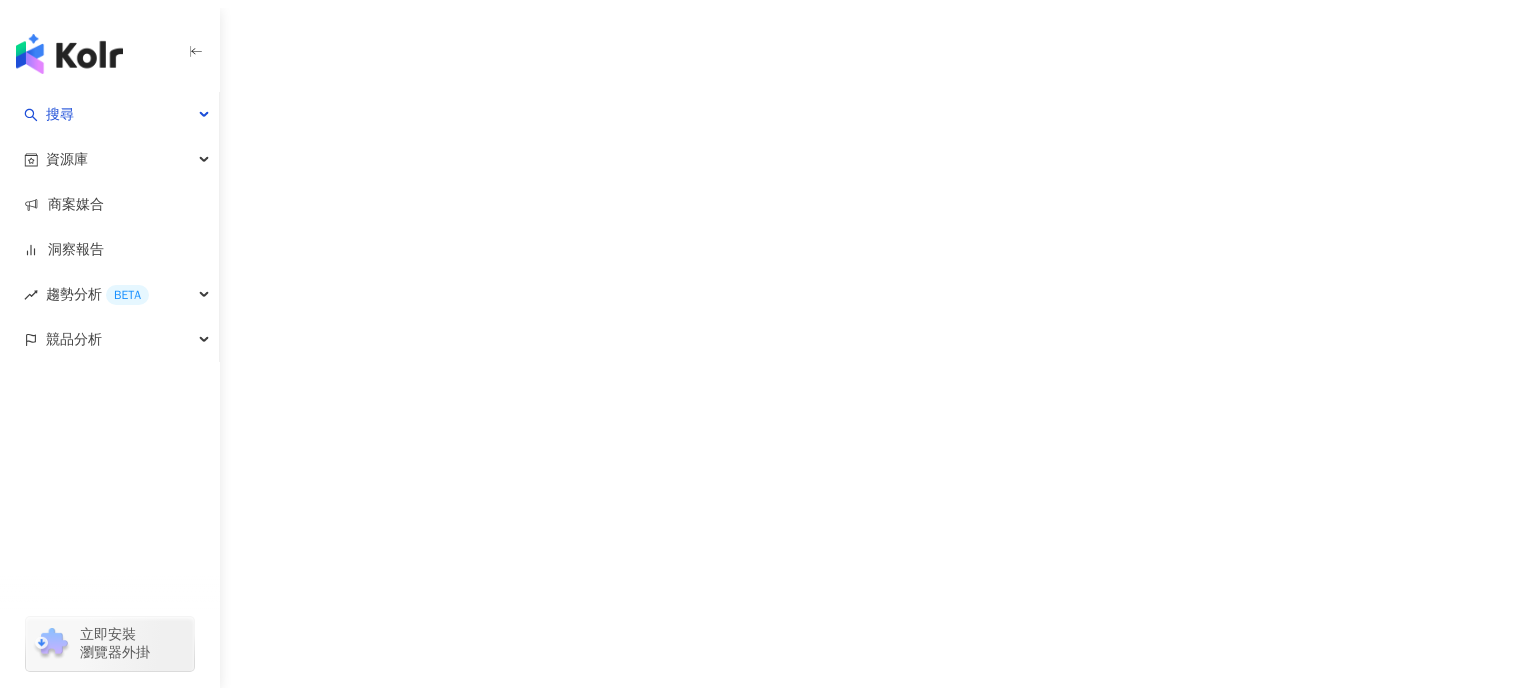 scroll, scrollTop: 0, scrollLeft: 0, axis: both 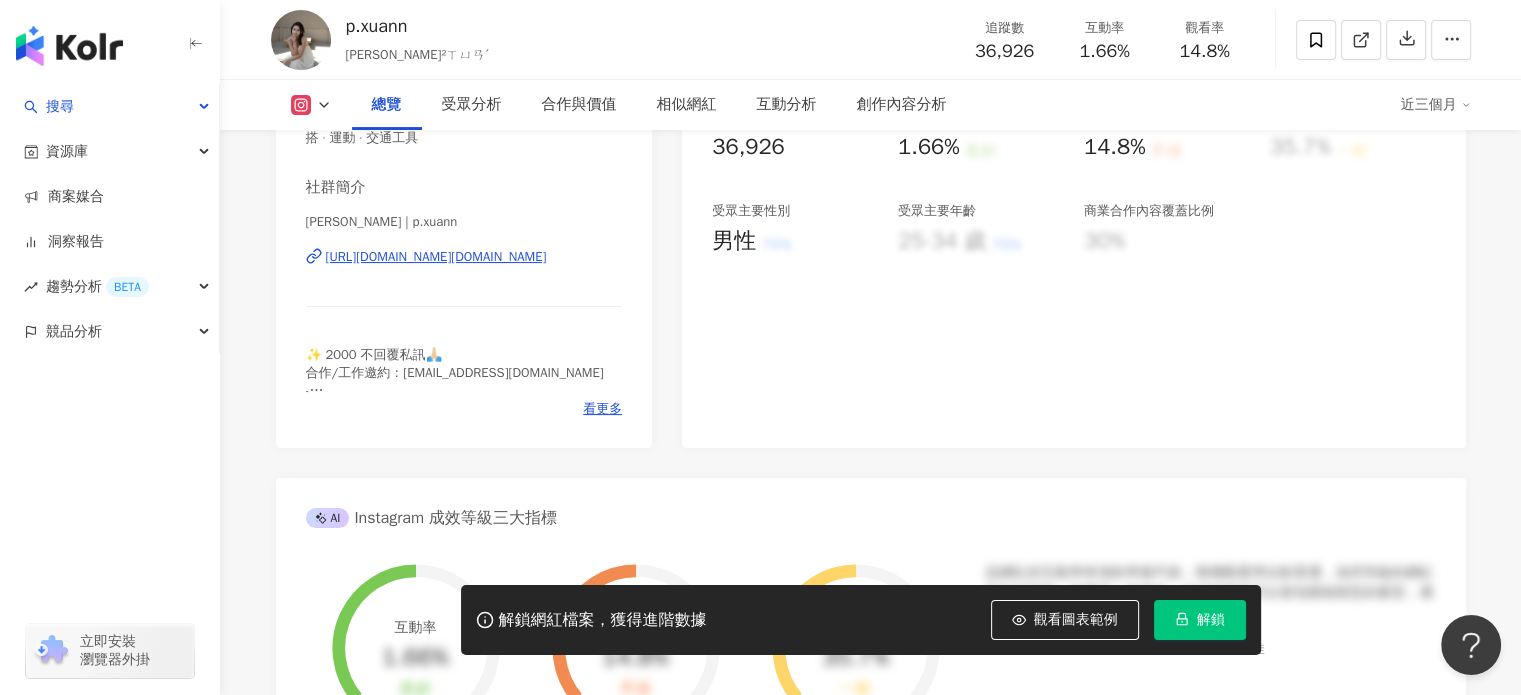 click on "https://www.instagram.com/p.xuann/" at bounding box center (436, 257) 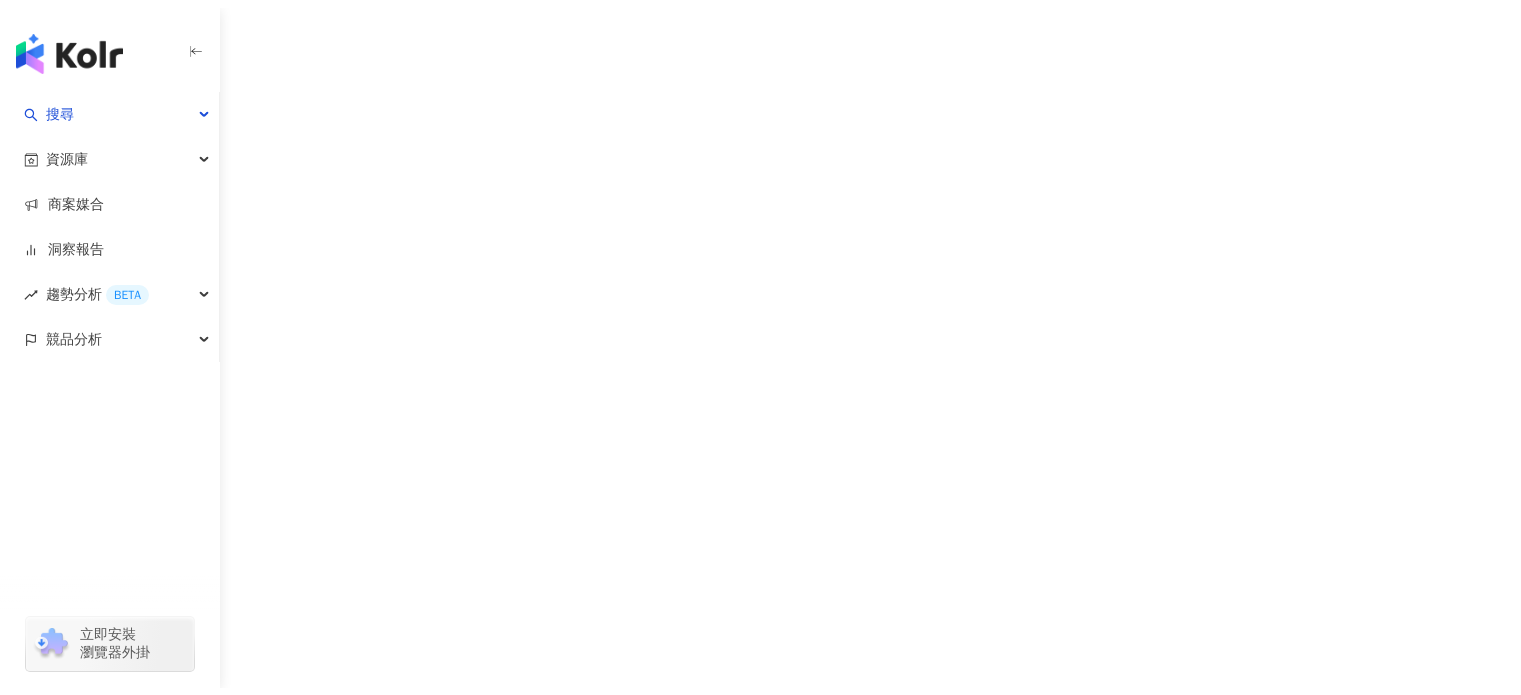 scroll, scrollTop: 0, scrollLeft: 0, axis: both 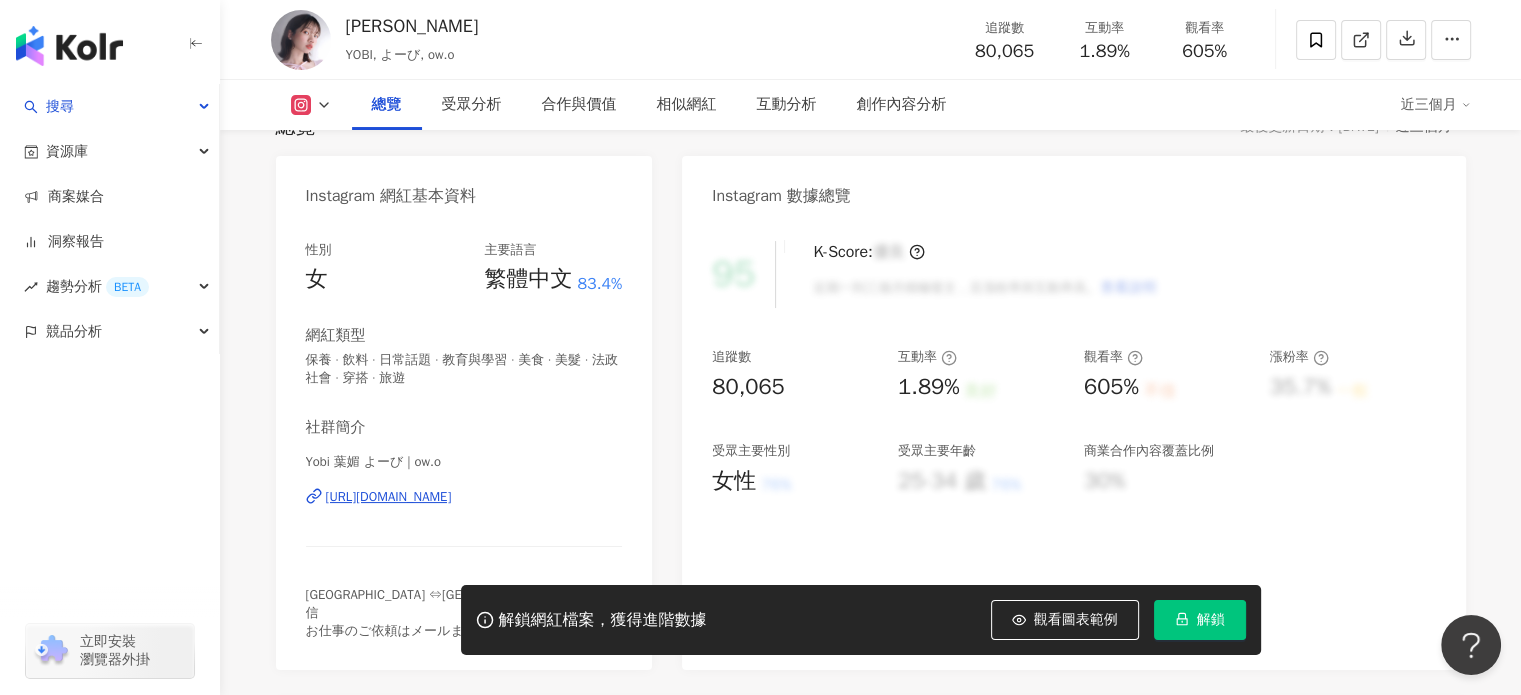 click on "[URL][DOMAIN_NAME]" at bounding box center [389, 497] 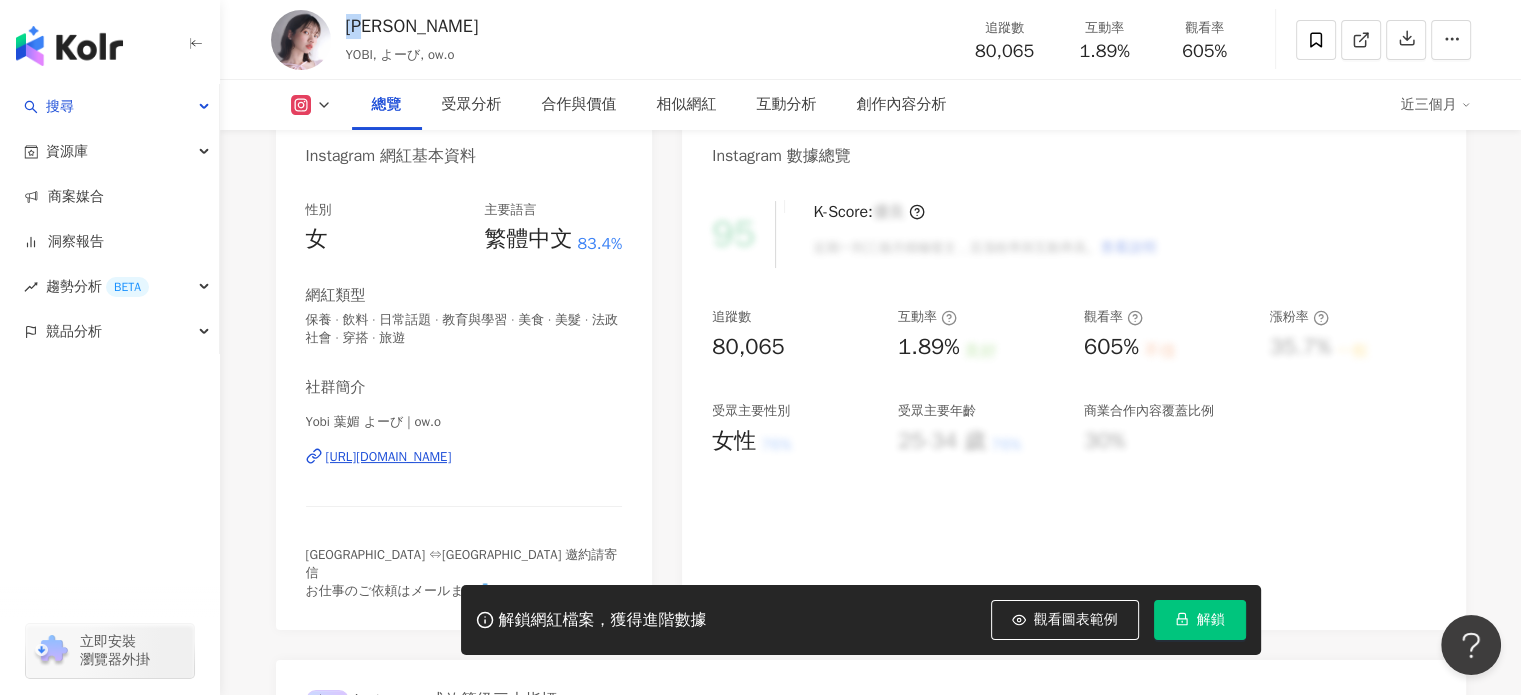 drag, startPoint x: 379, startPoint y: 28, endPoint x: 342, endPoint y: 28, distance: 37 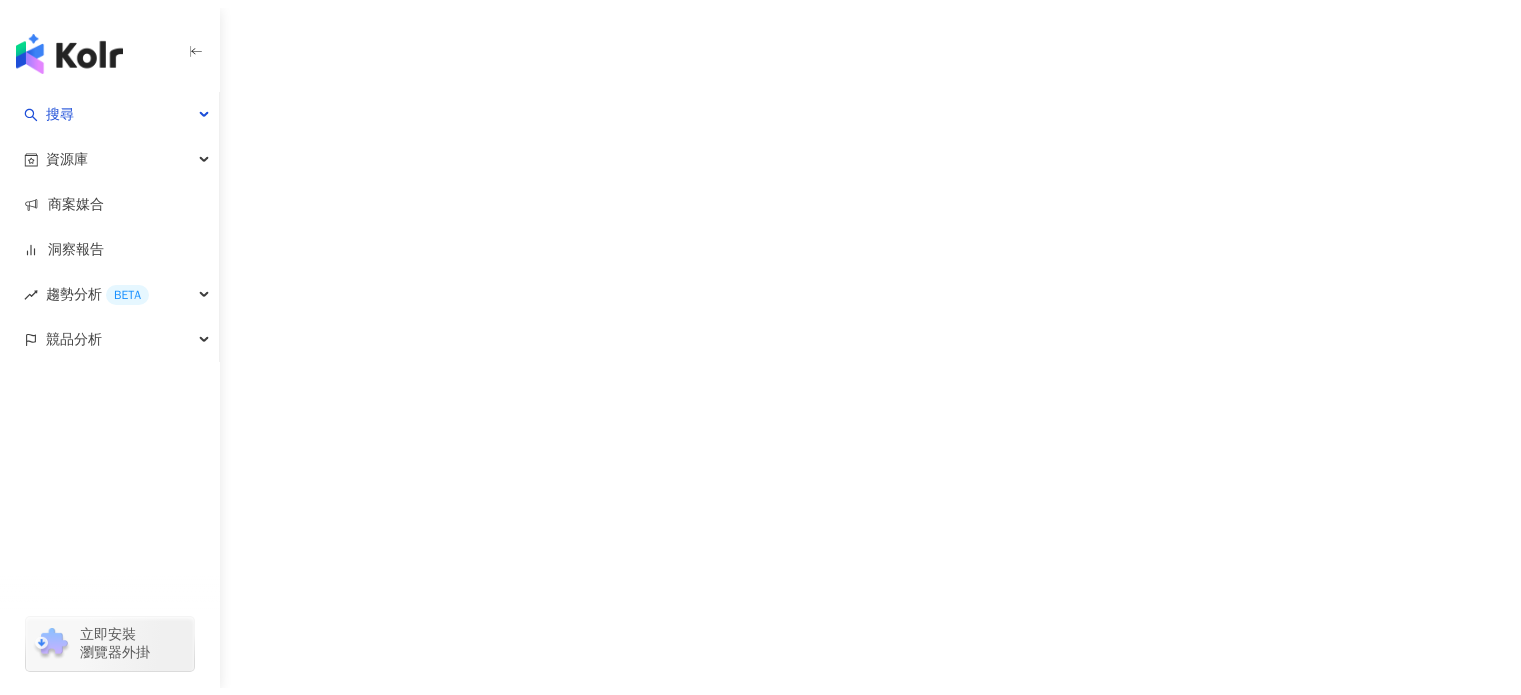 scroll, scrollTop: 0, scrollLeft: 0, axis: both 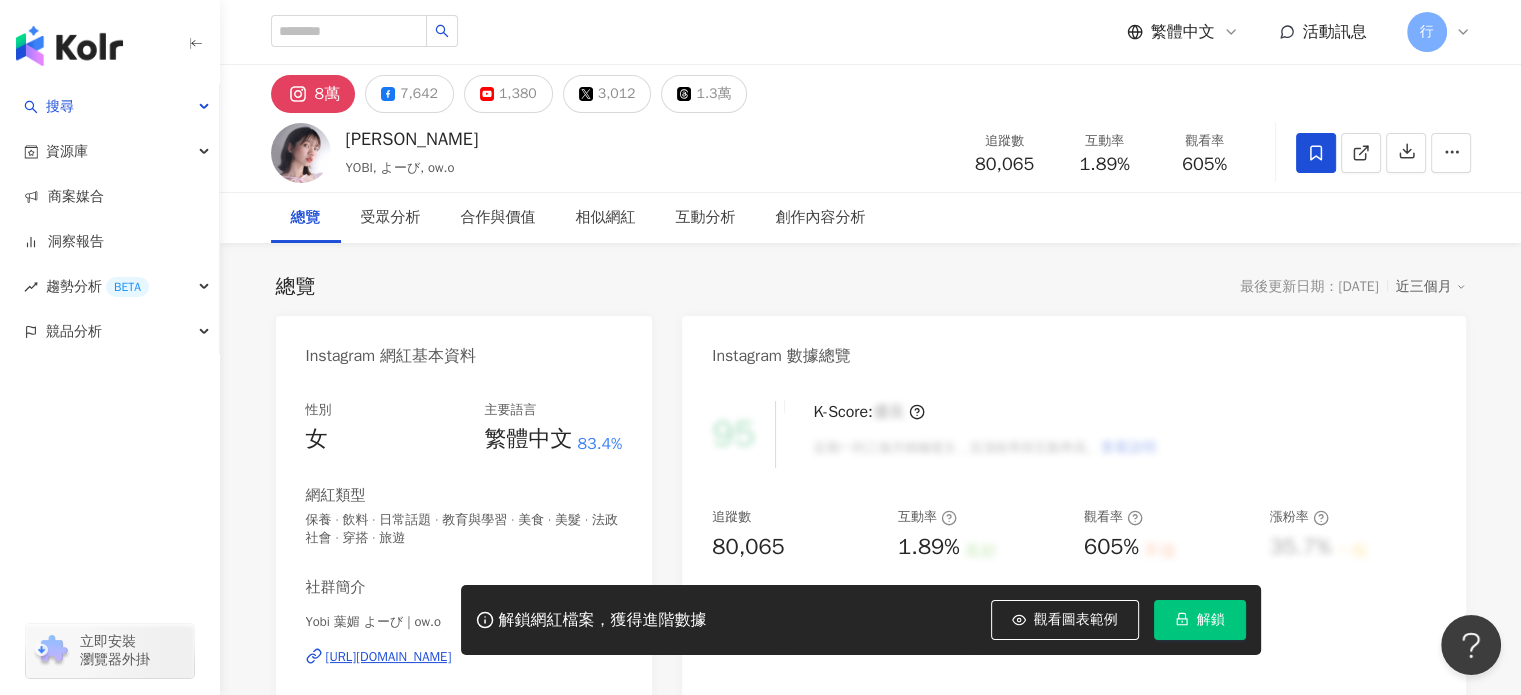 click at bounding box center [1316, 153] 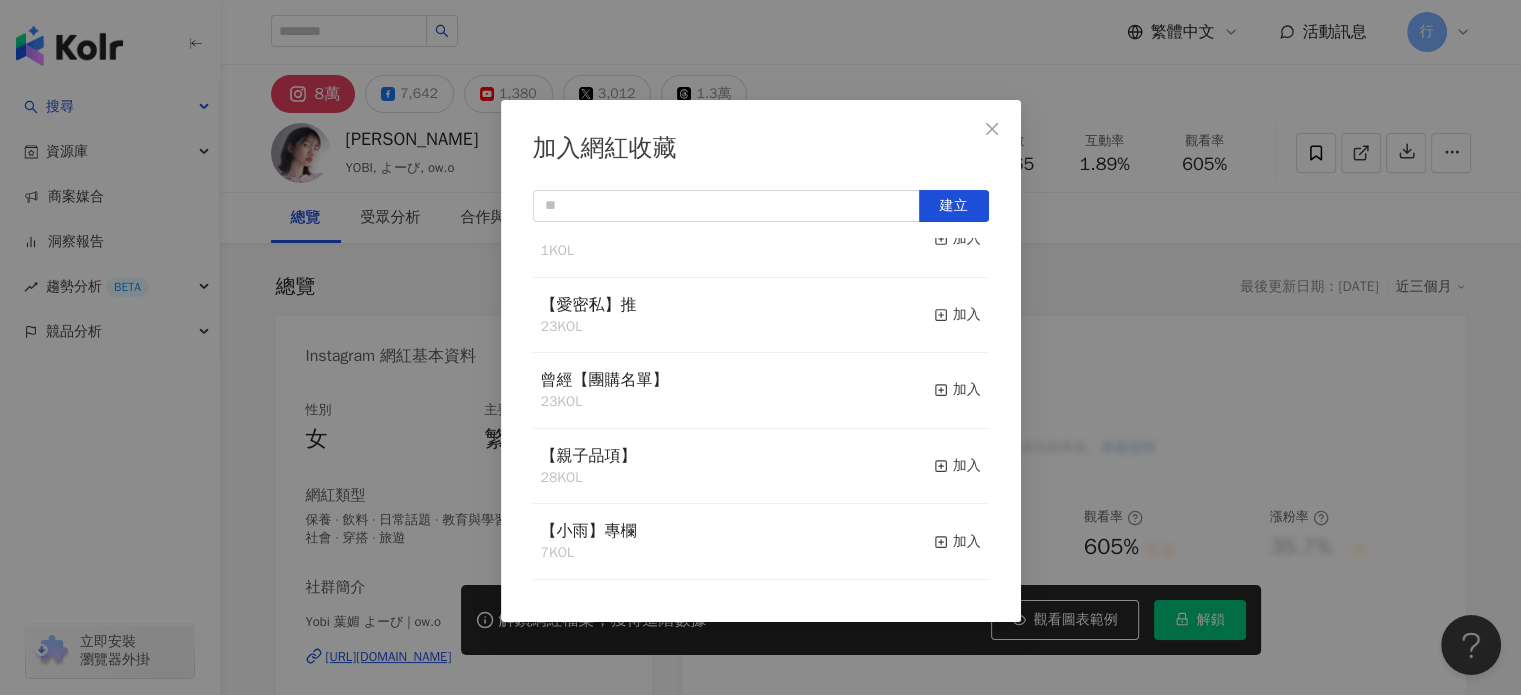 scroll, scrollTop: 1208, scrollLeft: 0, axis: vertical 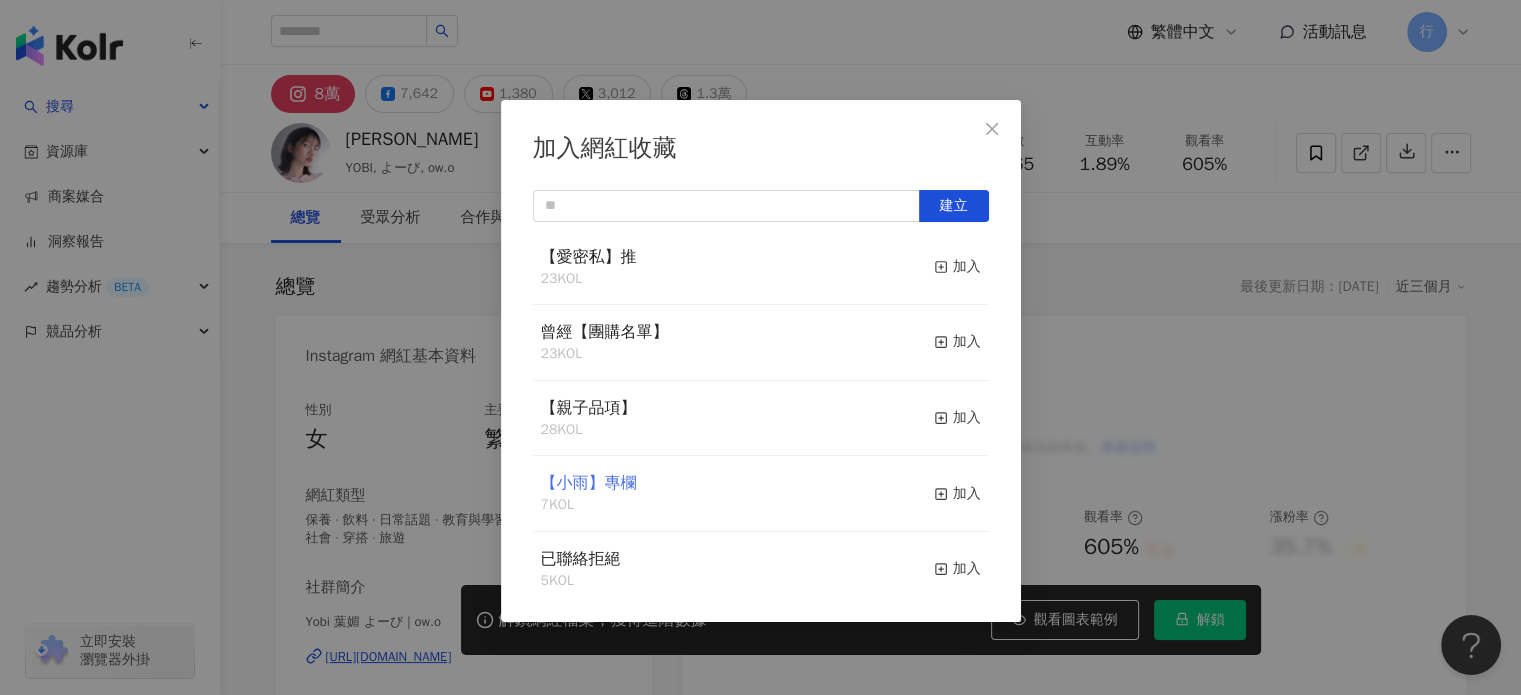 click on "【小雨】專欄" at bounding box center (589, 483) 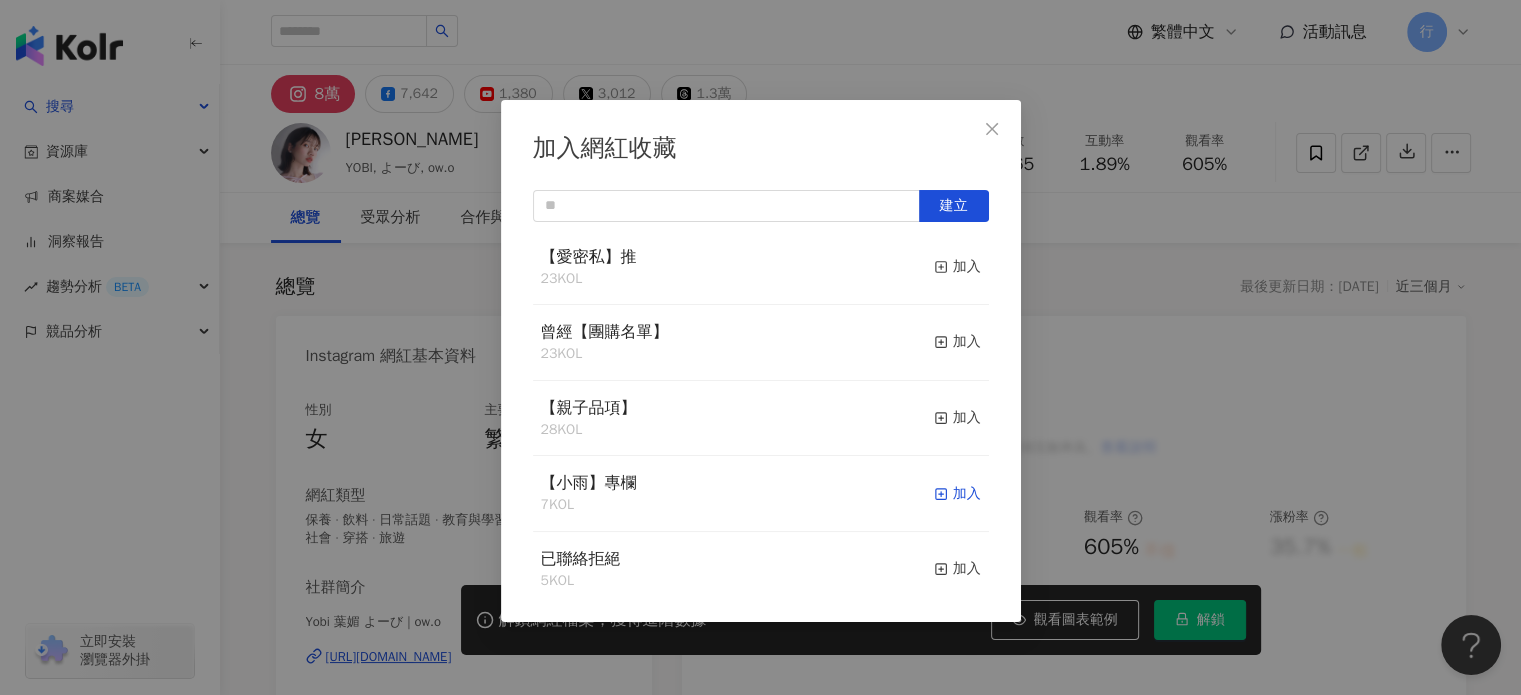 click 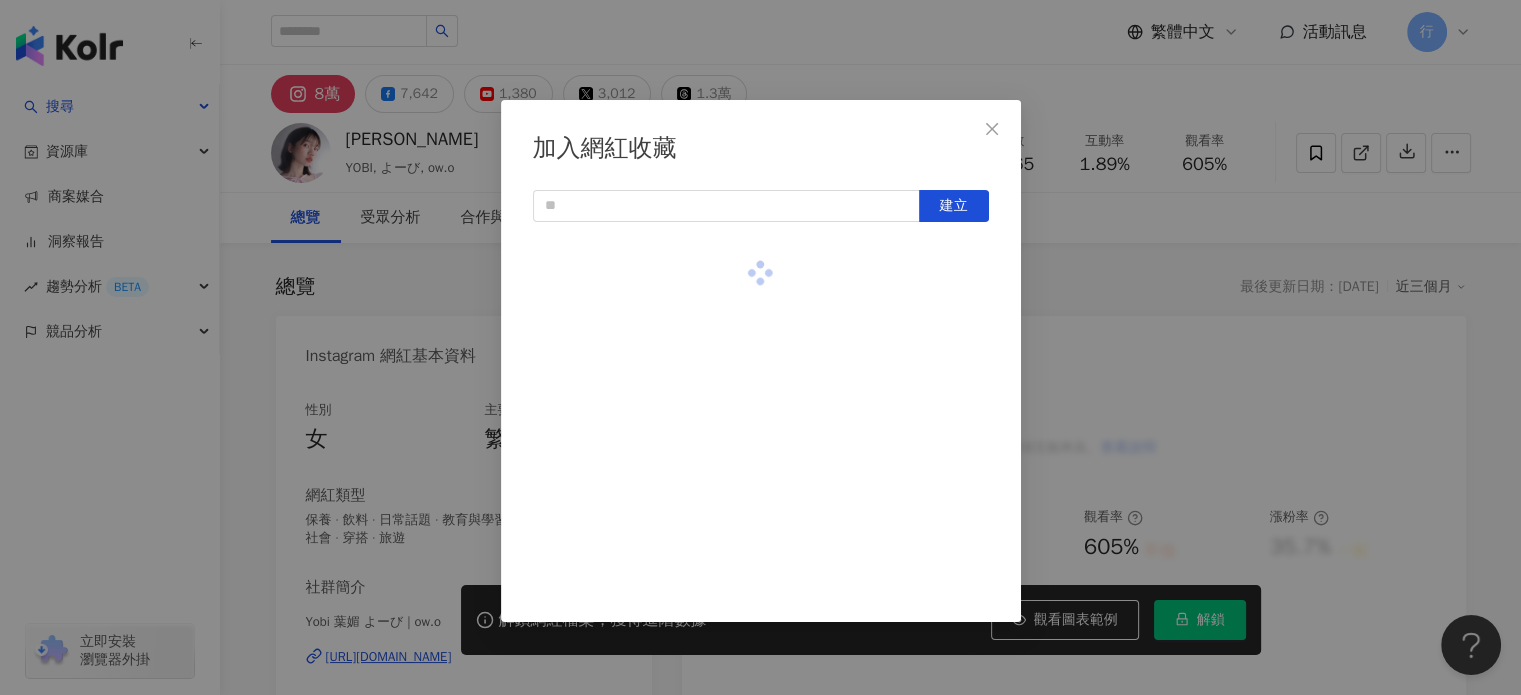 scroll, scrollTop: 0, scrollLeft: 0, axis: both 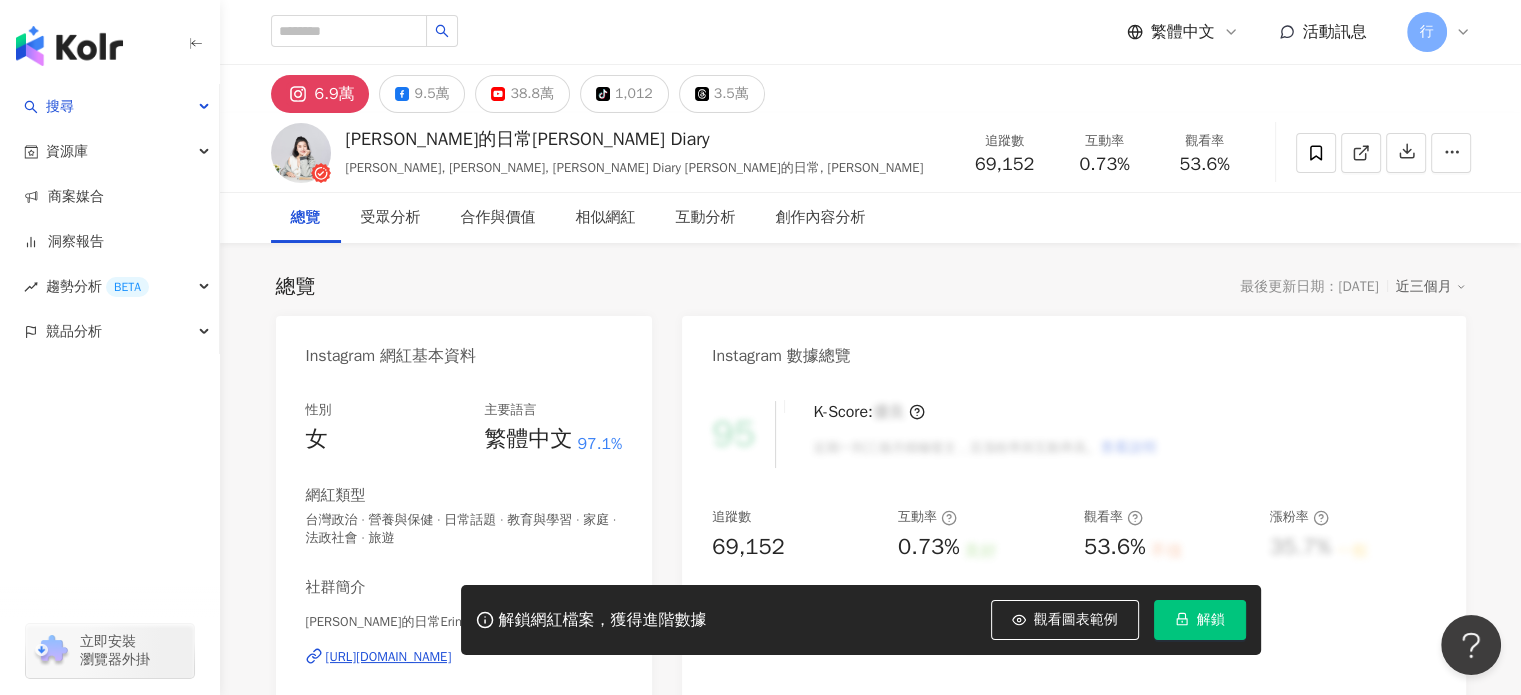 click on "https://www.instagram.com/erindiary_0904/" at bounding box center [389, 657] 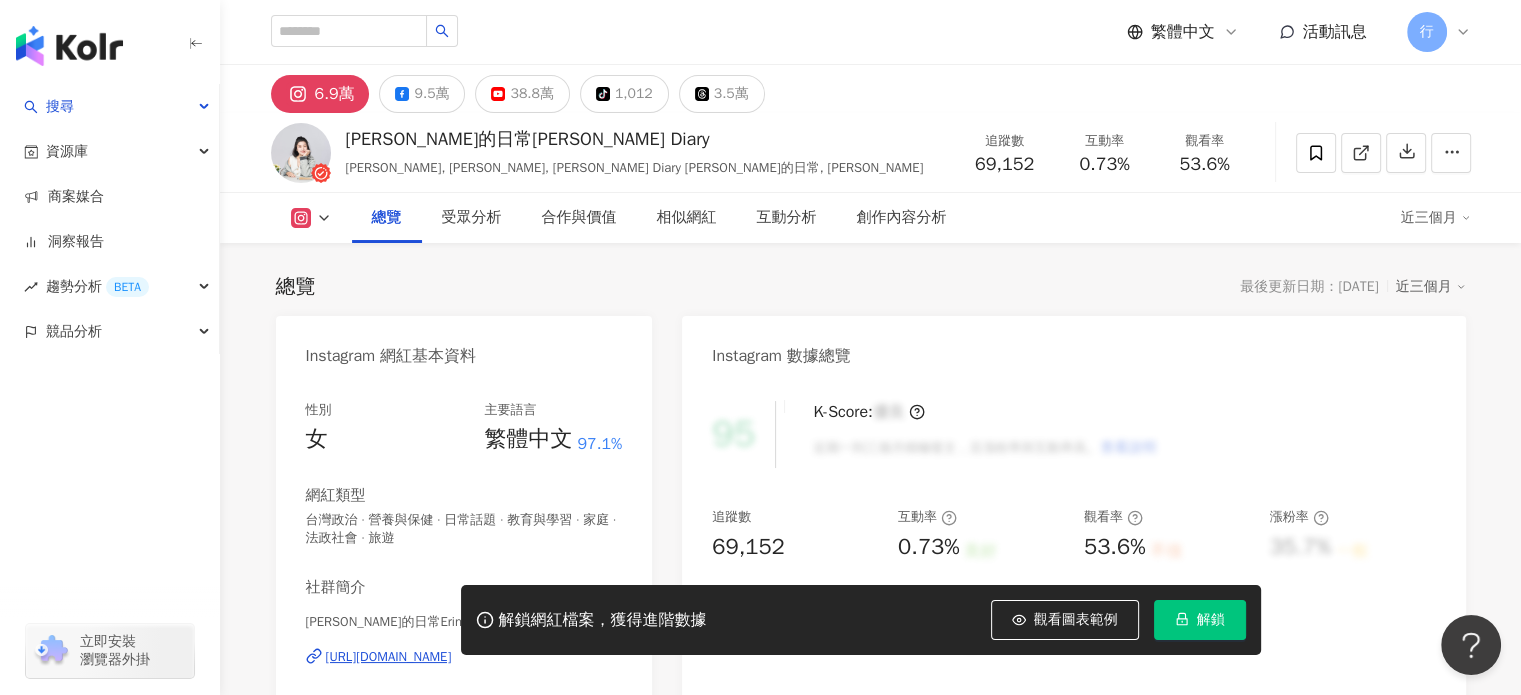 scroll, scrollTop: 200, scrollLeft: 0, axis: vertical 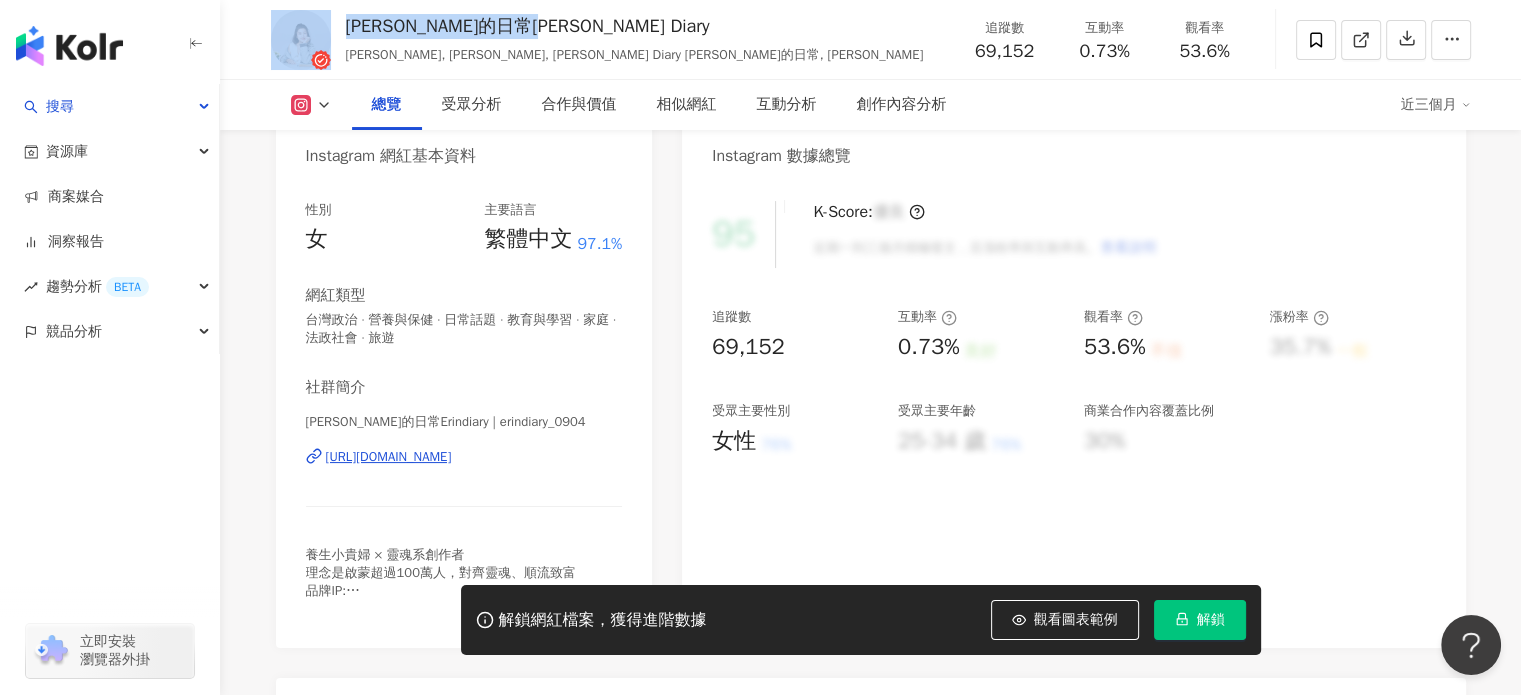 drag, startPoint x: 547, startPoint y: 29, endPoint x: 335, endPoint y: 27, distance: 212.00943 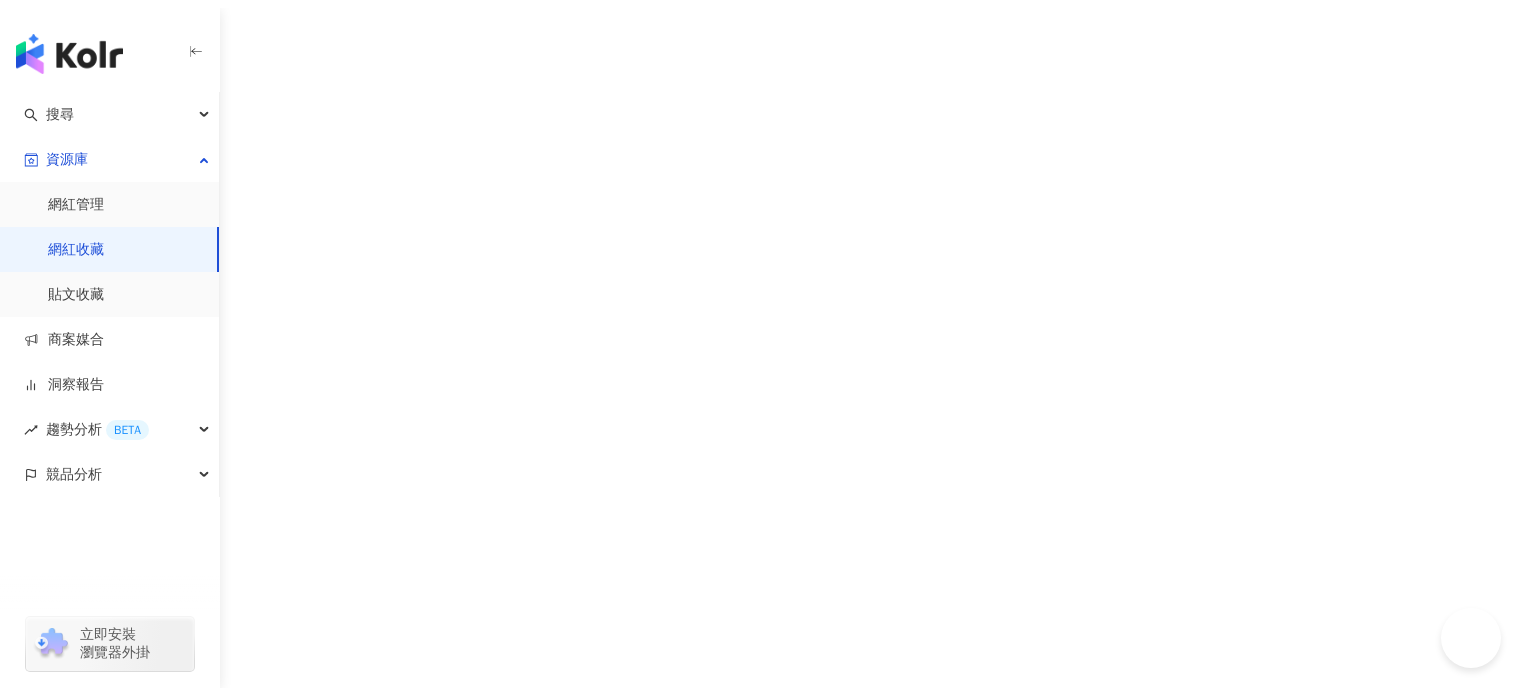 scroll, scrollTop: 0, scrollLeft: 0, axis: both 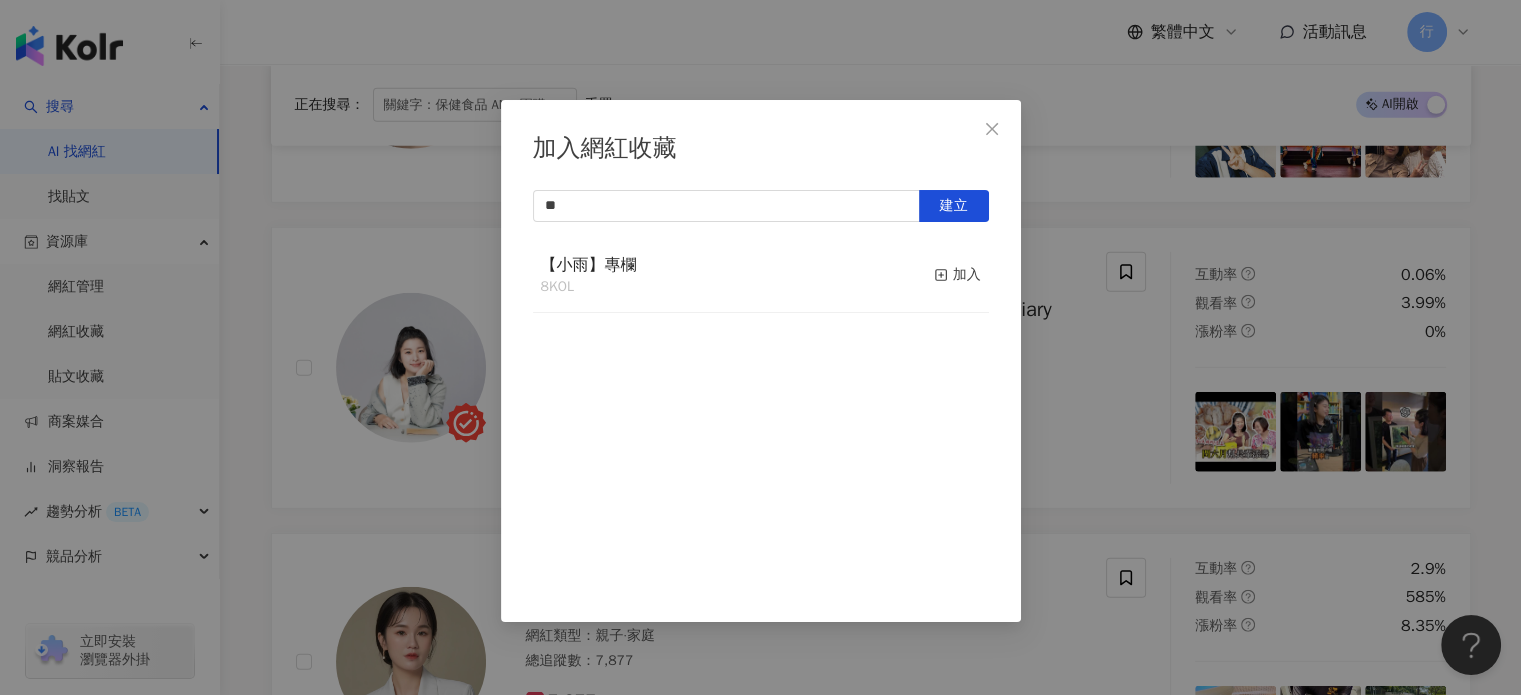 click on "加入" at bounding box center (957, 275) 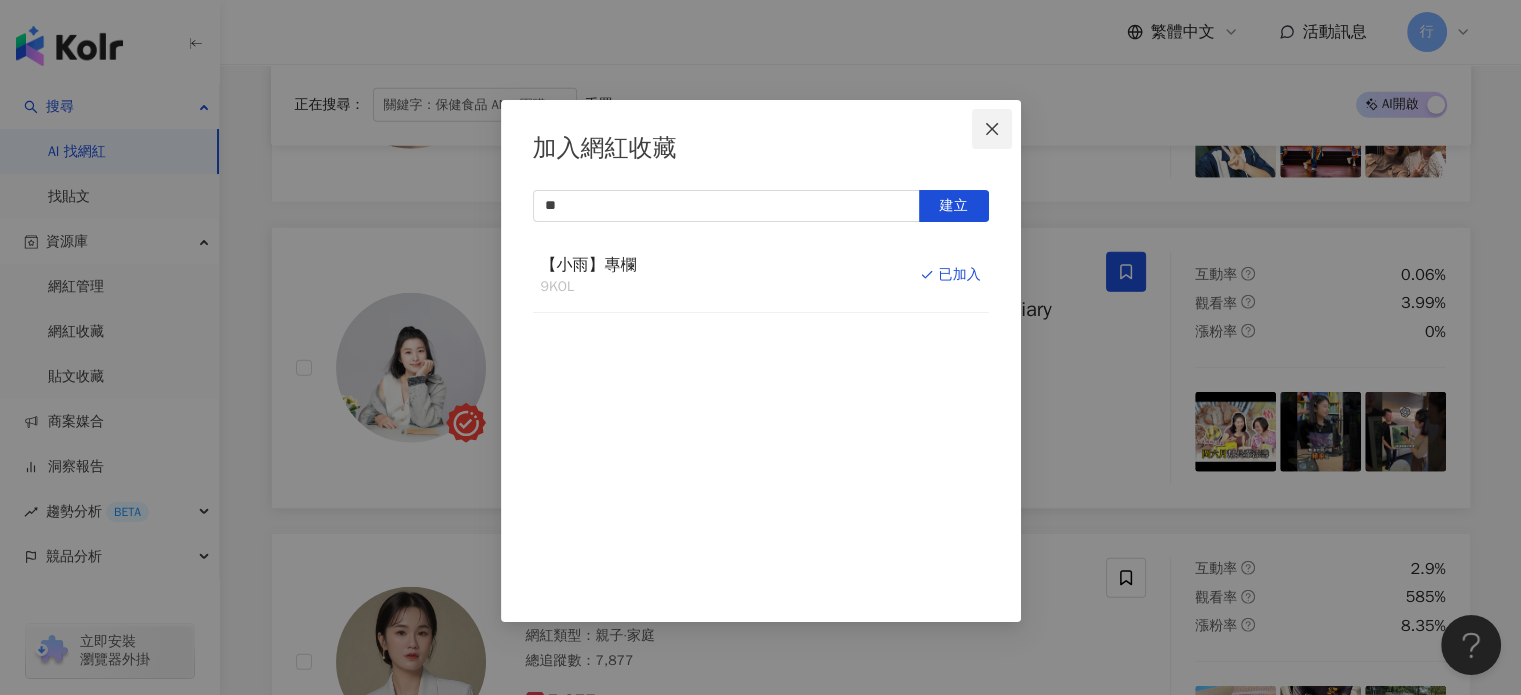click 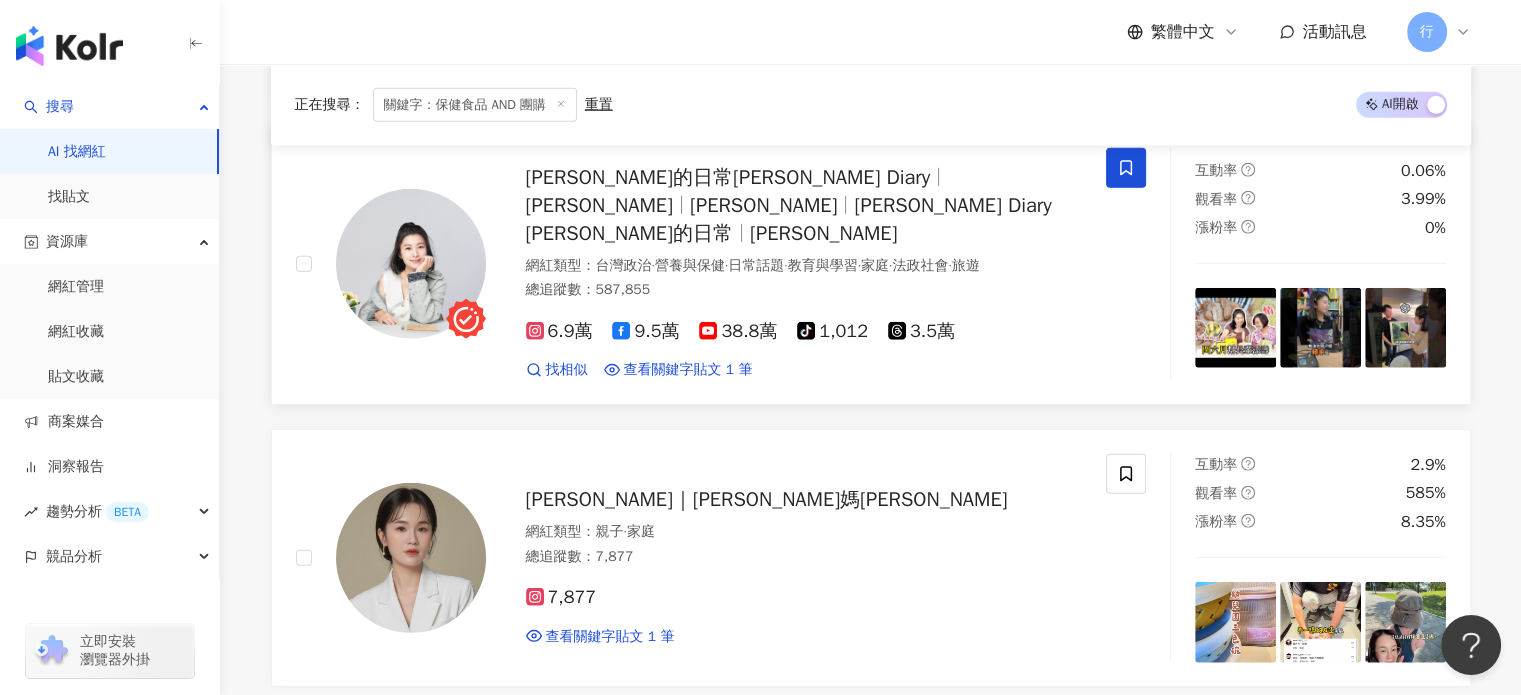 scroll, scrollTop: 13500, scrollLeft: 0, axis: vertical 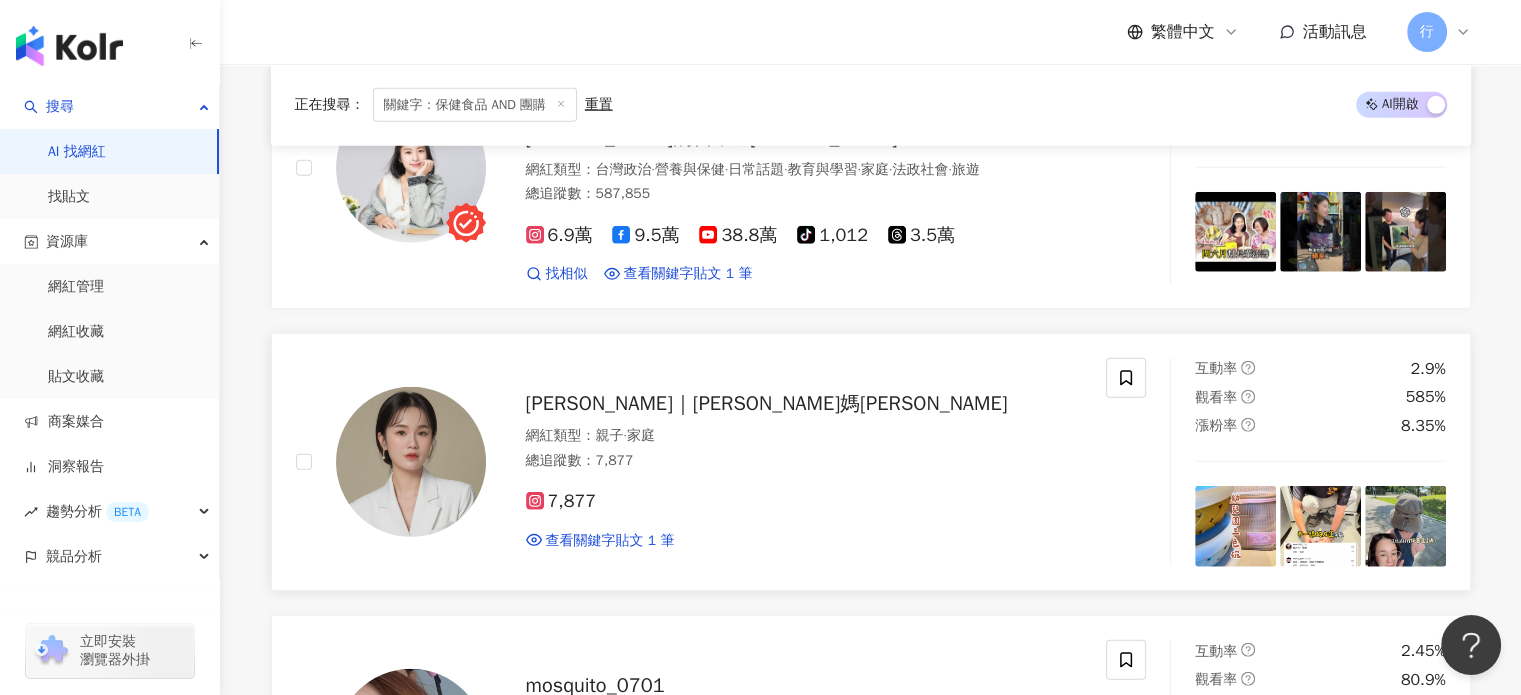 click on "沐曦｜雪莉媽咪" at bounding box center [767, 403] 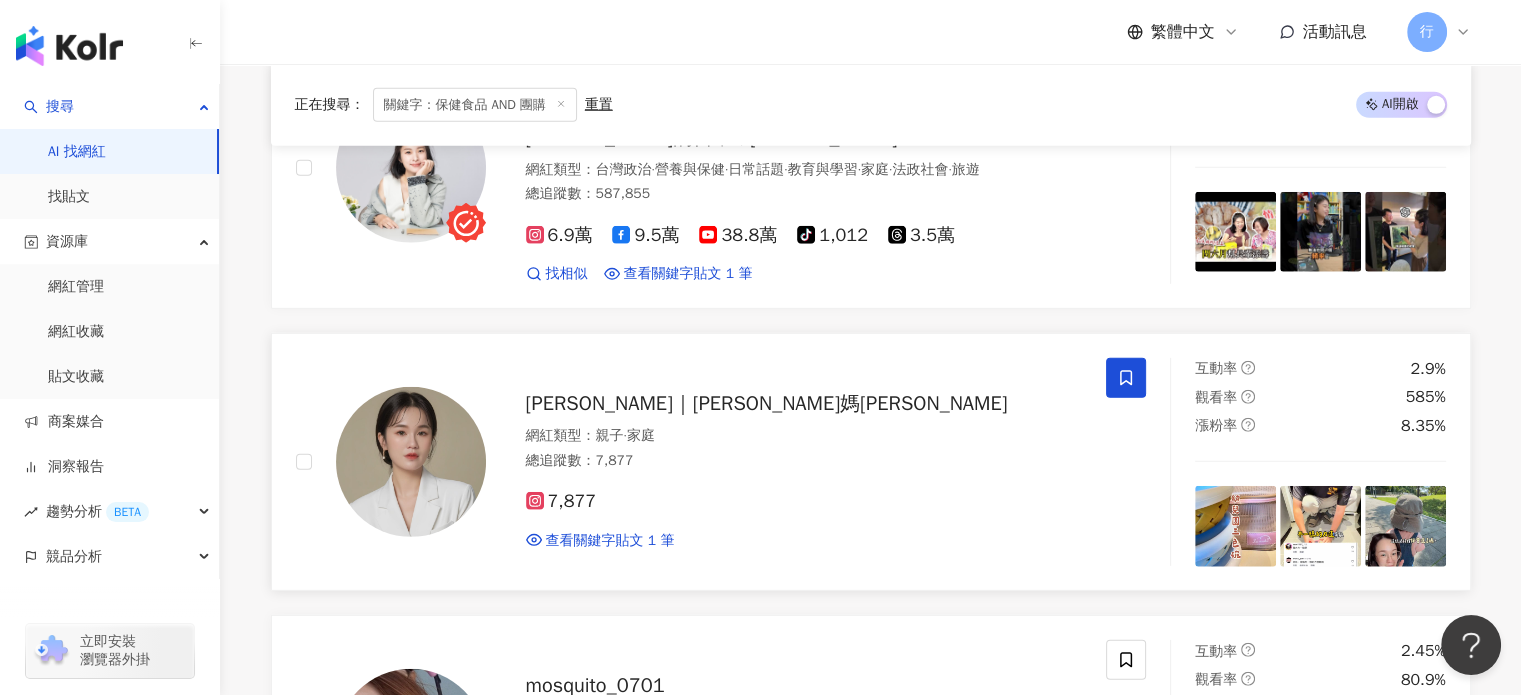 click at bounding box center (1126, 378) 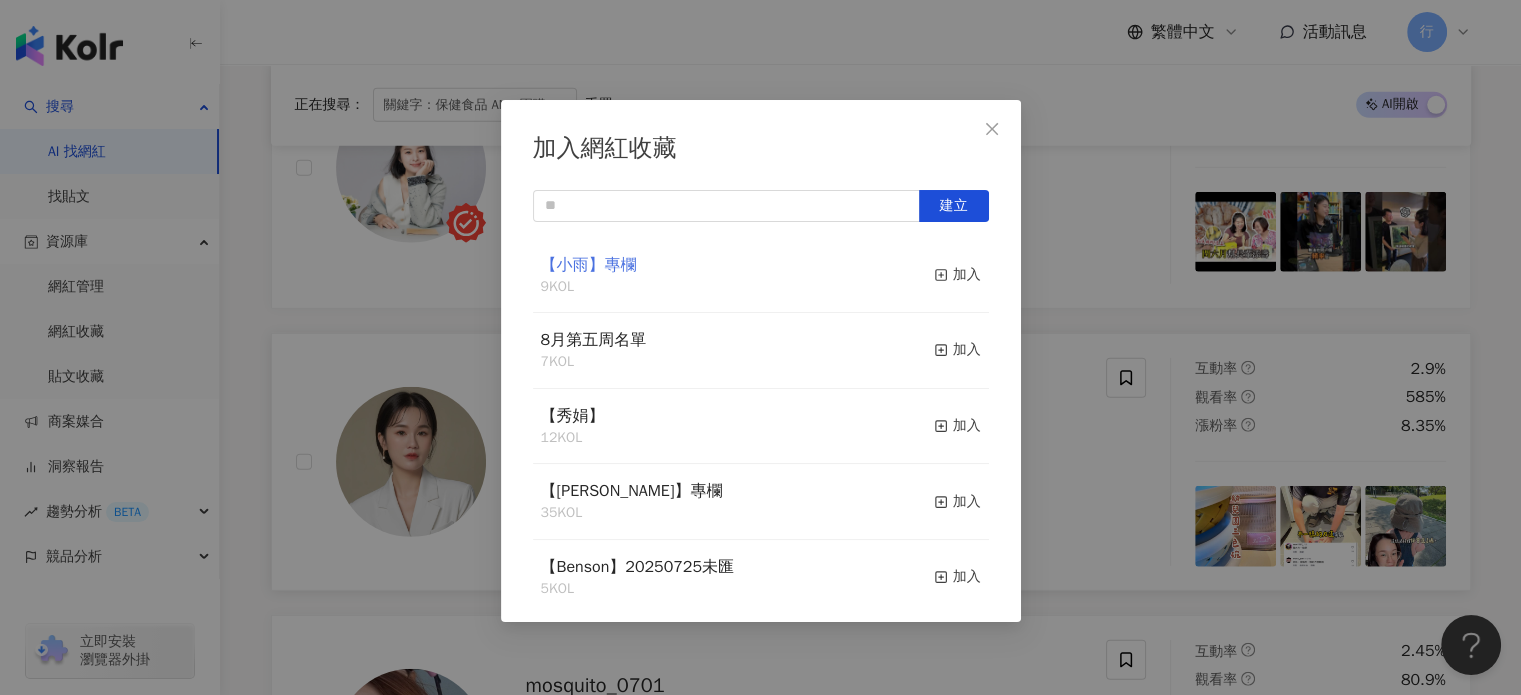 click on "【小雨】專欄" at bounding box center [589, 265] 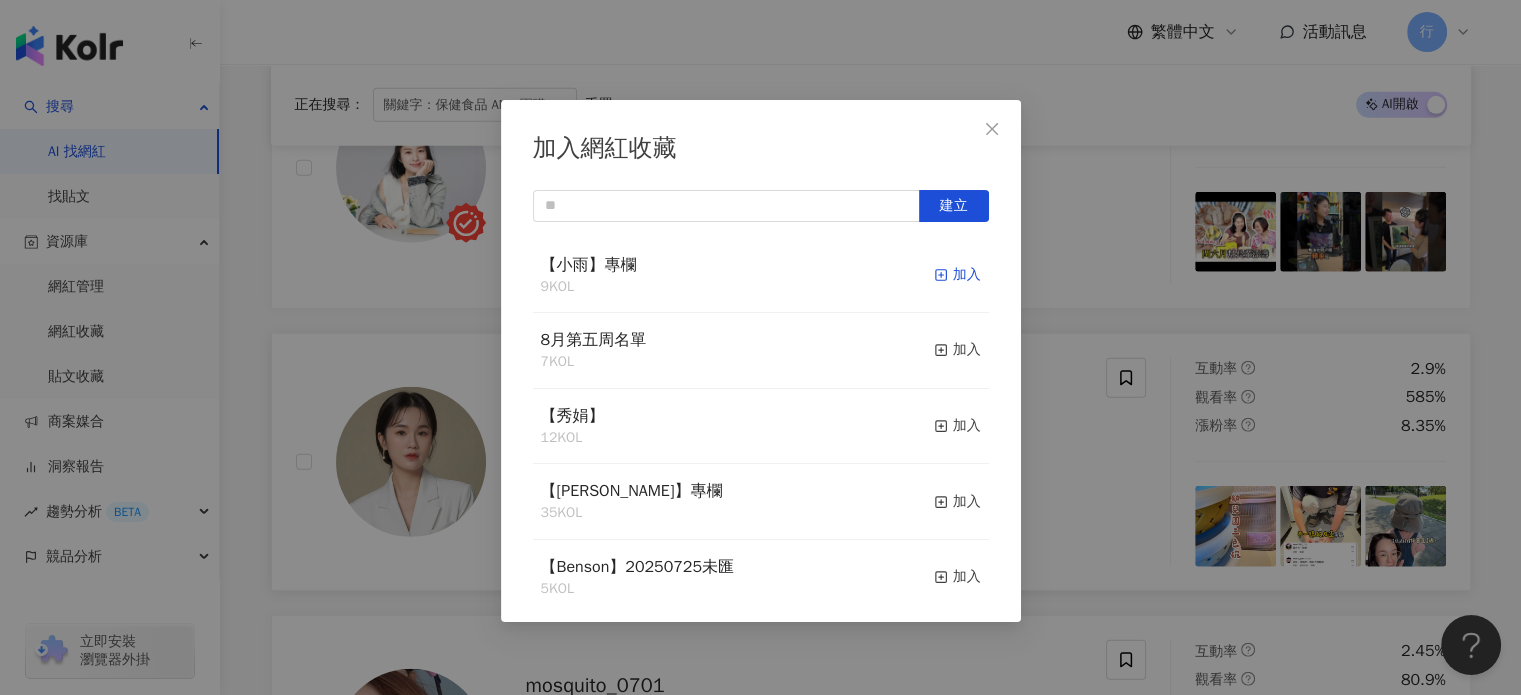 click on "加入" at bounding box center (957, 275) 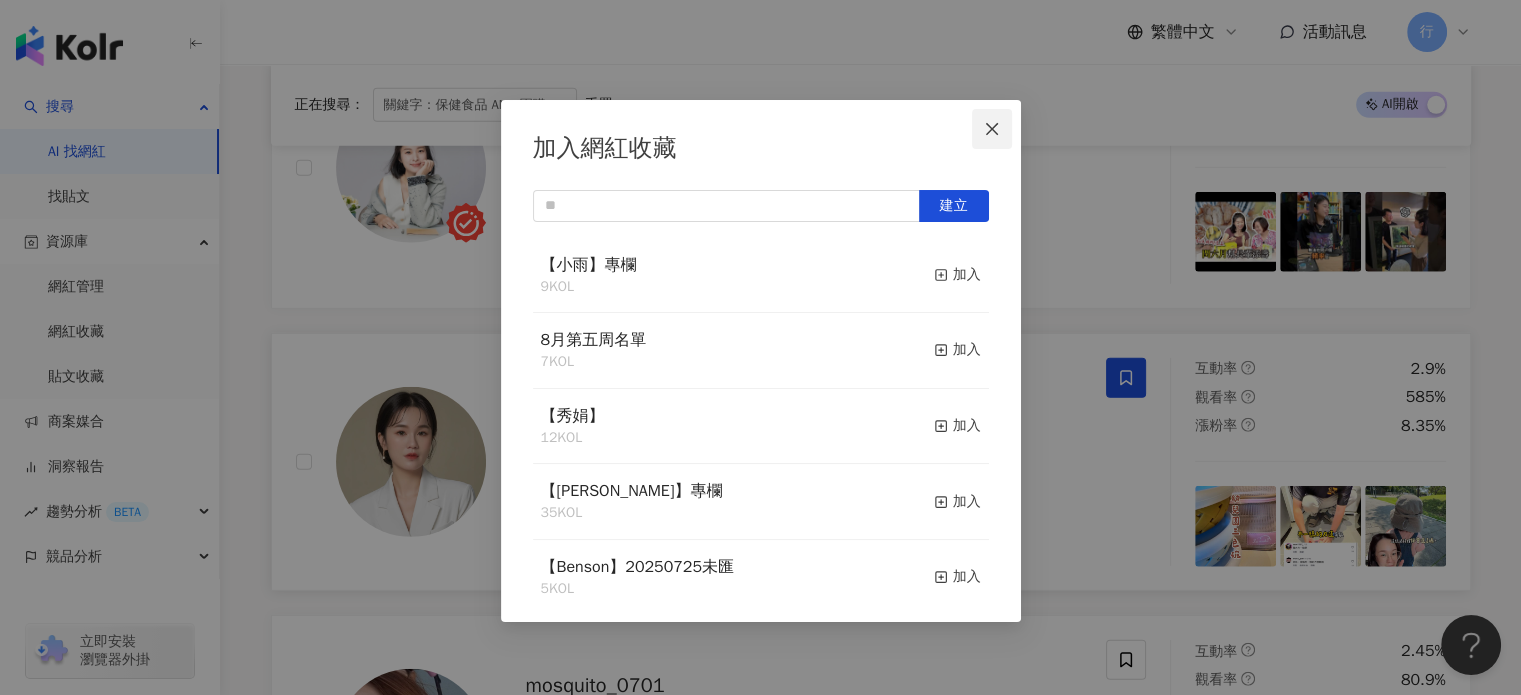 click 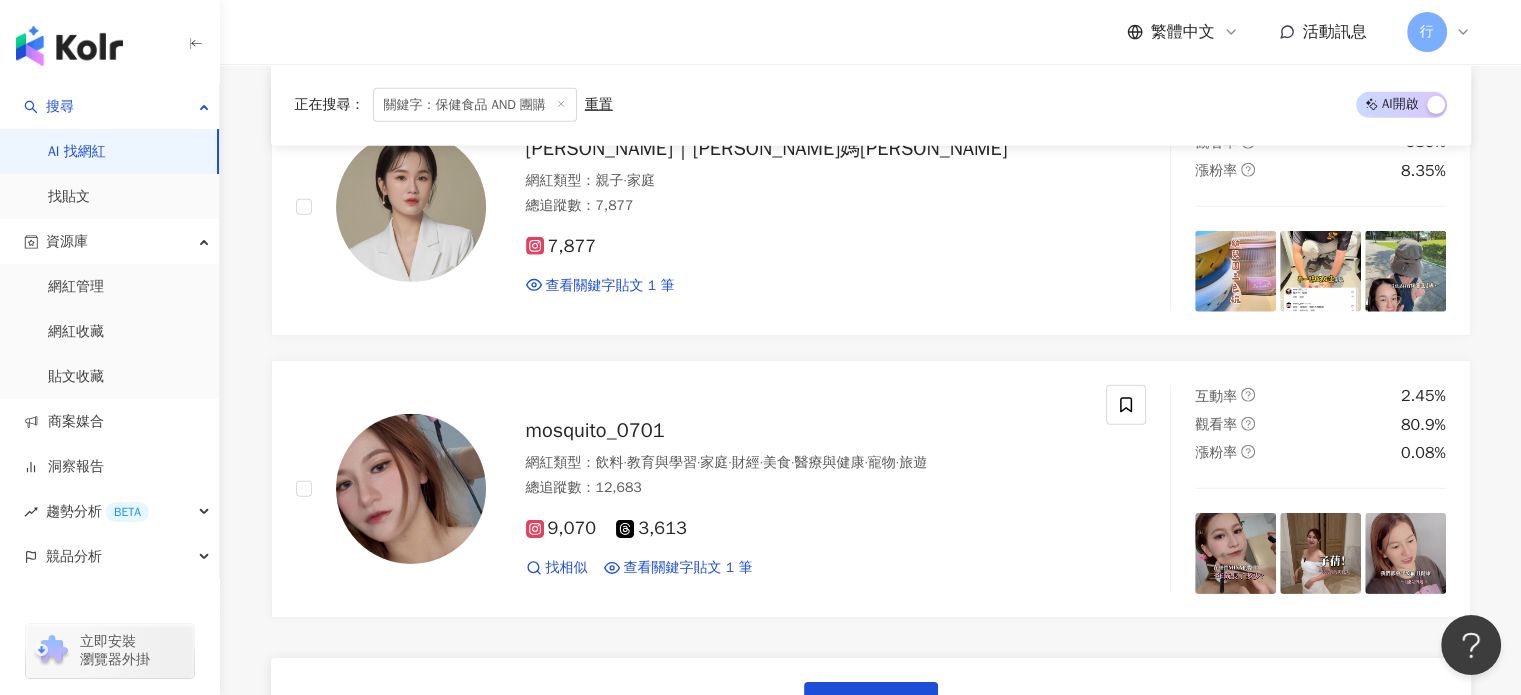 scroll, scrollTop: 13800, scrollLeft: 0, axis: vertical 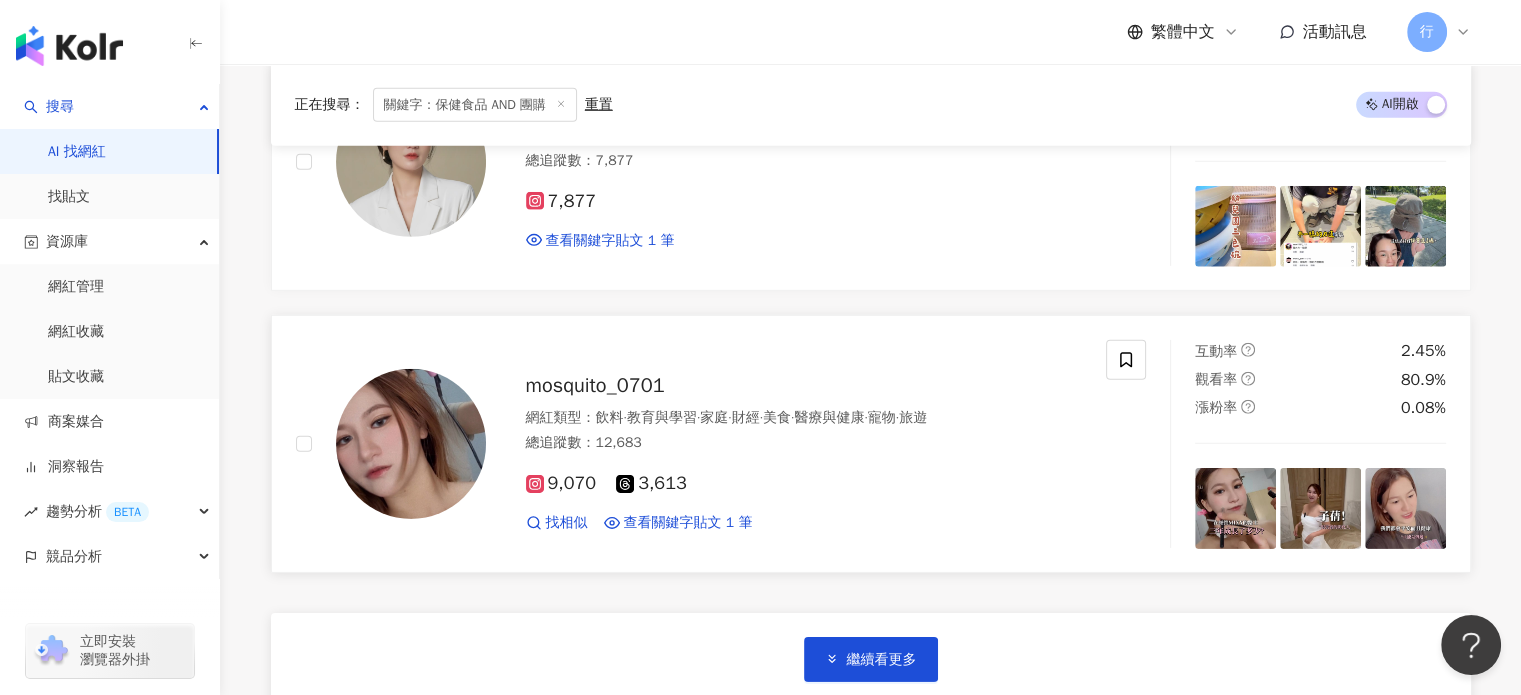 click on "mosquito_0701" at bounding box center [595, 385] 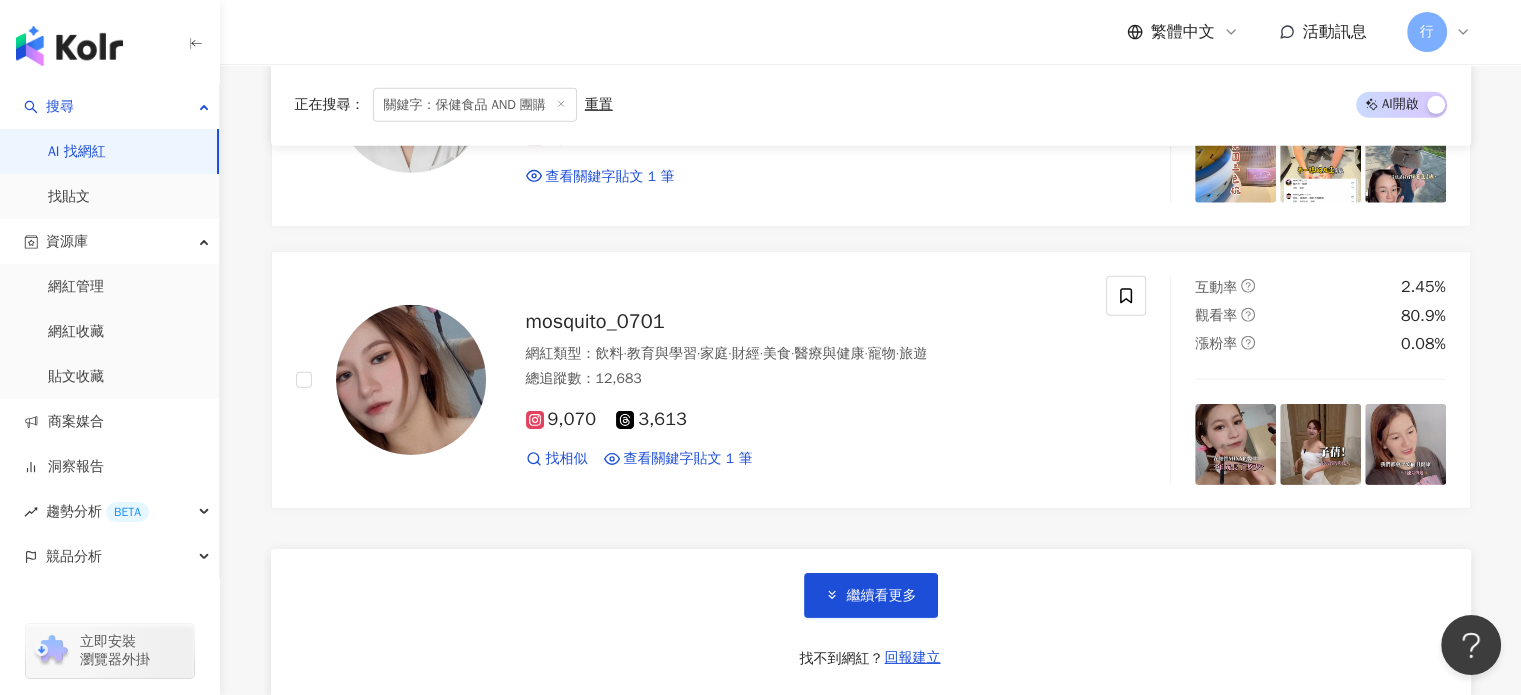 scroll, scrollTop: 13900, scrollLeft: 0, axis: vertical 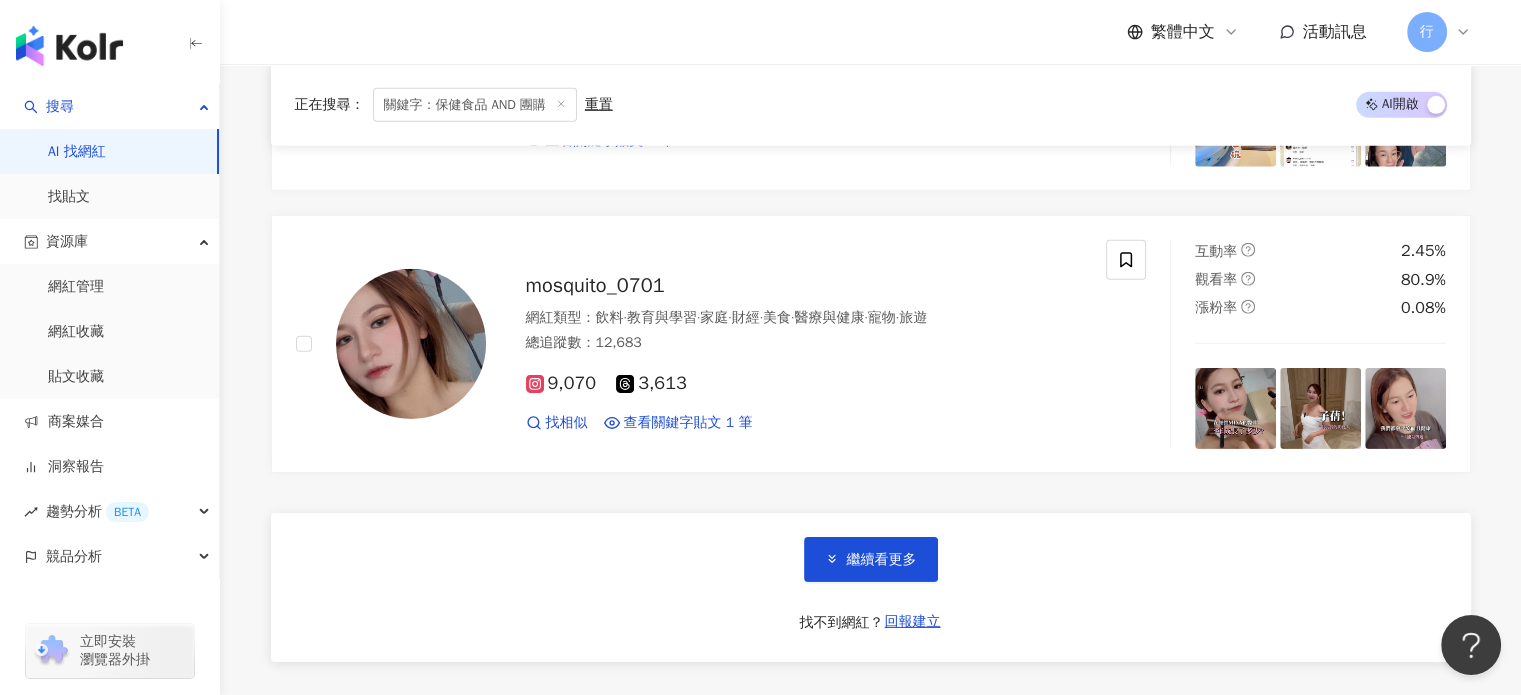 click on "繼續看更多 找不到網紅？ 回報建立" at bounding box center (871, 587) 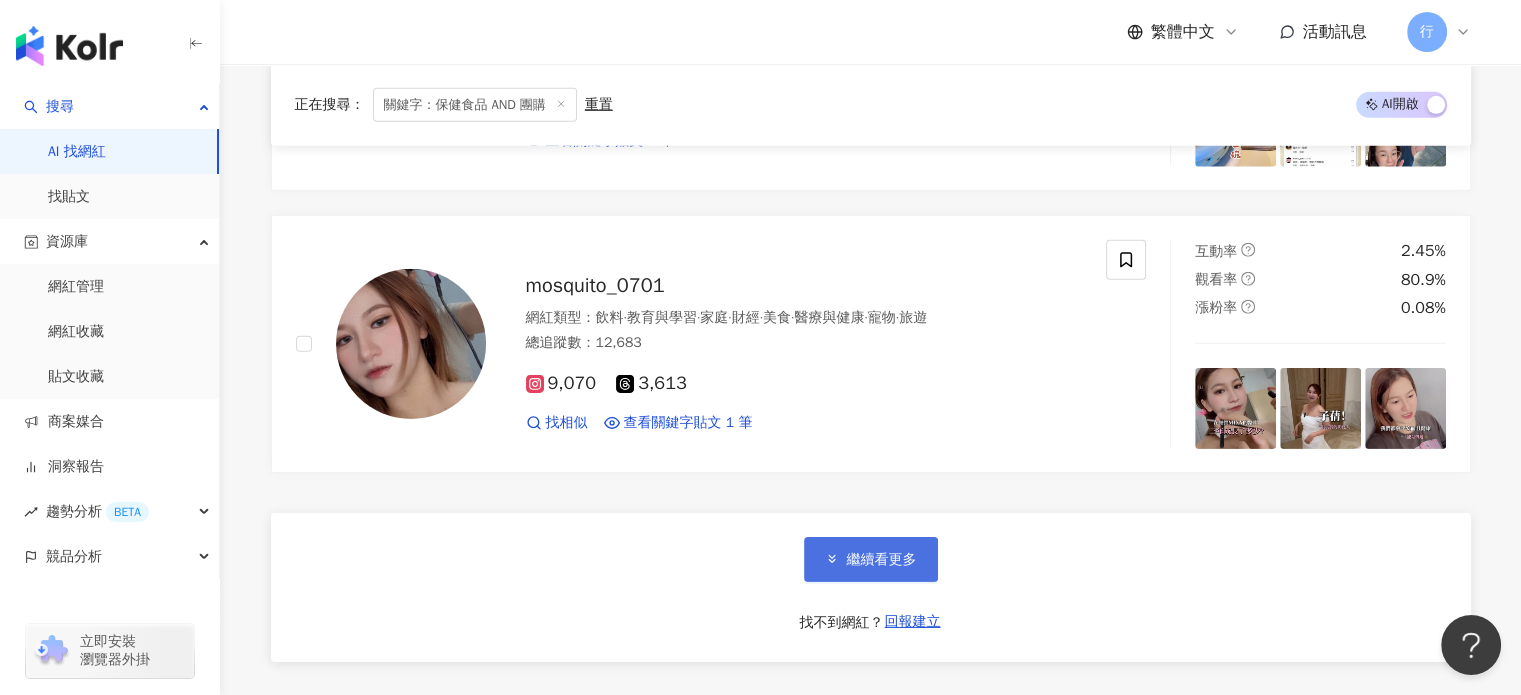 click on "繼續看更多" at bounding box center (871, 559) 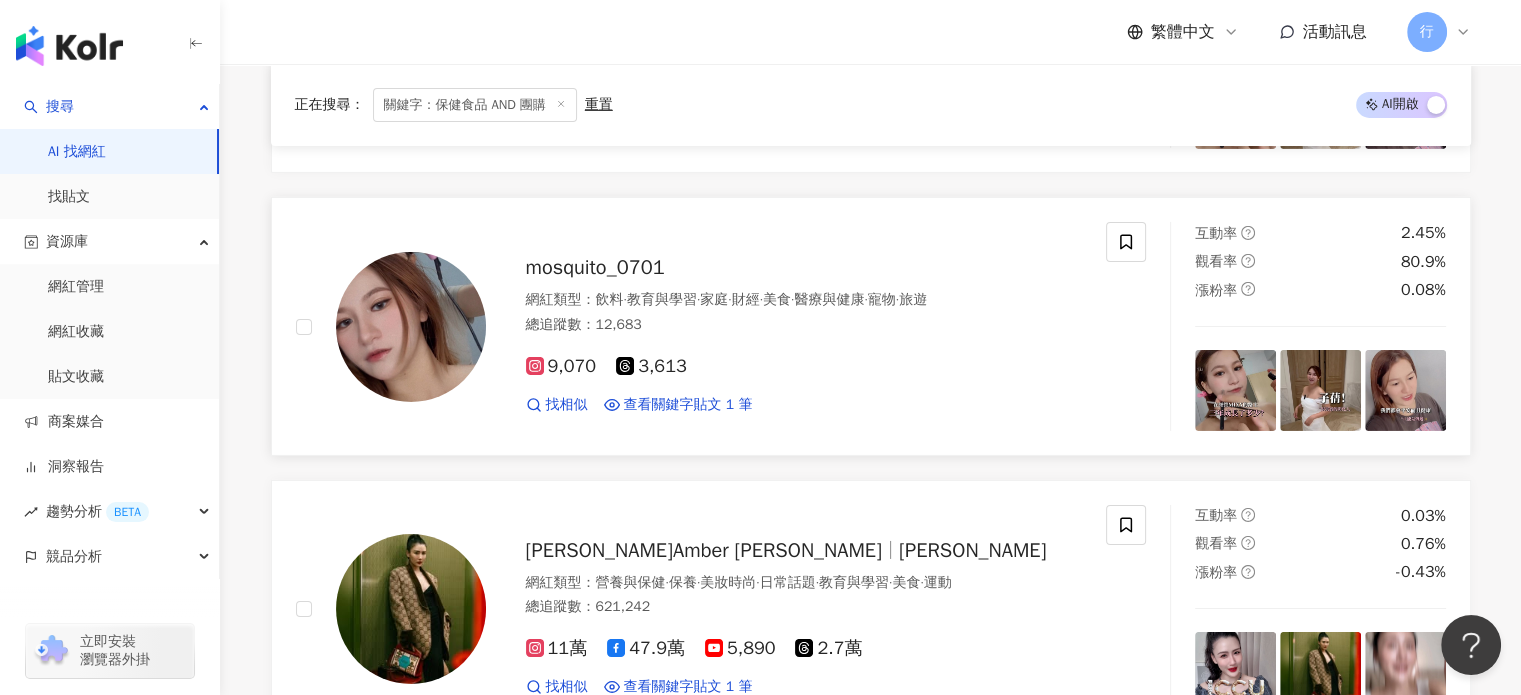 scroll, scrollTop: 14300, scrollLeft: 0, axis: vertical 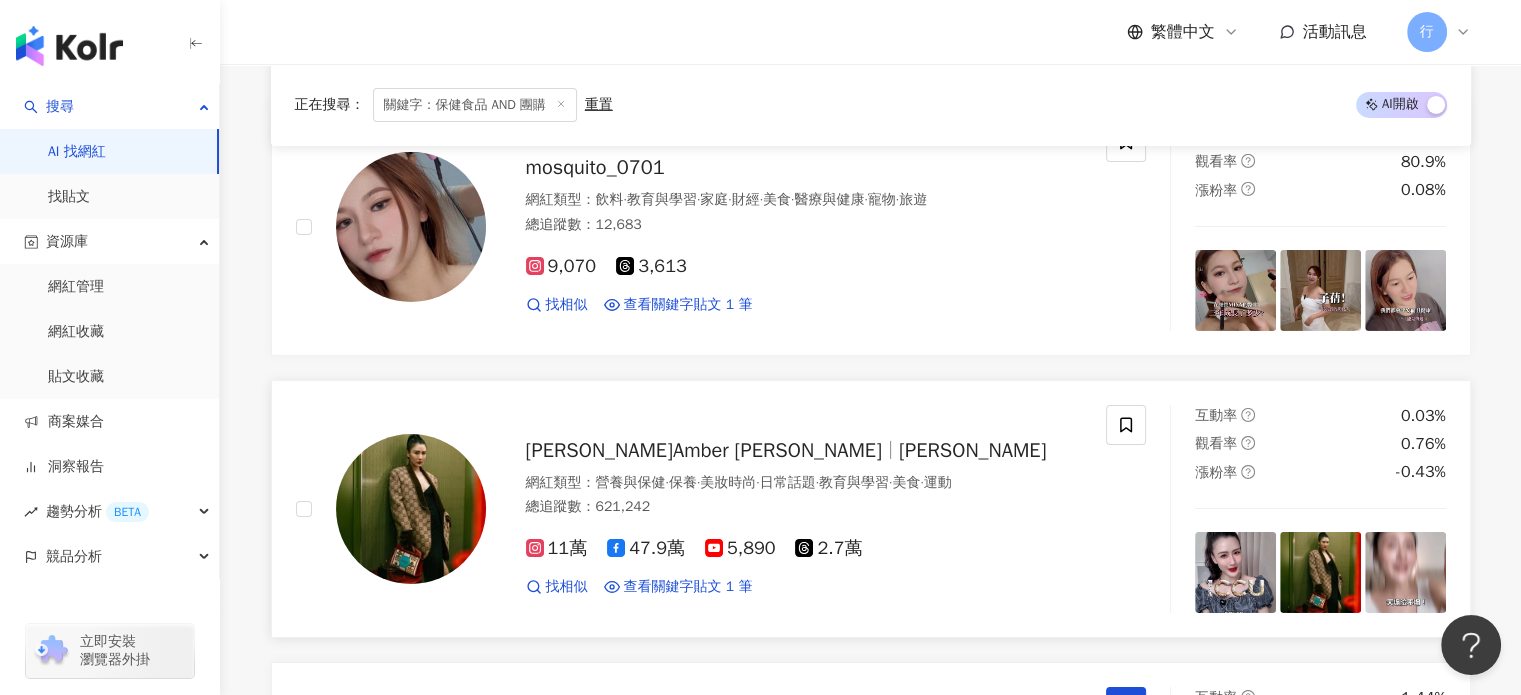 click on "陳艾熙 Amber Chen" at bounding box center (704, 450) 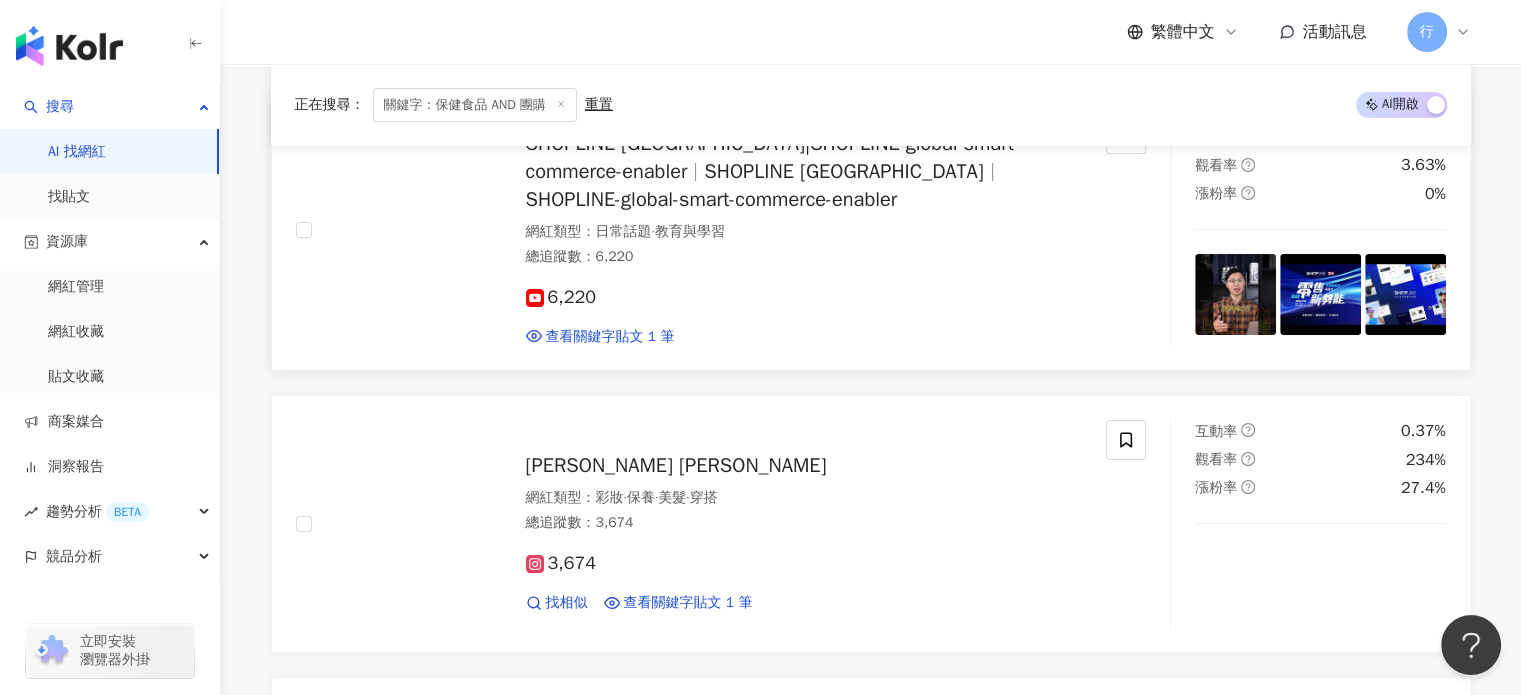 scroll, scrollTop: 15200, scrollLeft: 0, axis: vertical 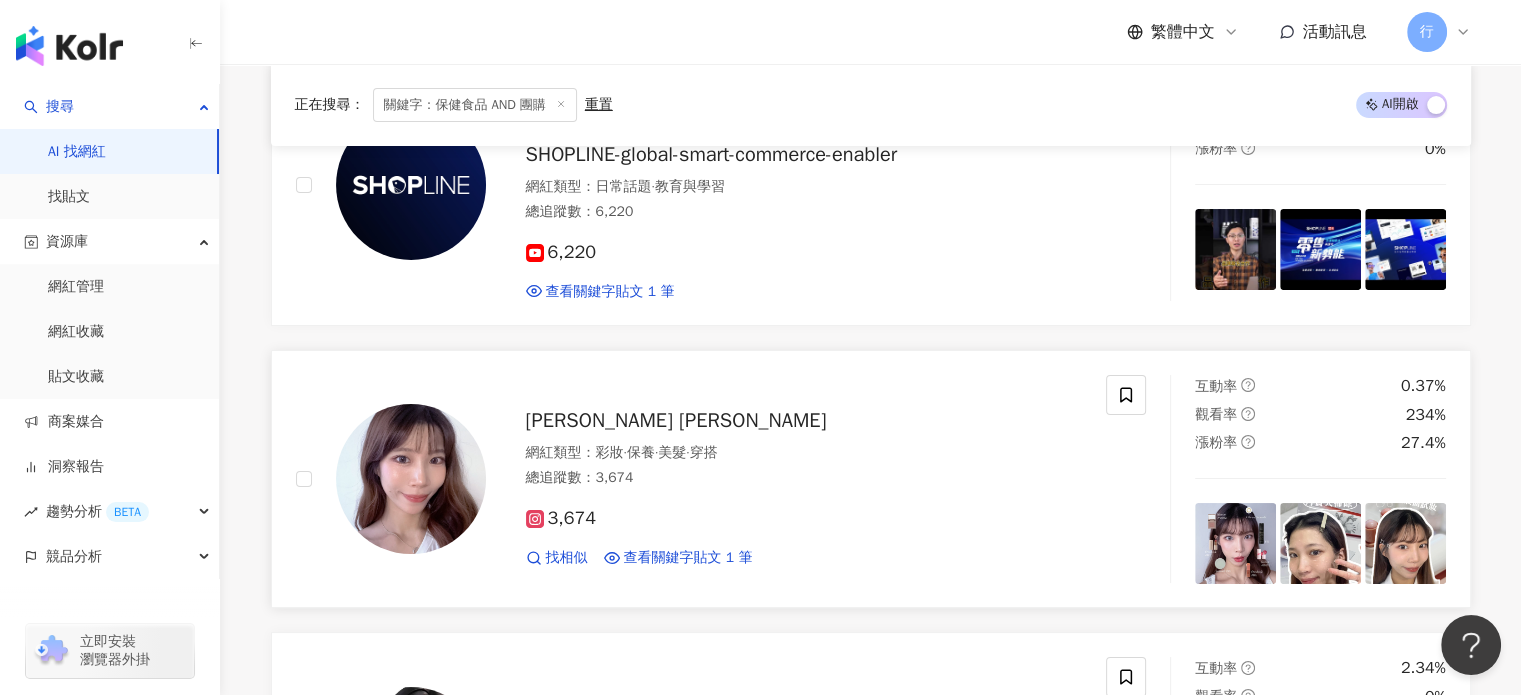 click on "Jenny Chen" at bounding box center [676, 420] 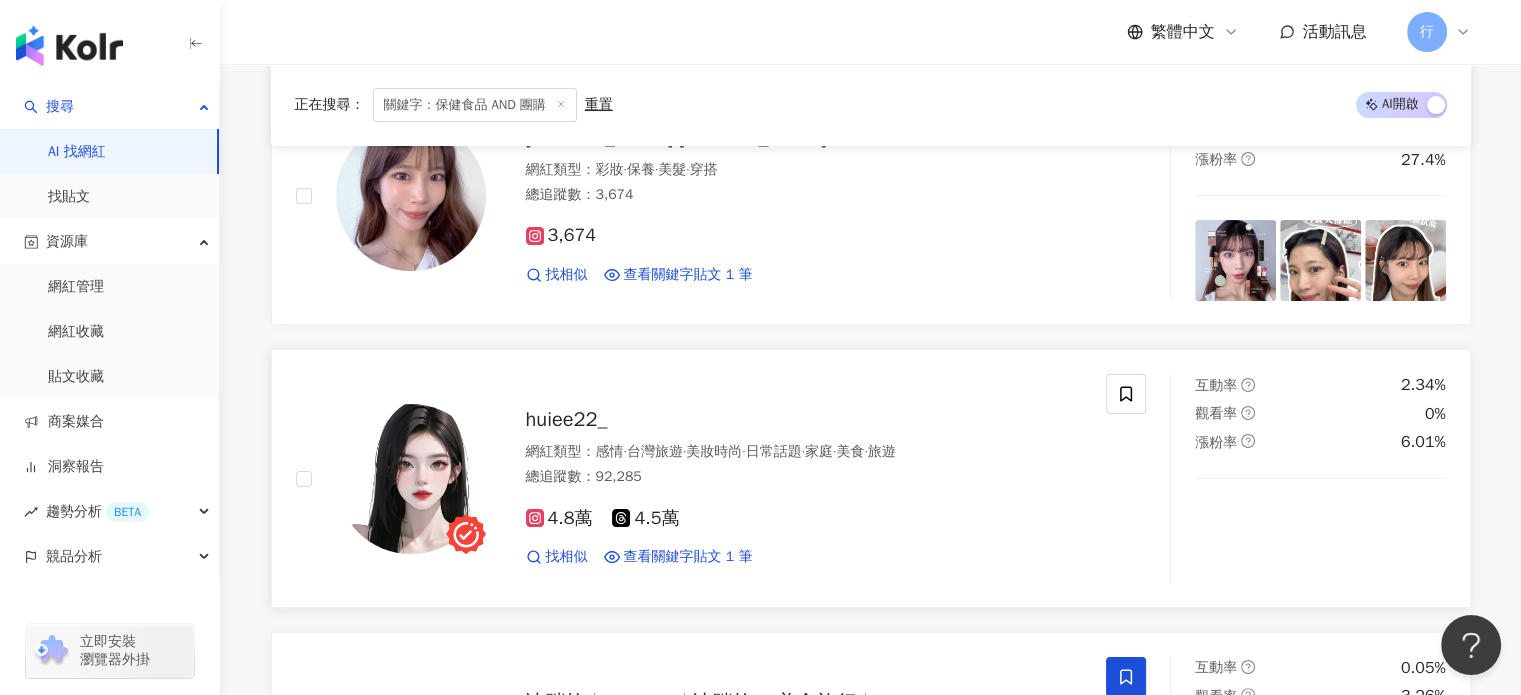 scroll, scrollTop: 15500, scrollLeft: 0, axis: vertical 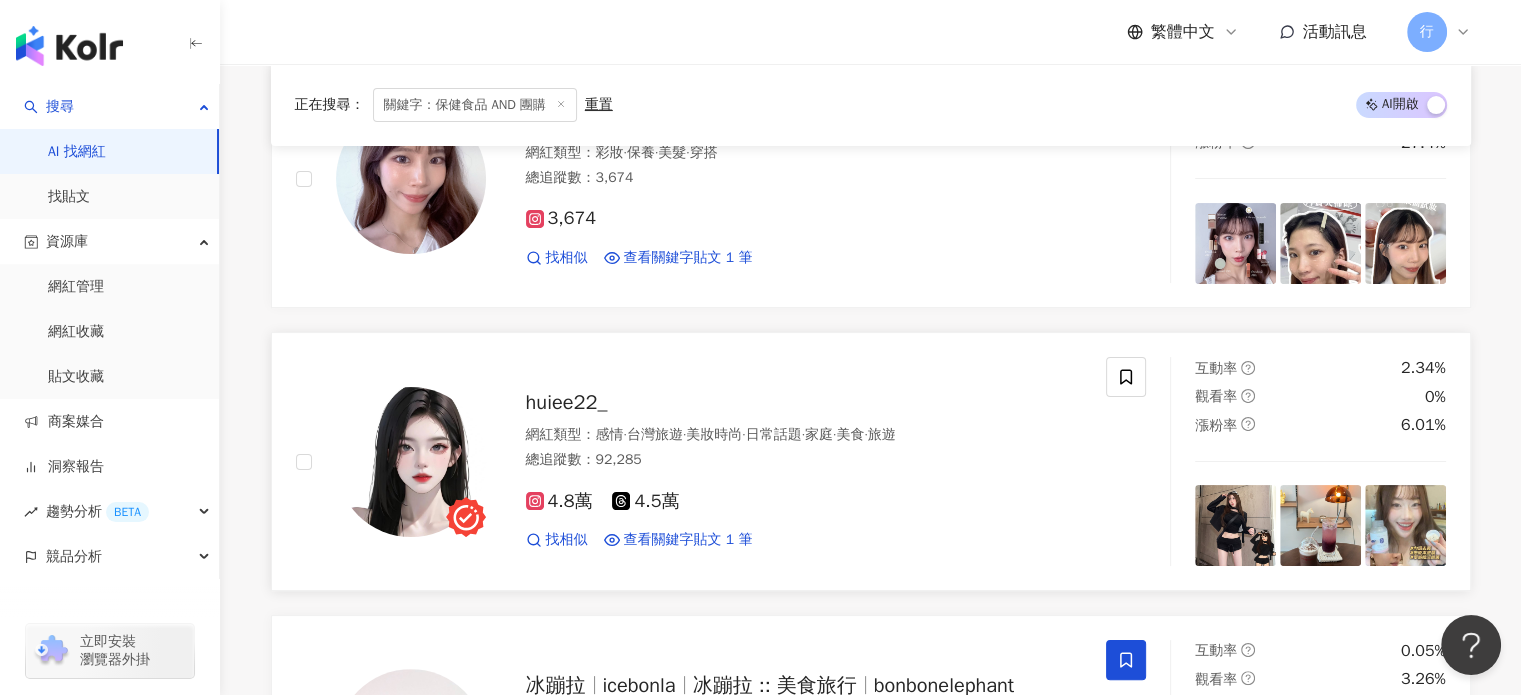 click on "huiee22_" at bounding box center [567, 402] 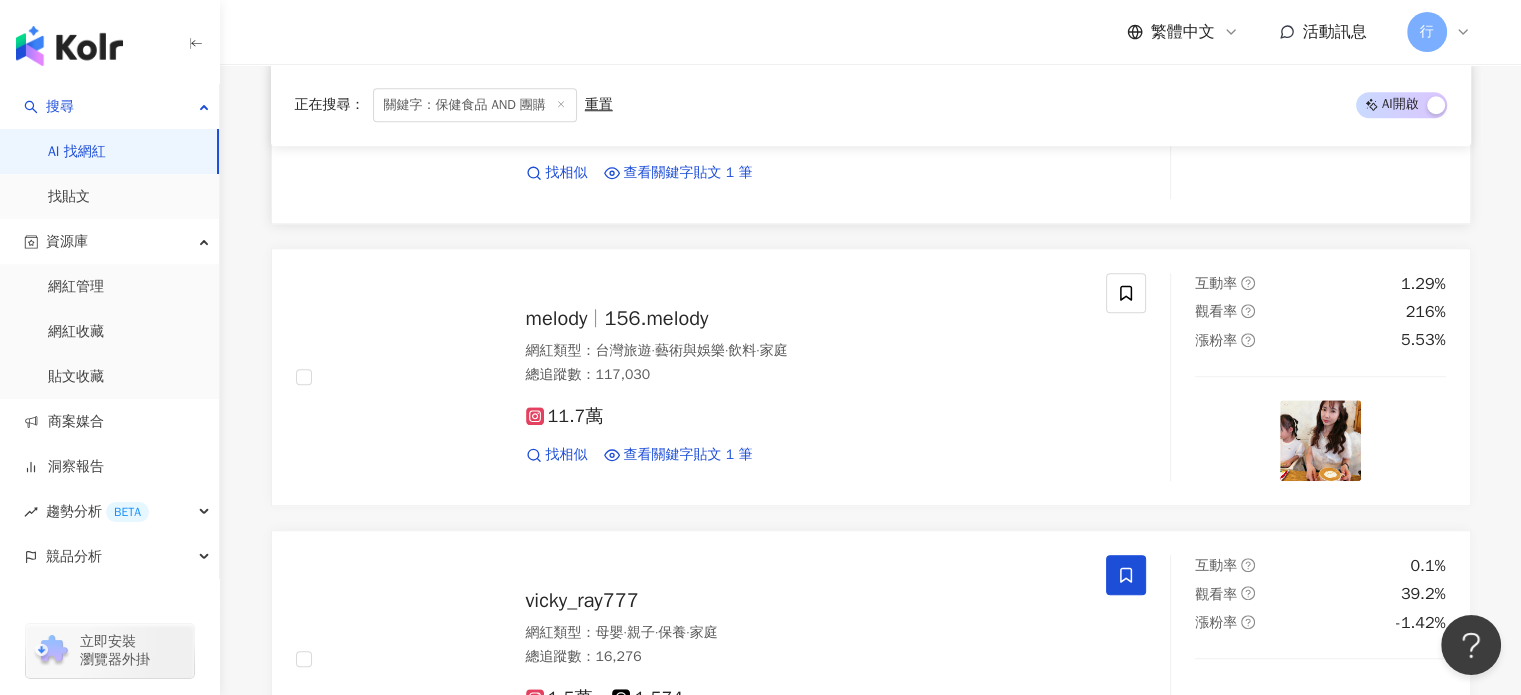 scroll, scrollTop: 17000, scrollLeft: 0, axis: vertical 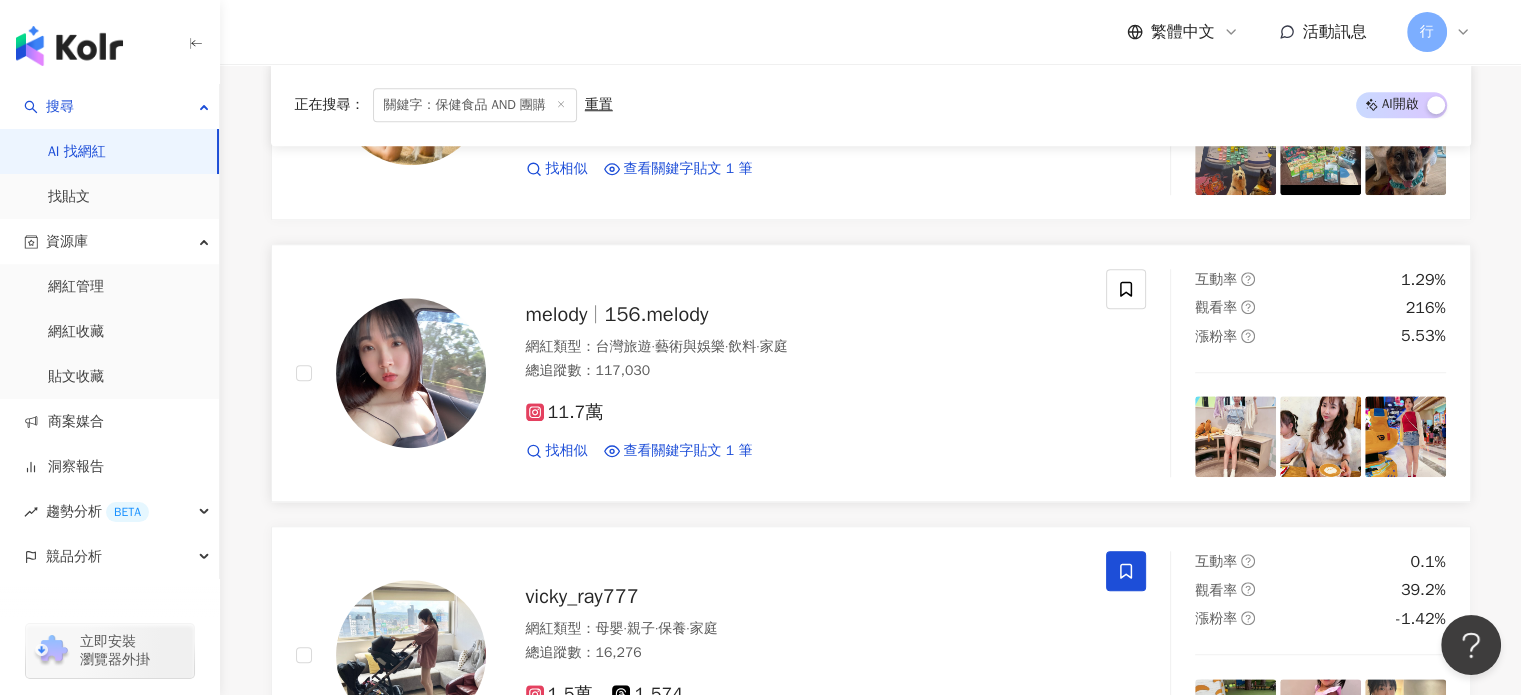 click on "156.melody" at bounding box center [656, 314] 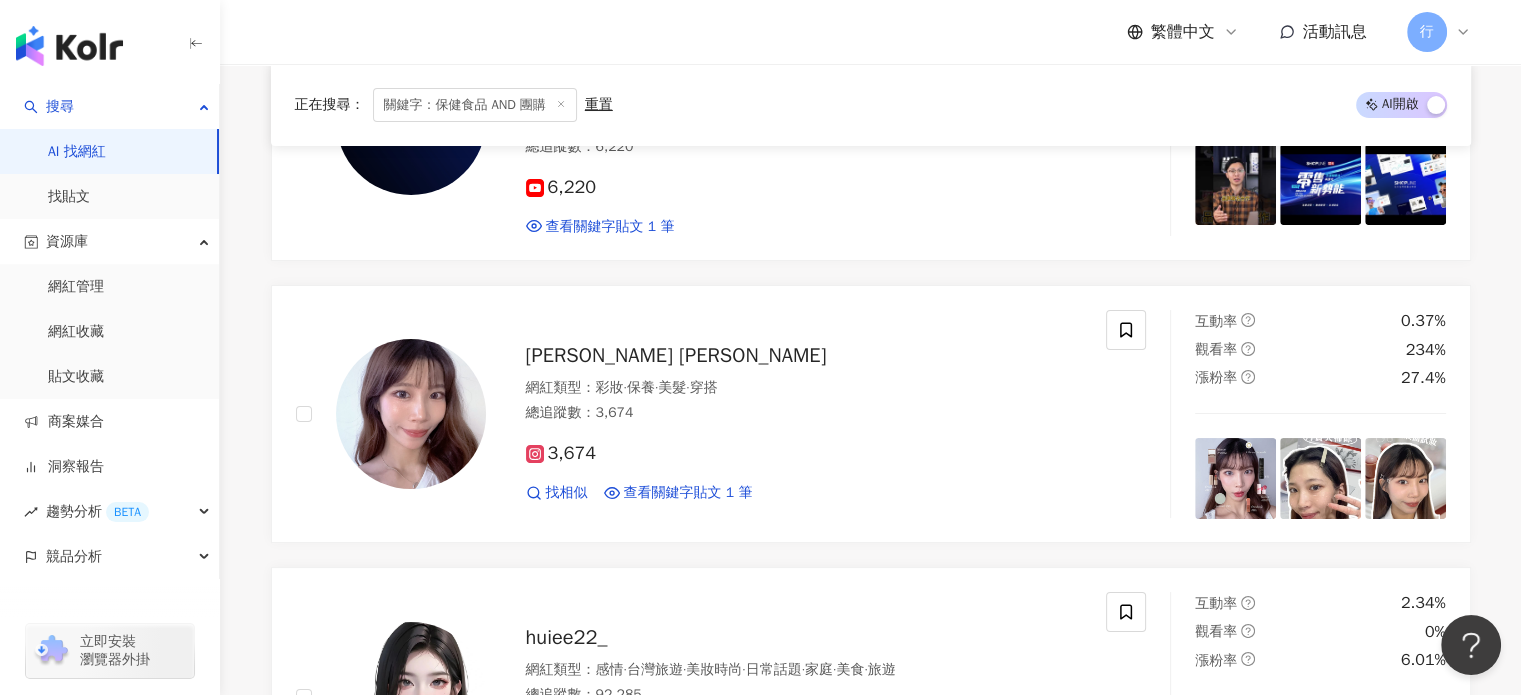 scroll, scrollTop: 15300, scrollLeft: 0, axis: vertical 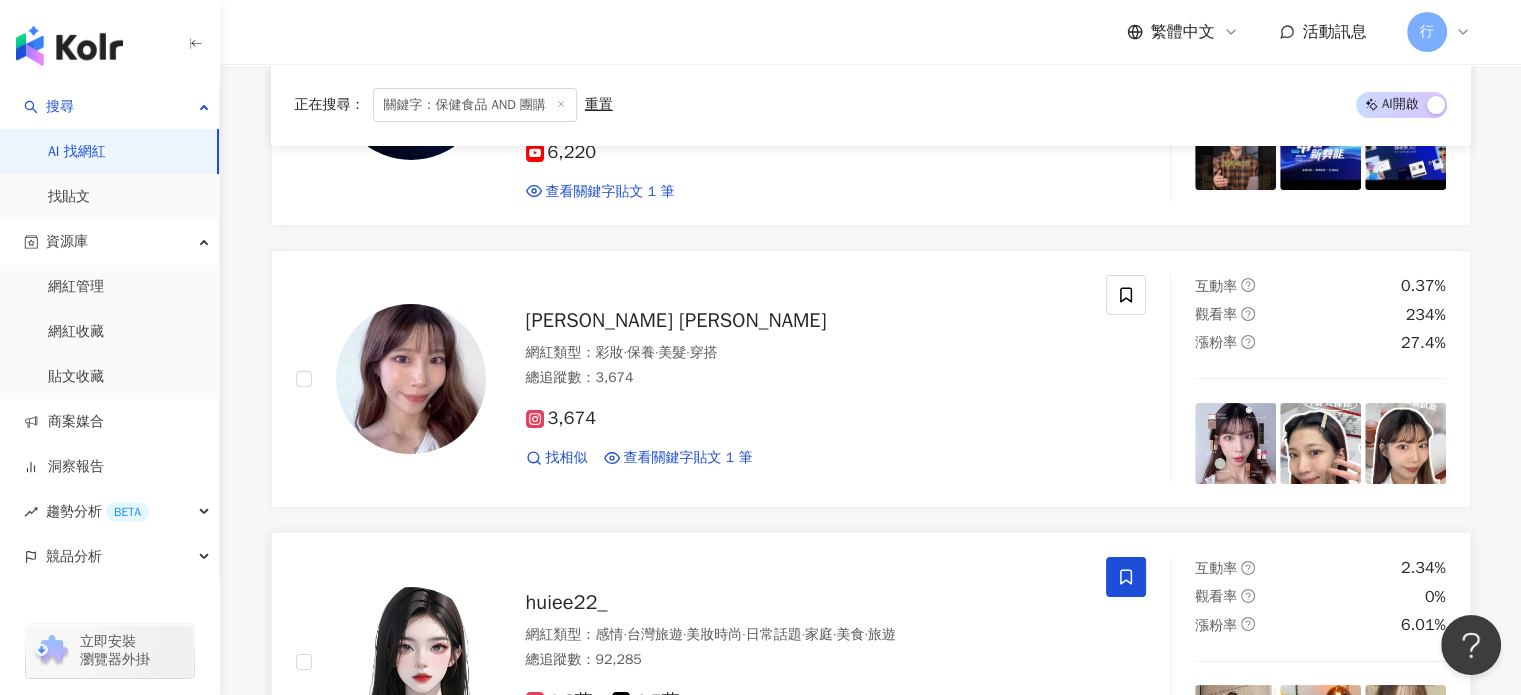 click 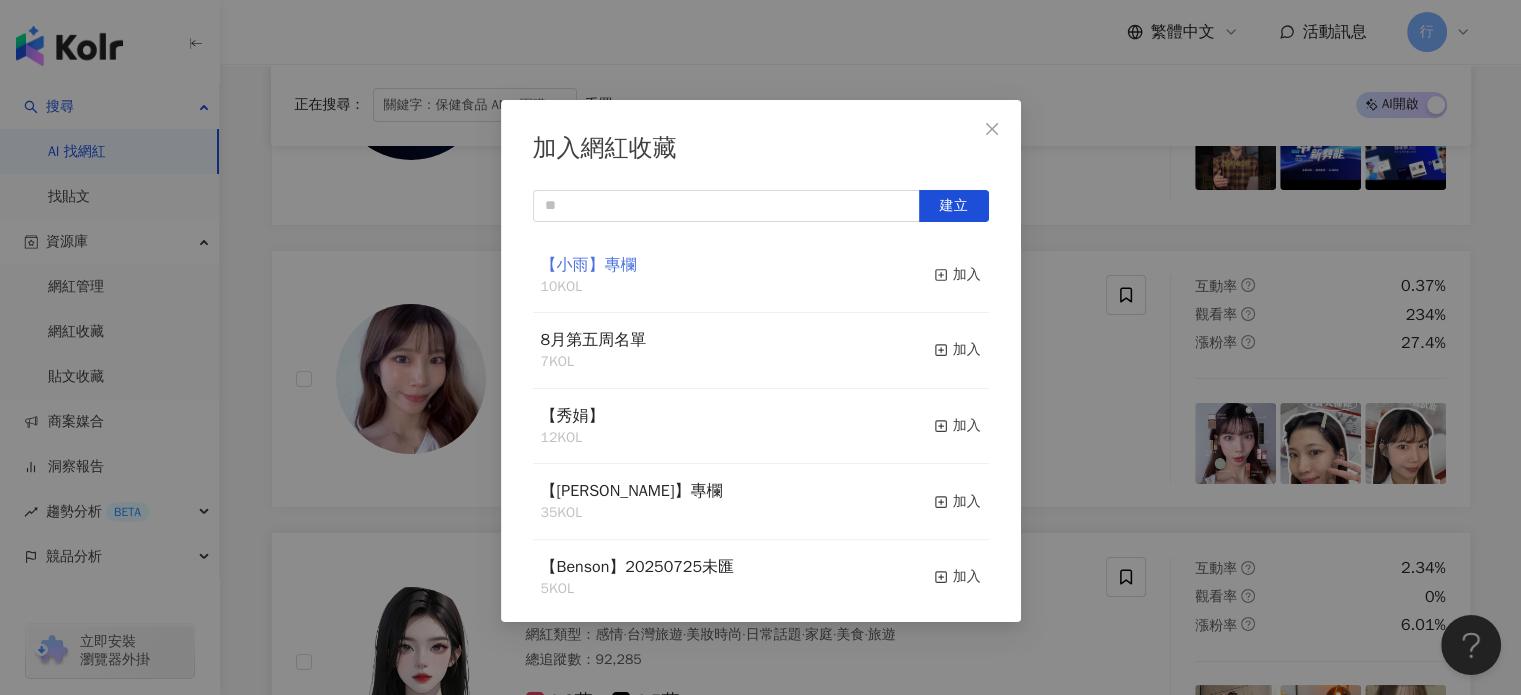 click on "【小雨】專欄" at bounding box center [589, 265] 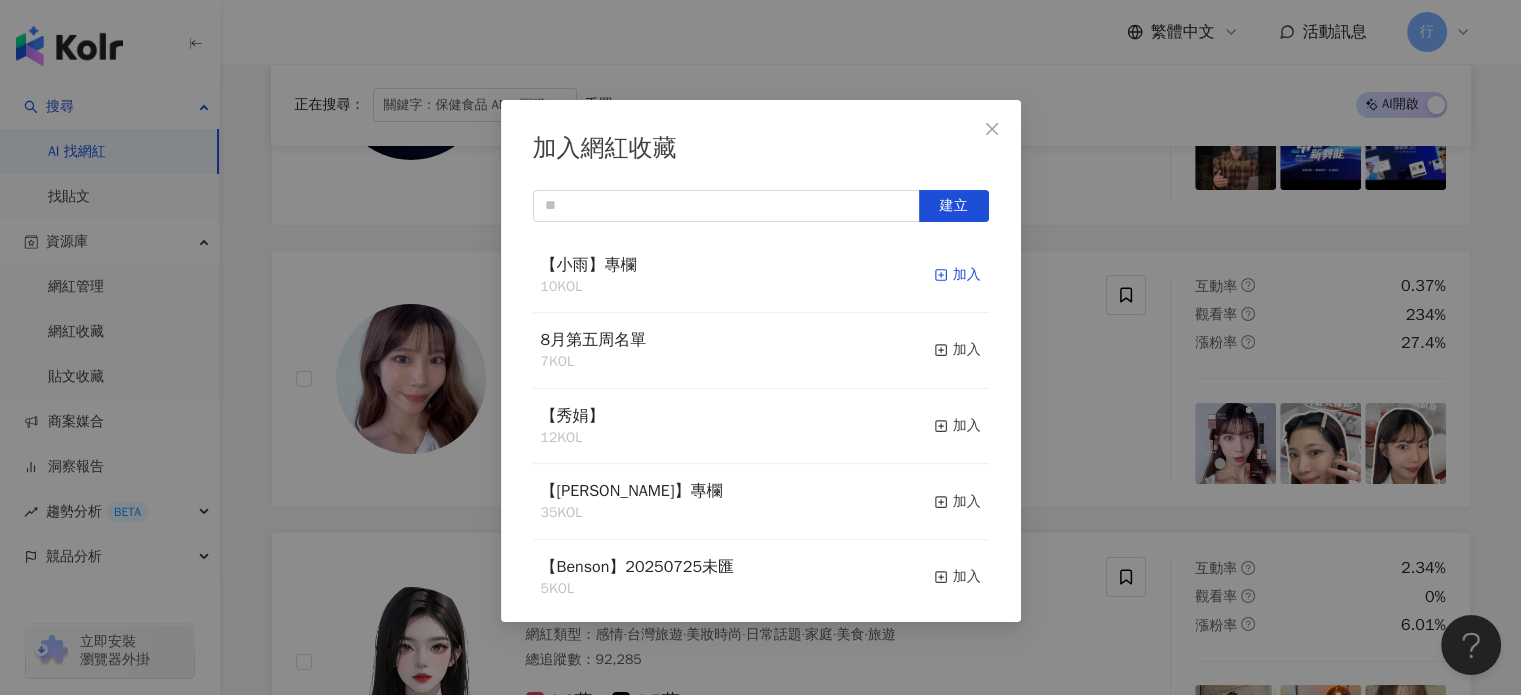 click on "加入" at bounding box center (957, 275) 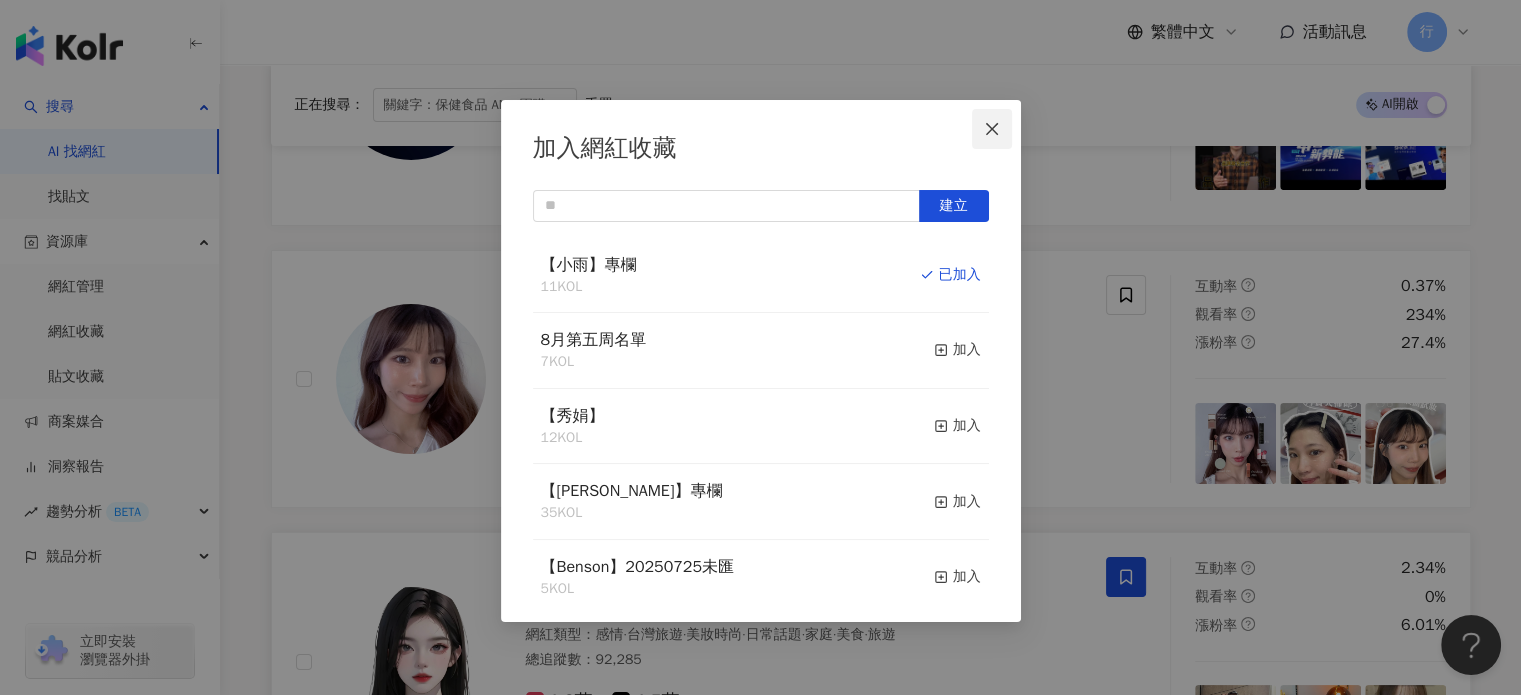 click at bounding box center (992, 129) 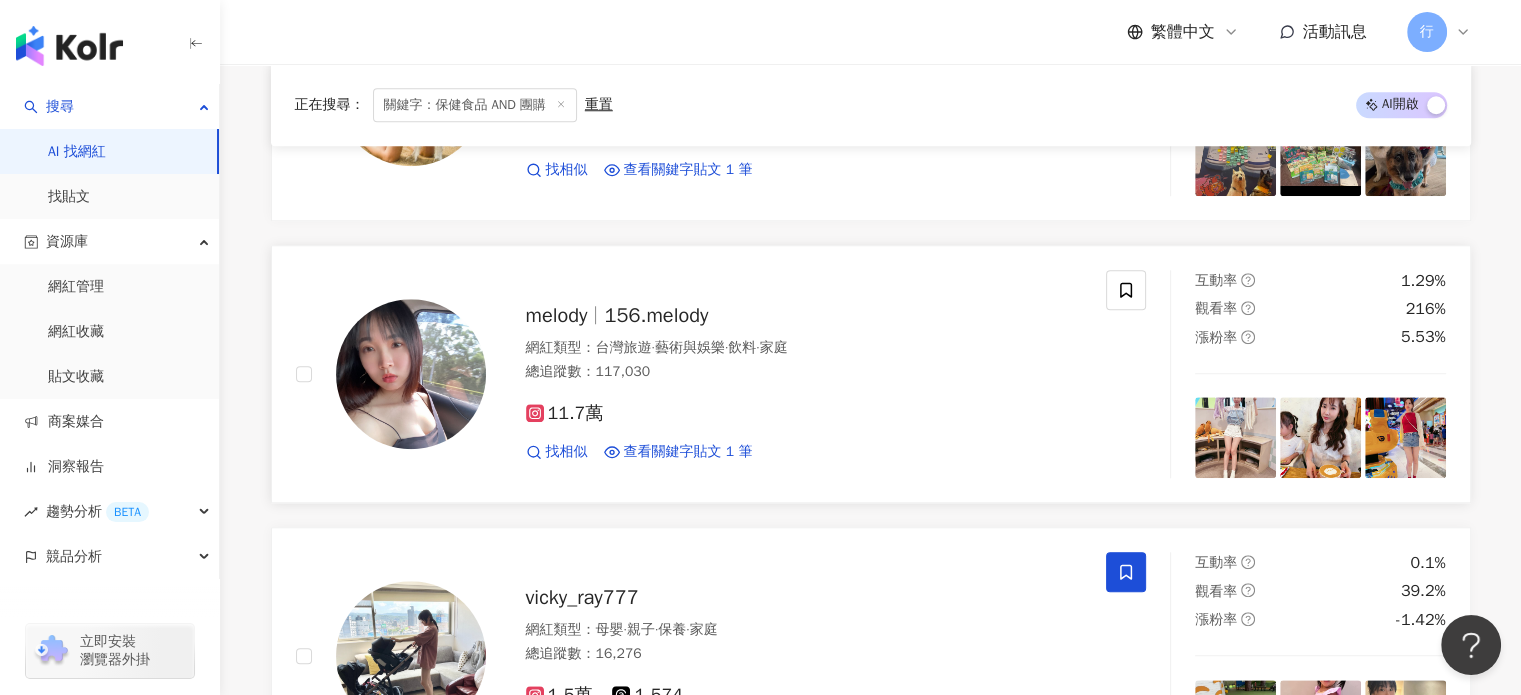 scroll, scrollTop: 17000, scrollLeft: 0, axis: vertical 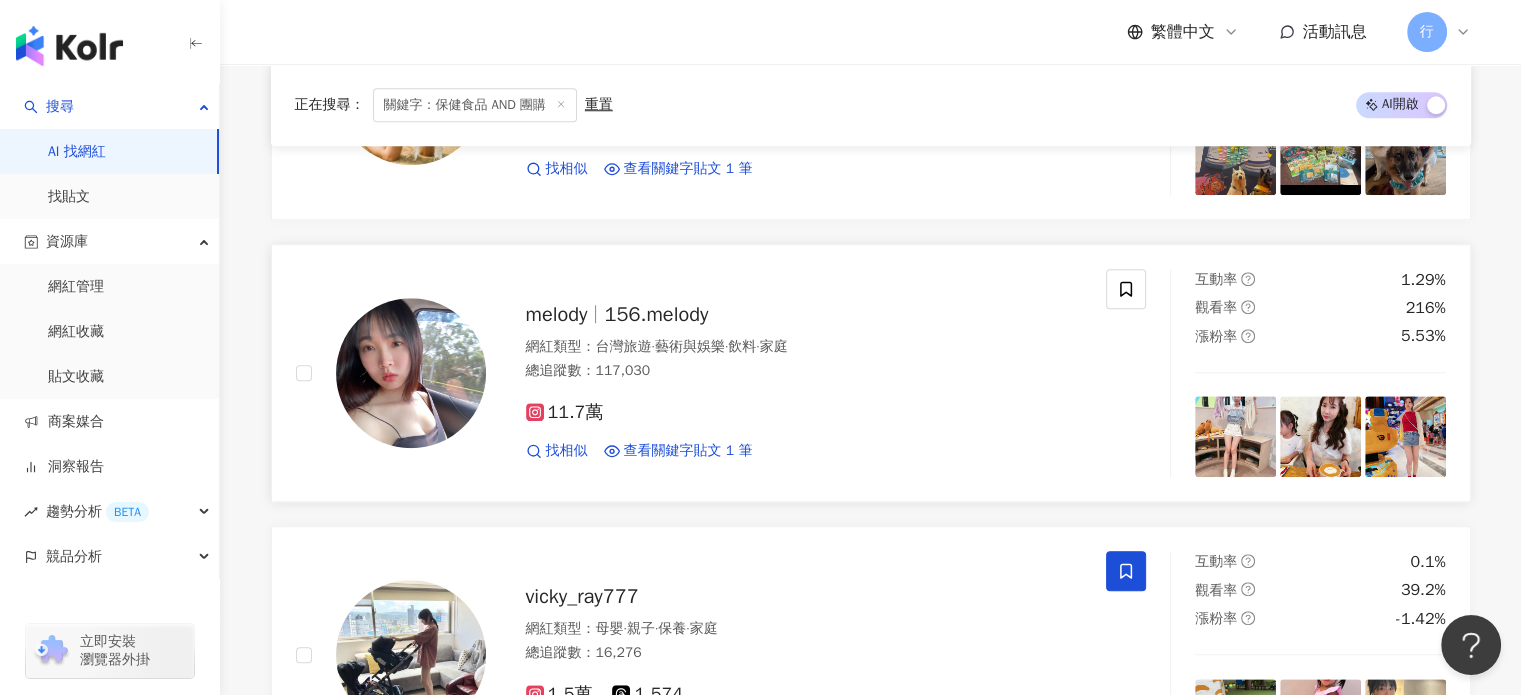 click on "156.melody" at bounding box center [656, 314] 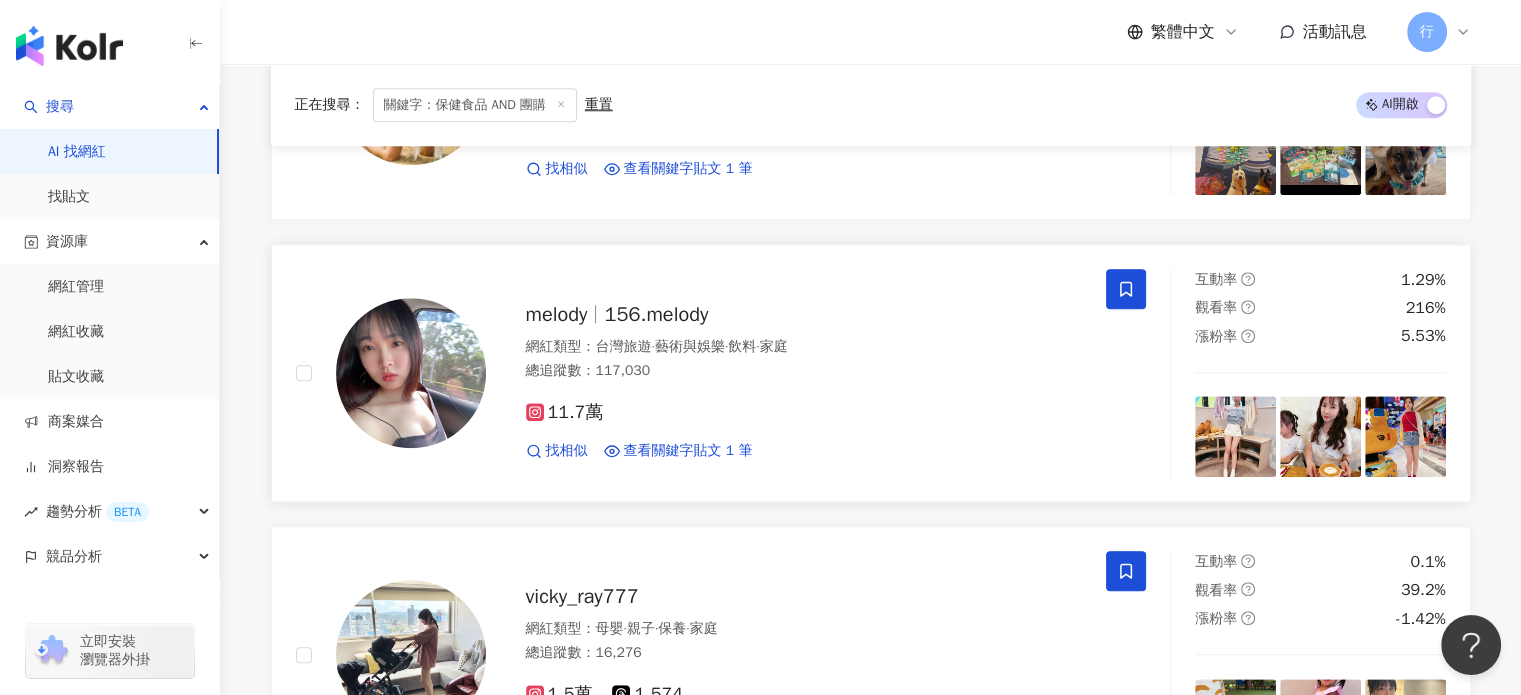 click 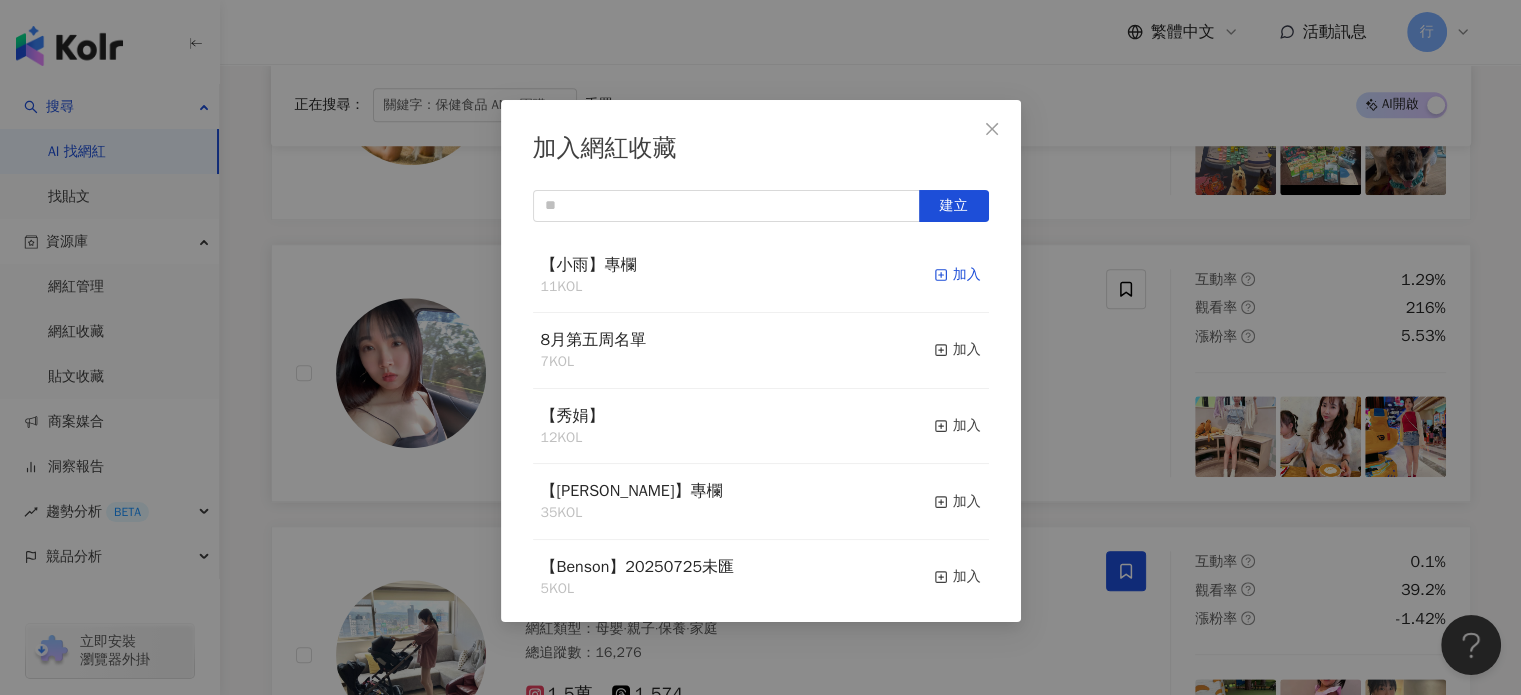 click on "加入" at bounding box center [957, 275] 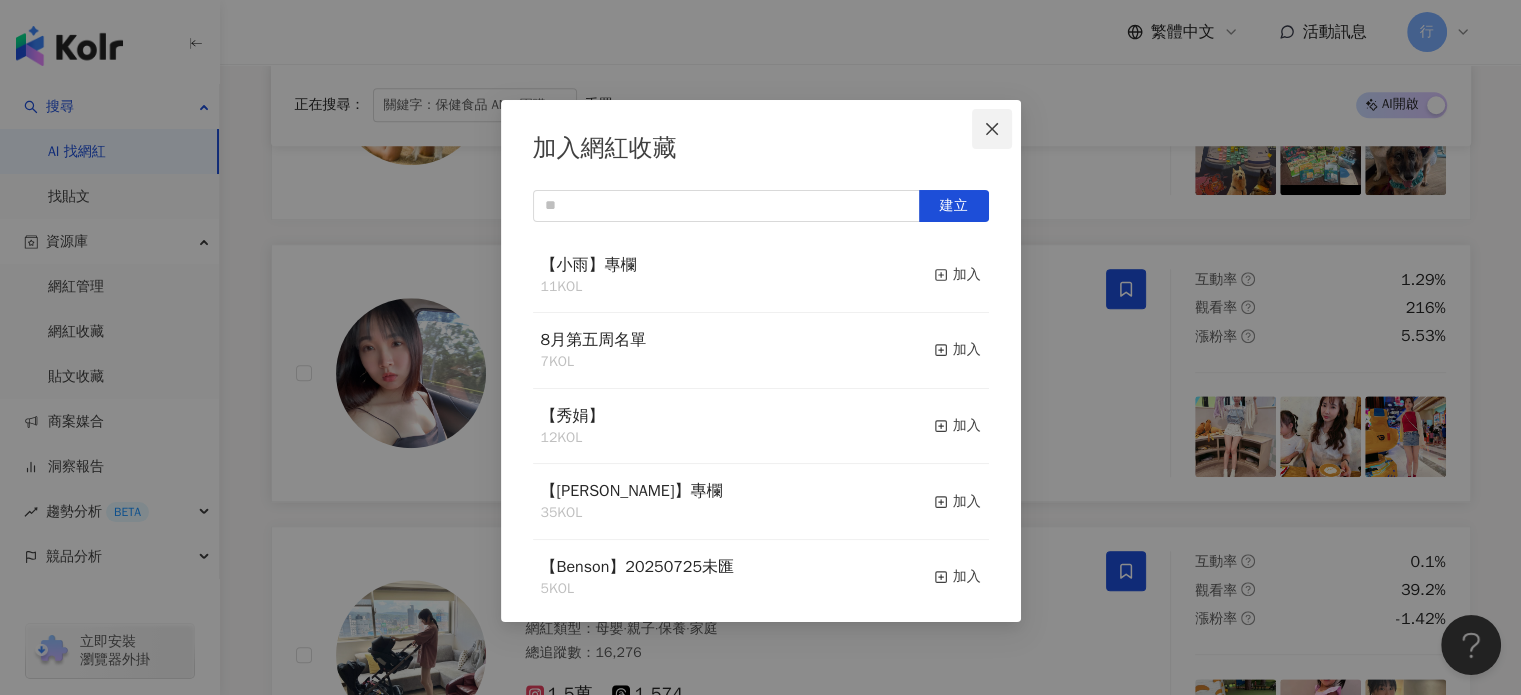 click at bounding box center (992, 129) 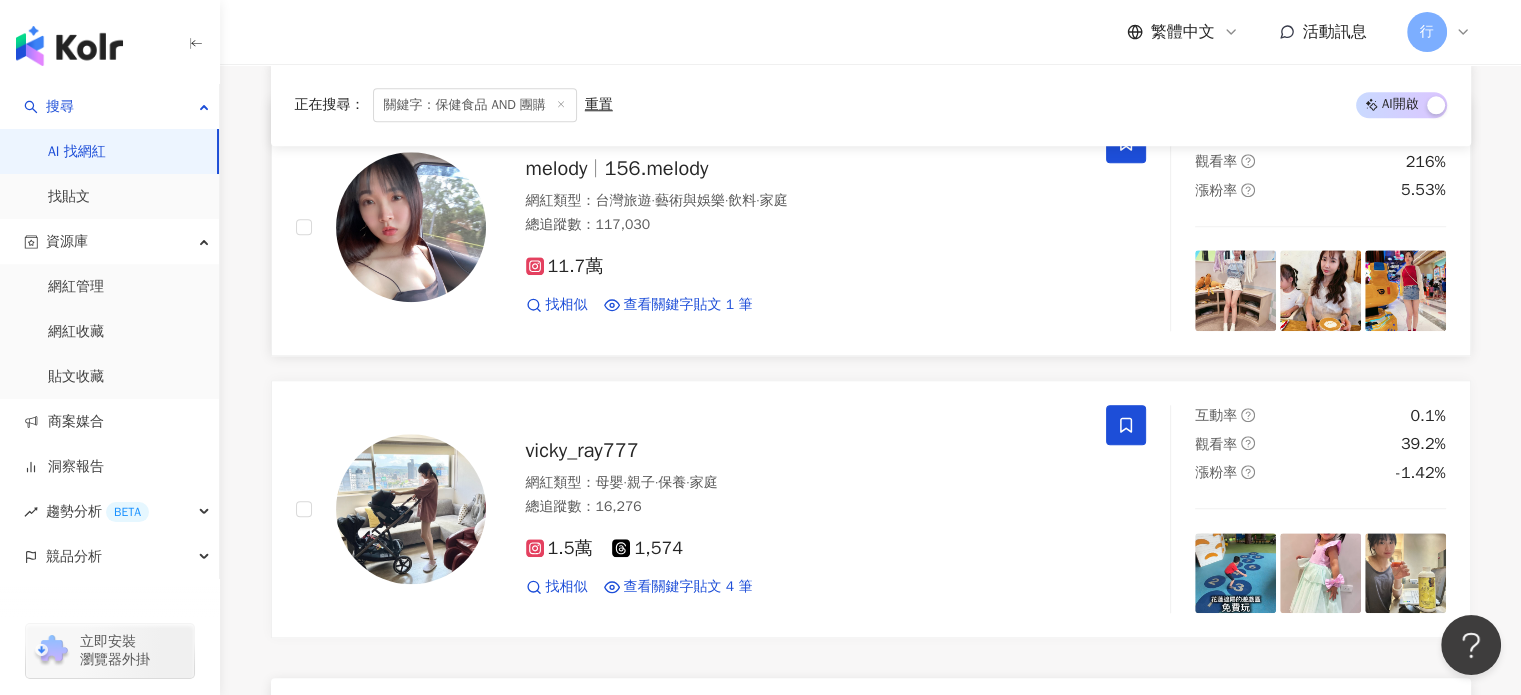 scroll, scrollTop: 17300, scrollLeft: 0, axis: vertical 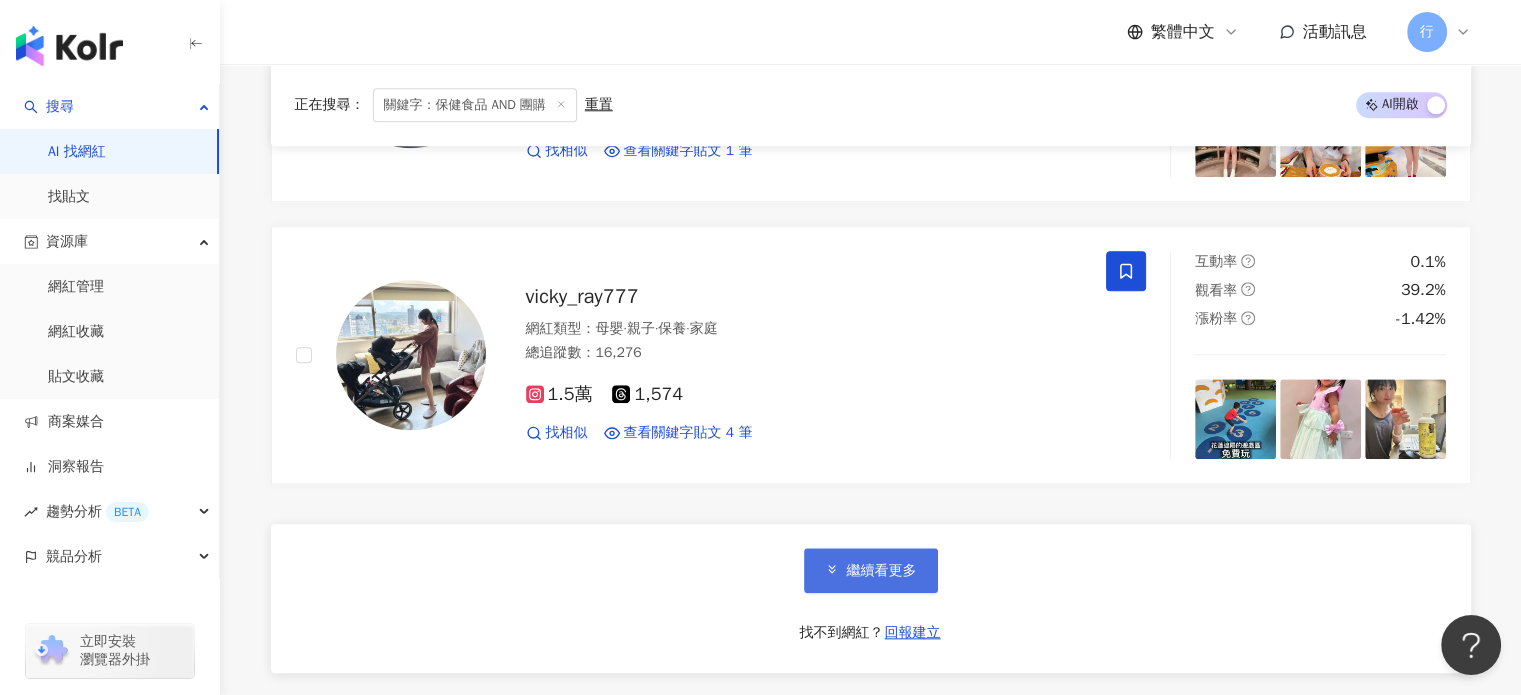 click on "繼續看更多" at bounding box center [871, 570] 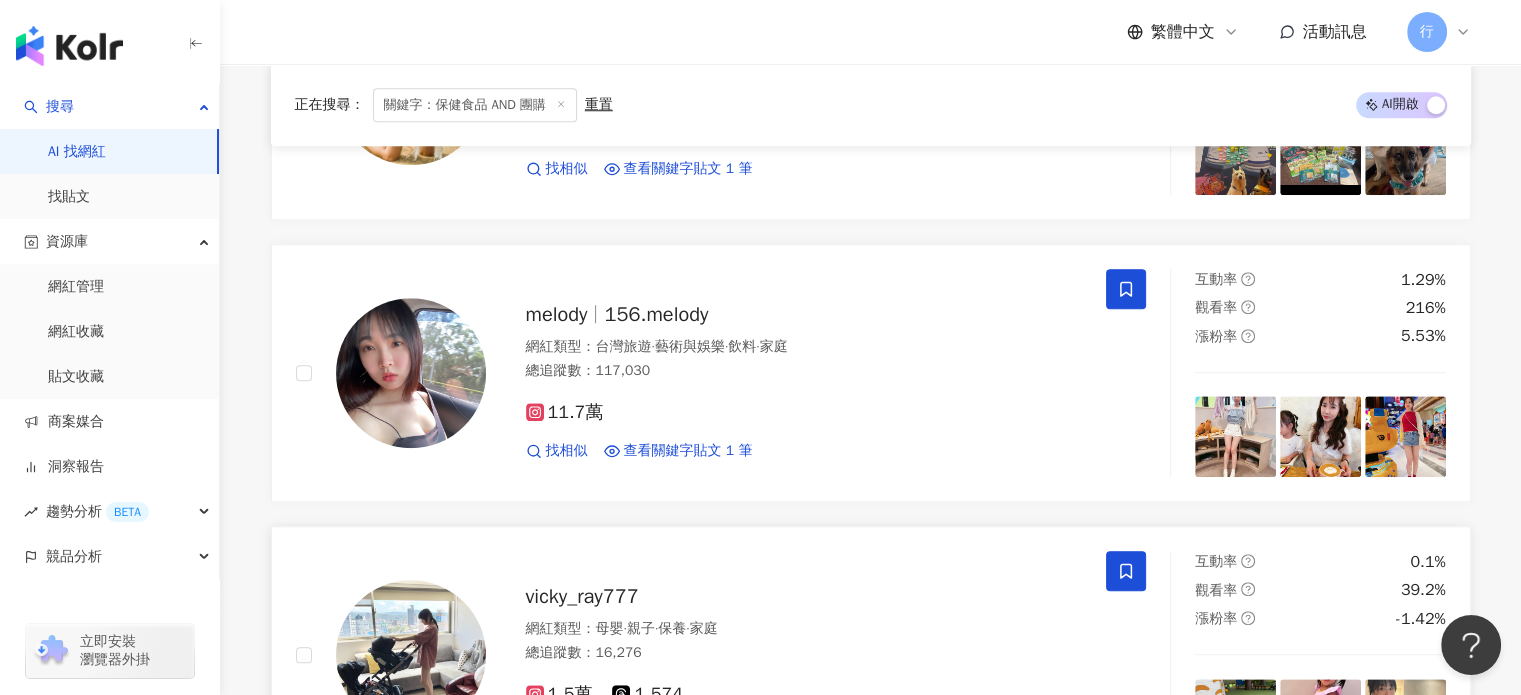 scroll, scrollTop: 17200, scrollLeft: 0, axis: vertical 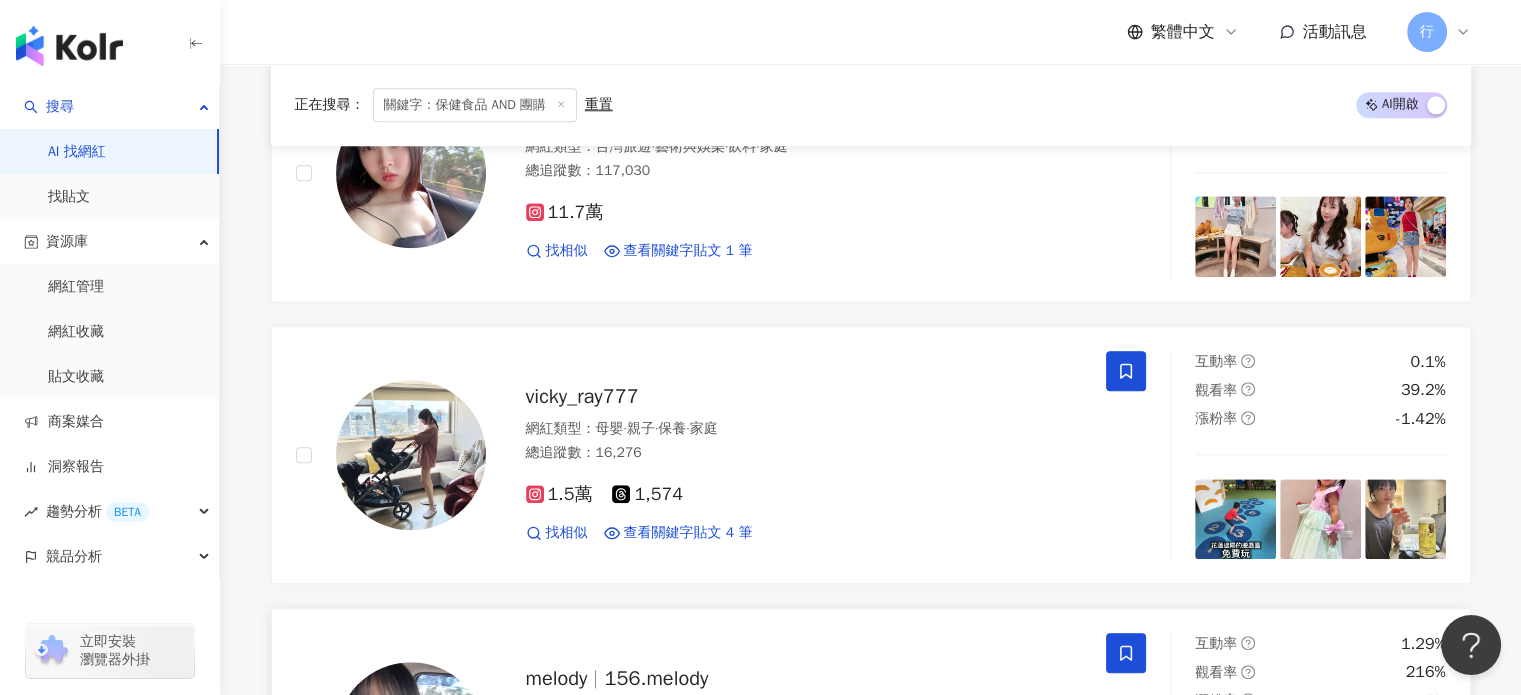 click at bounding box center (1126, 653) 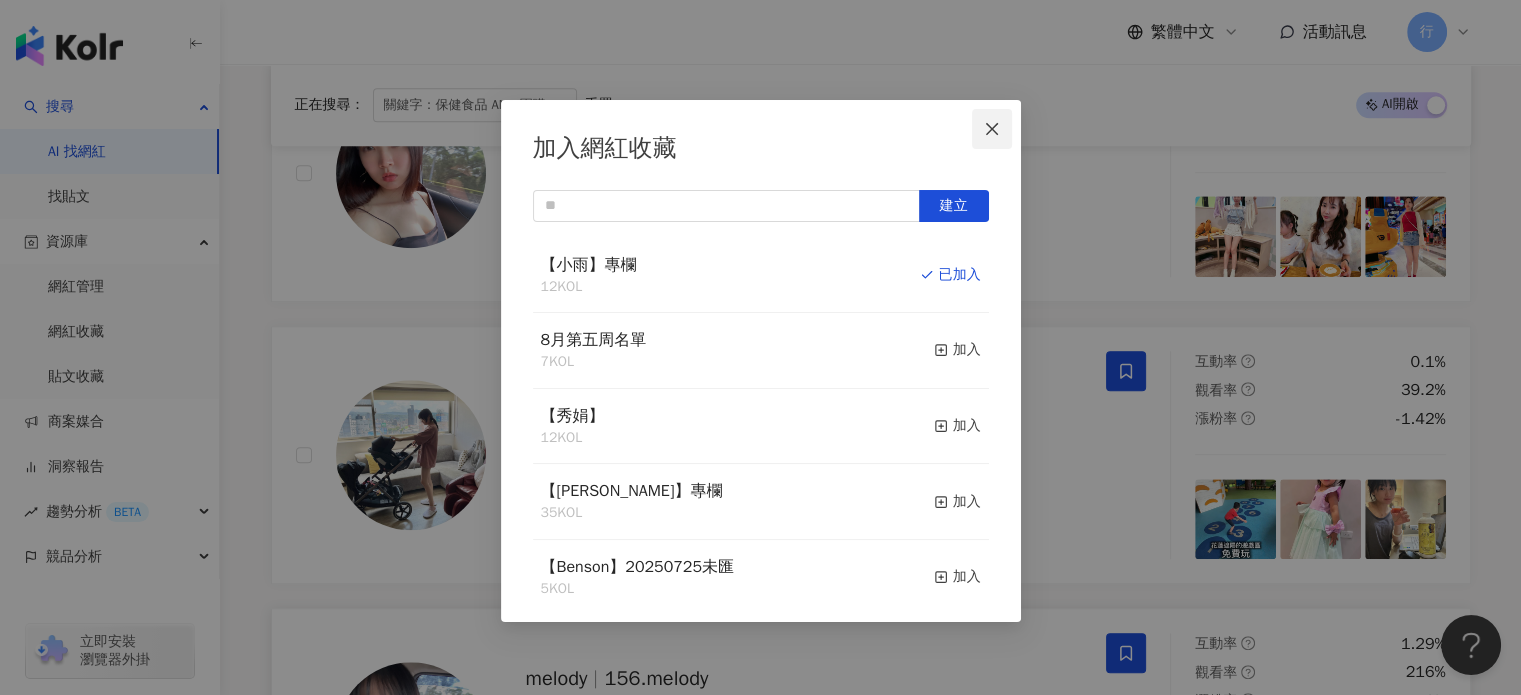 click at bounding box center (992, 129) 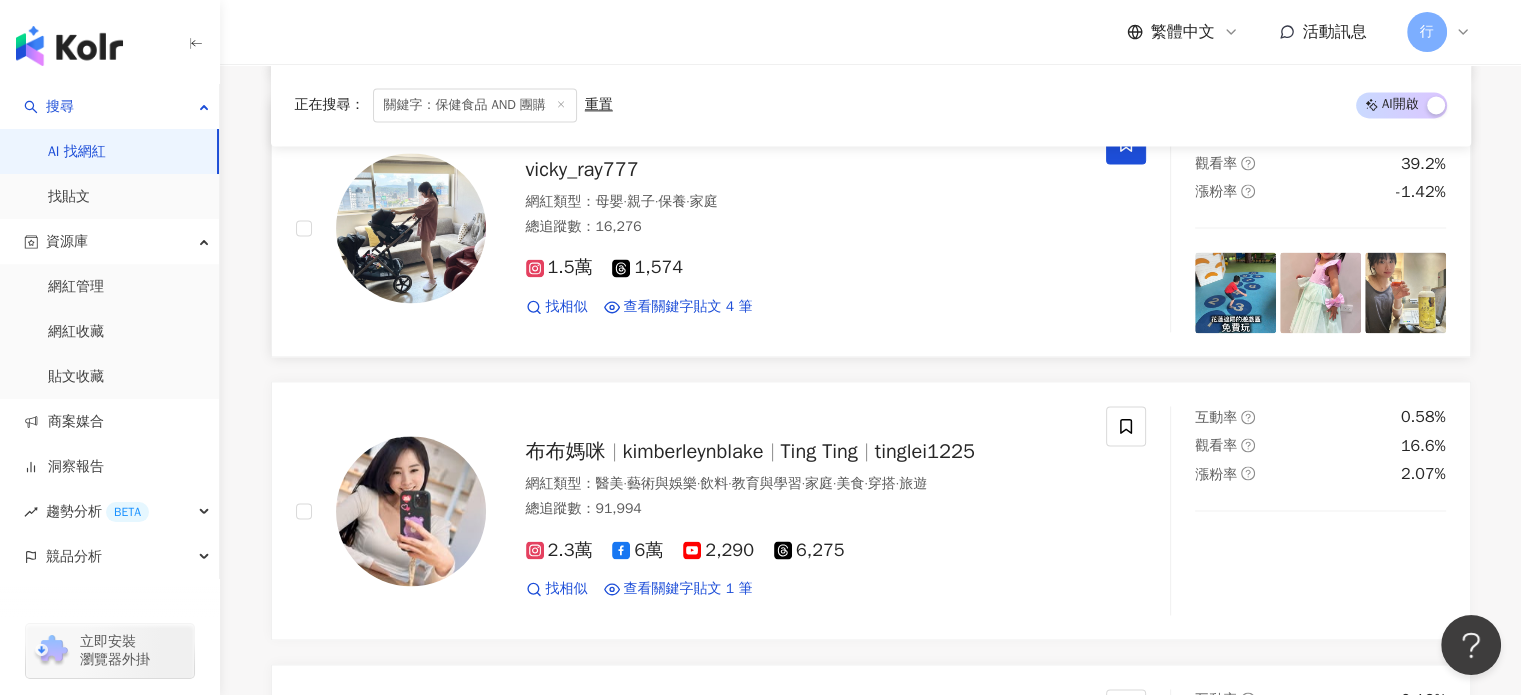 scroll, scrollTop: 18000, scrollLeft: 0, axis: vertical 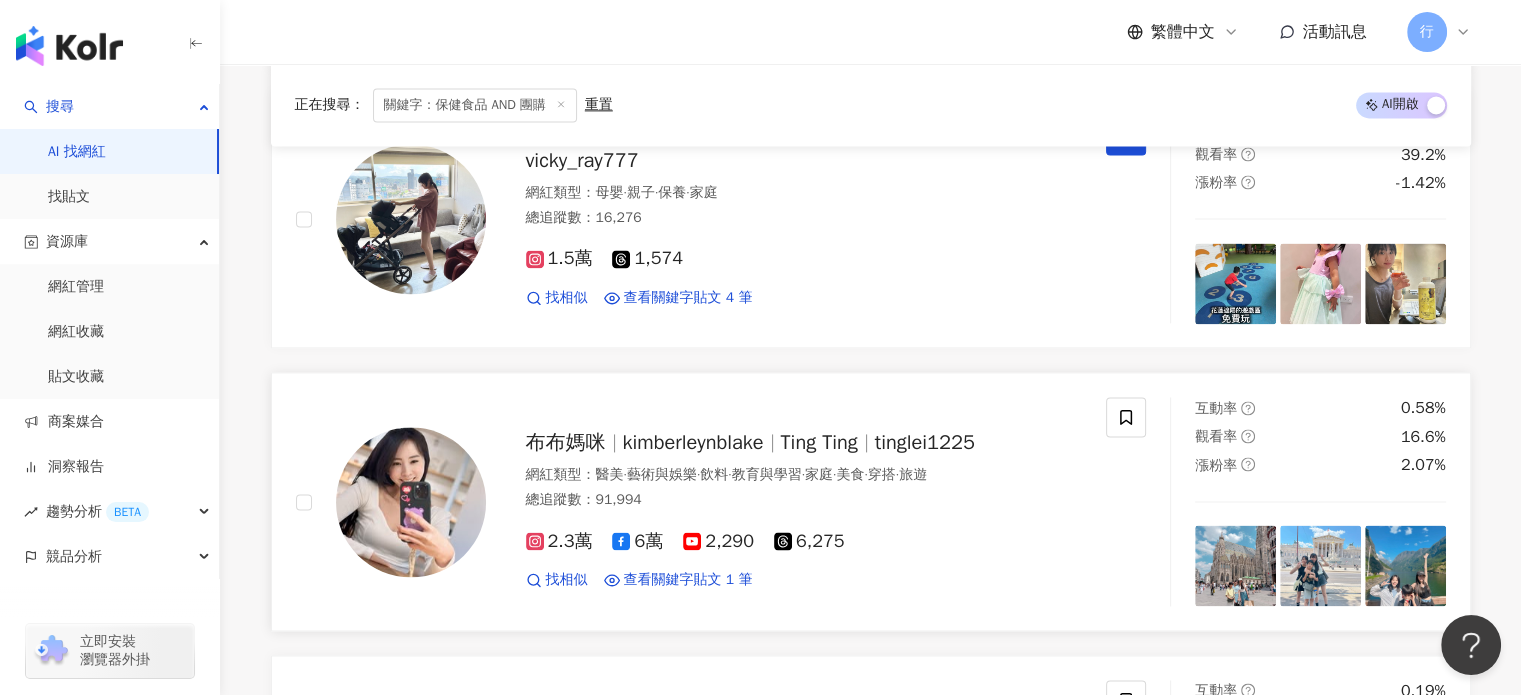 click on "布布媽咪 kimberleynblake Ting Ting tinglei1225 網紅類型 ： 醫美  ·  藝術與娛樂  ·  飲料  ·  教育與學習  ·  家庭  ·  美食  ·  穿搭  ·  旅遊 總追蹤數 ： 91,994 2.3萬 6萬 2,290 6,275 找相似 查看關鍵字貼文 1 筆" at bounding box center (784, 501) 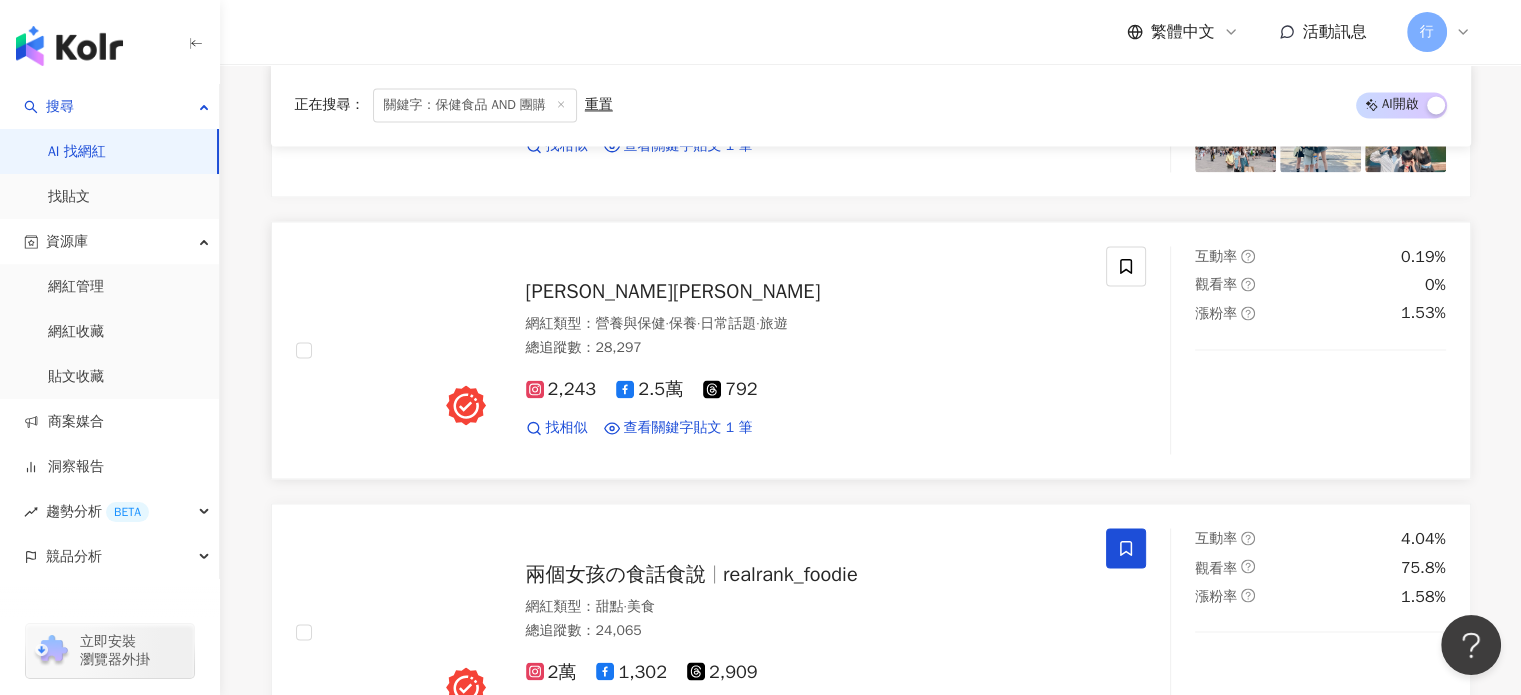 scroll, scrollTop: 18500, scrollLeft: 0, axis: vertical 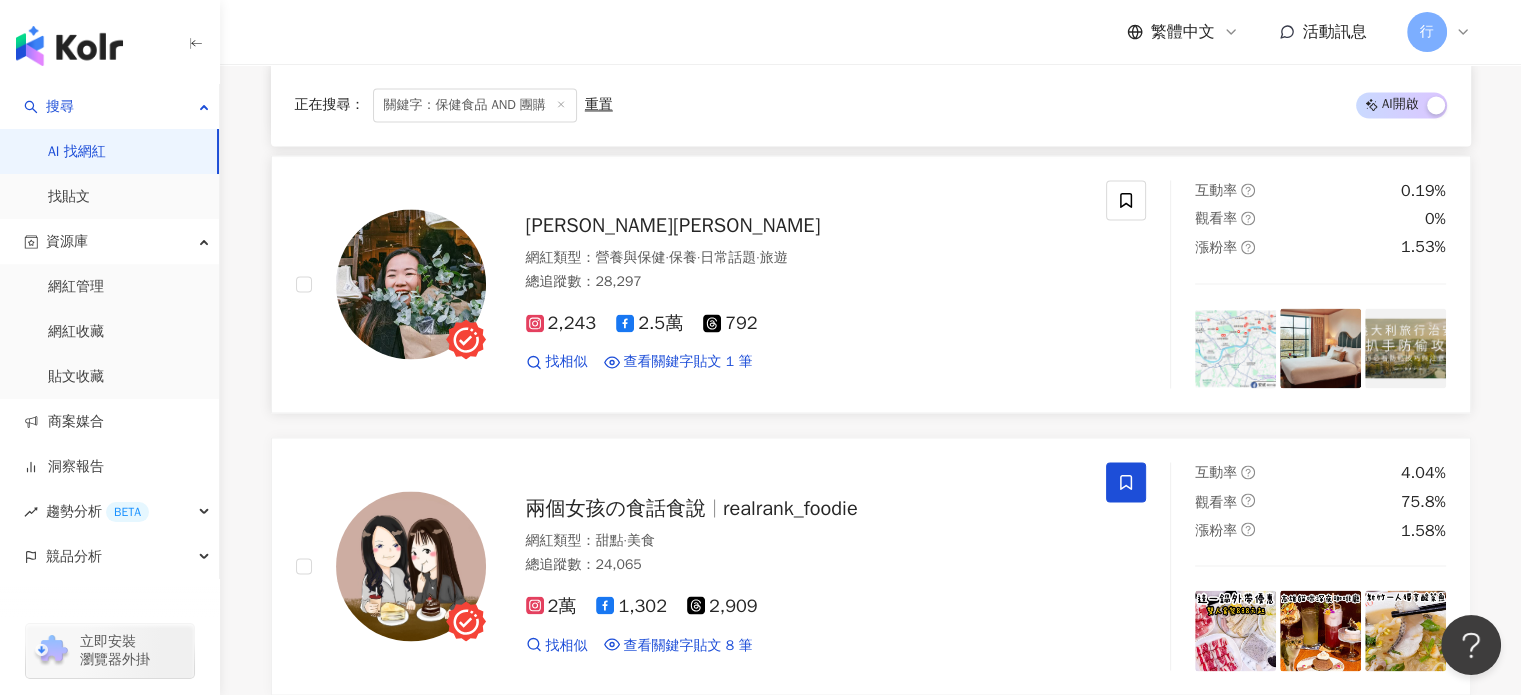 click on "安妮Annie" at bounding box center (673, 225) 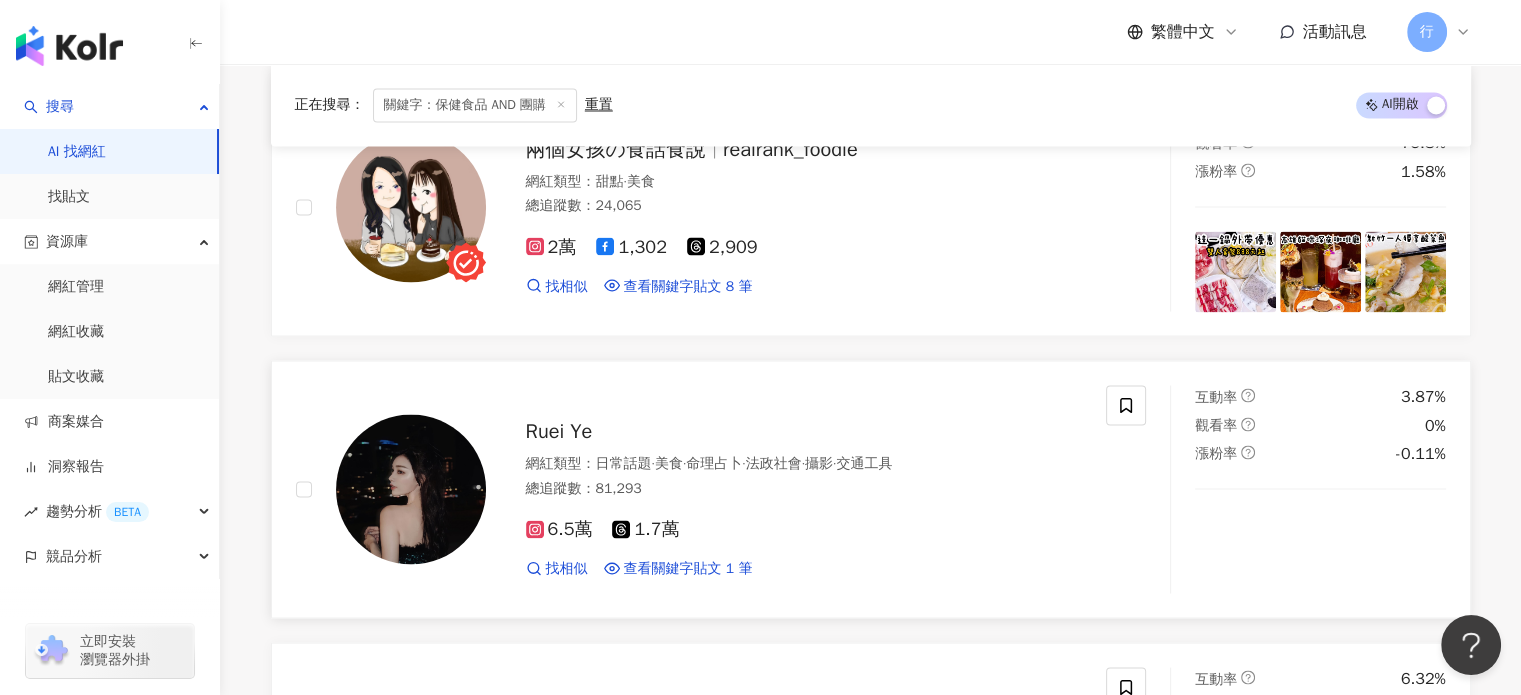 scroll, scrollTop: 18900, scrollLeft: 0, axis: vertical 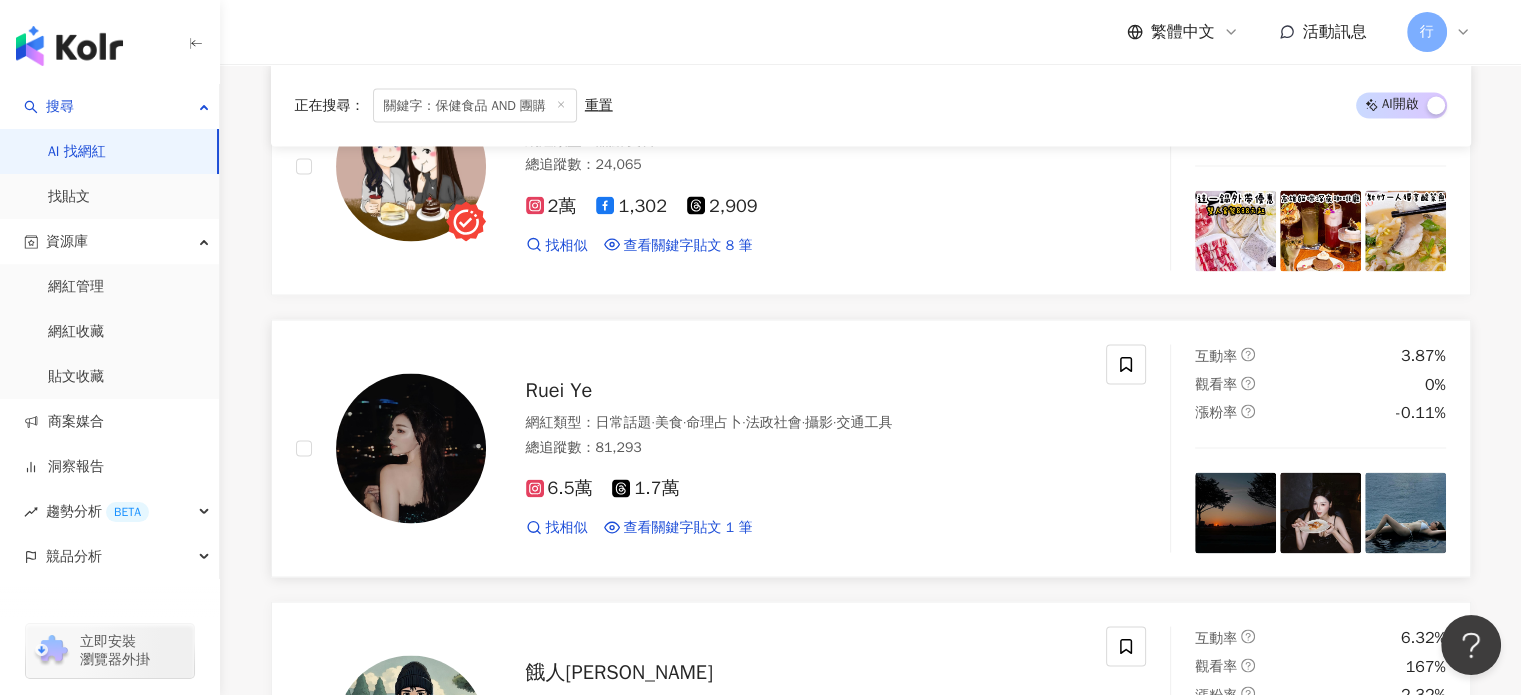 click on "Ruei Ye" at bounding box center (559, 389) 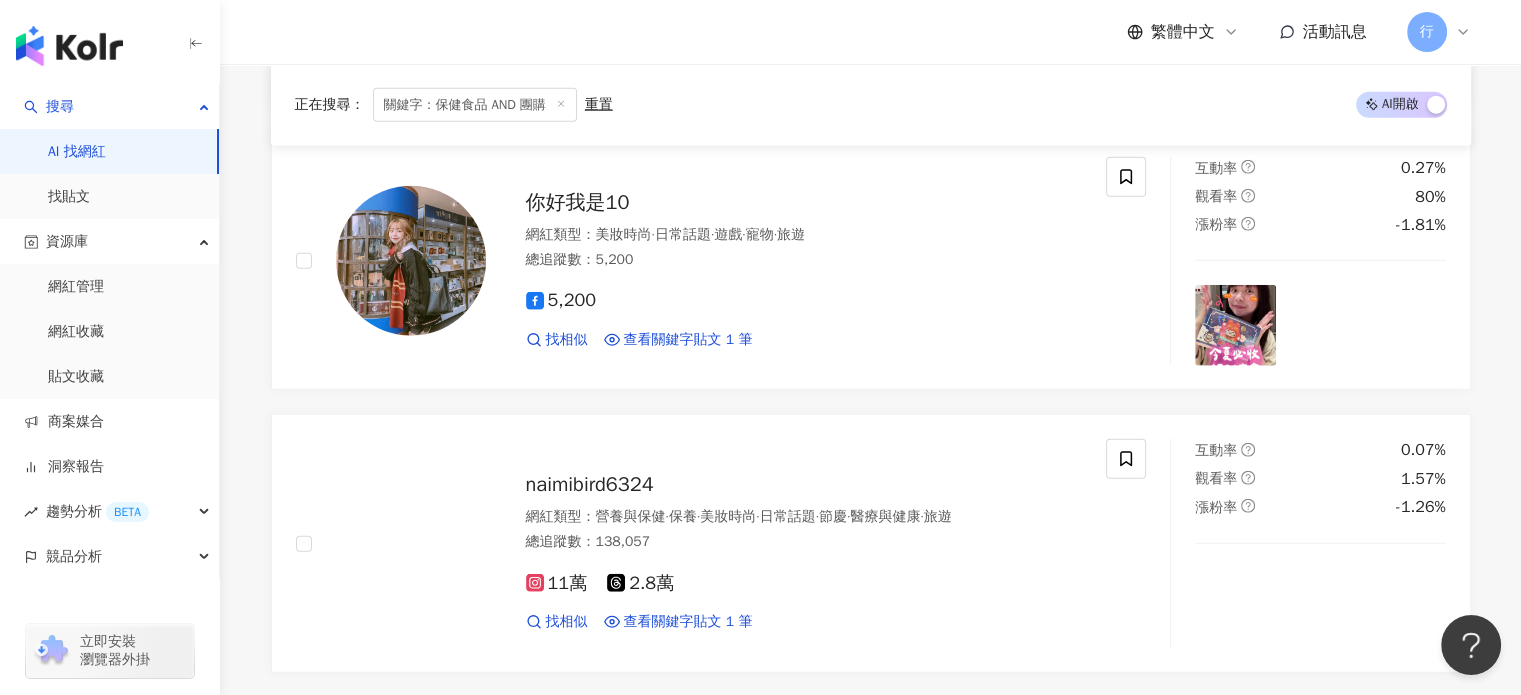scroll, scrollTop: 20500, scrollLeft: 0, axis: vertical 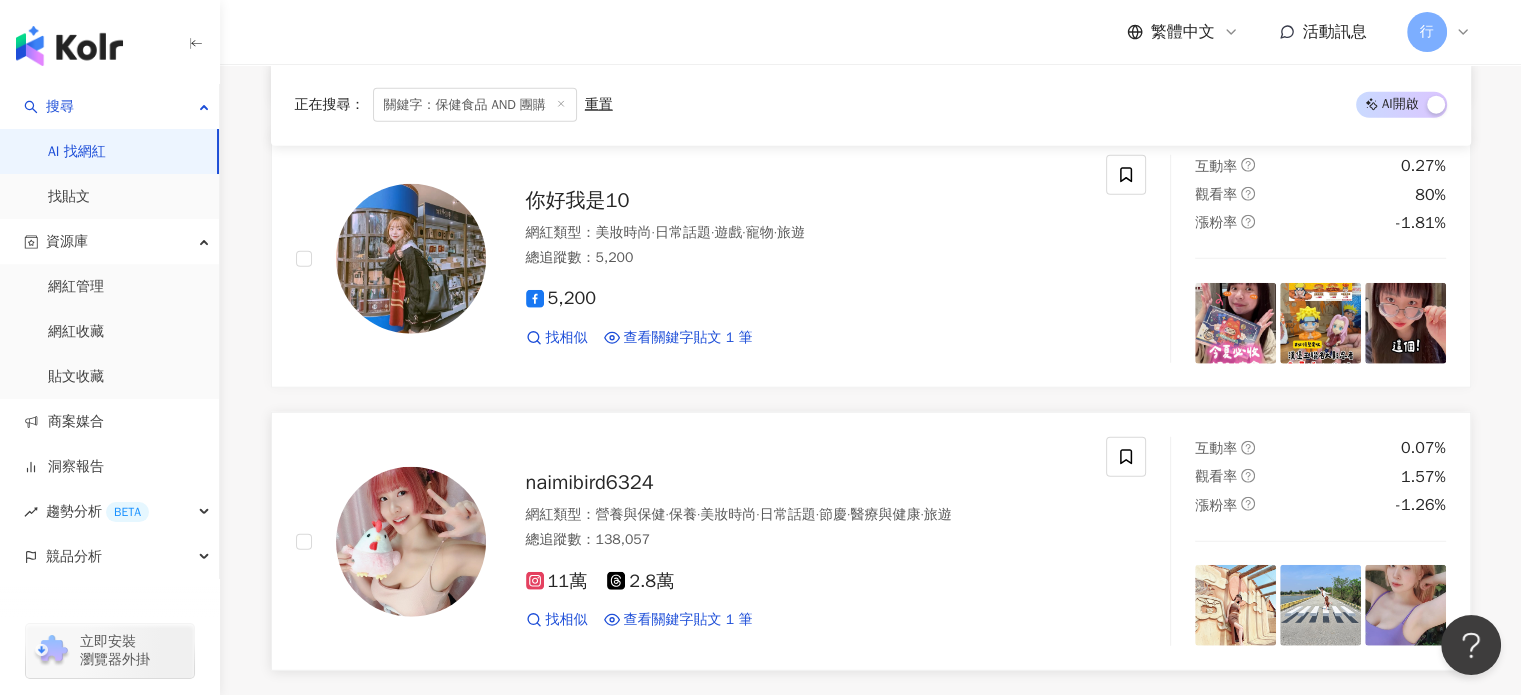 click on "naimibird6324" at bounding box center [590, 482] 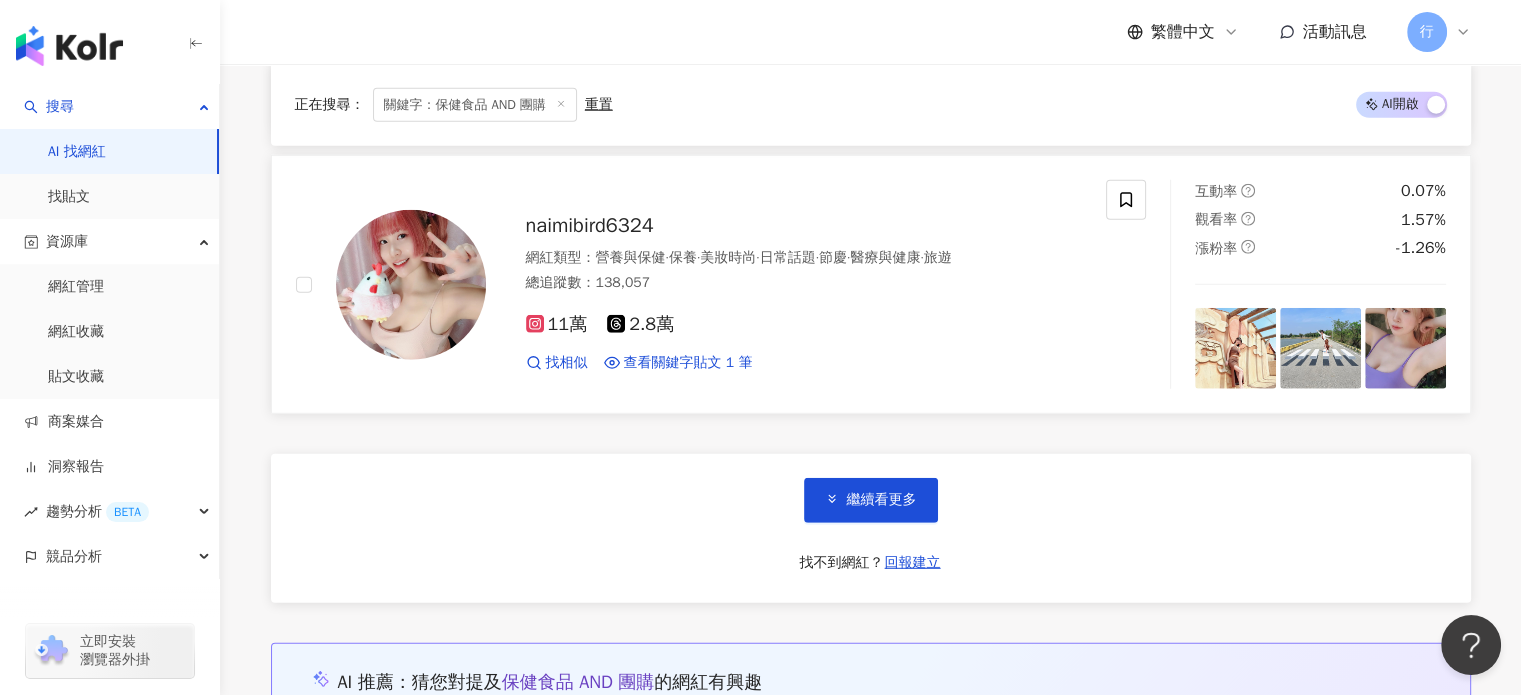 scroll, scrollTop: 20800, scrollLeft: 0, axis: vertical 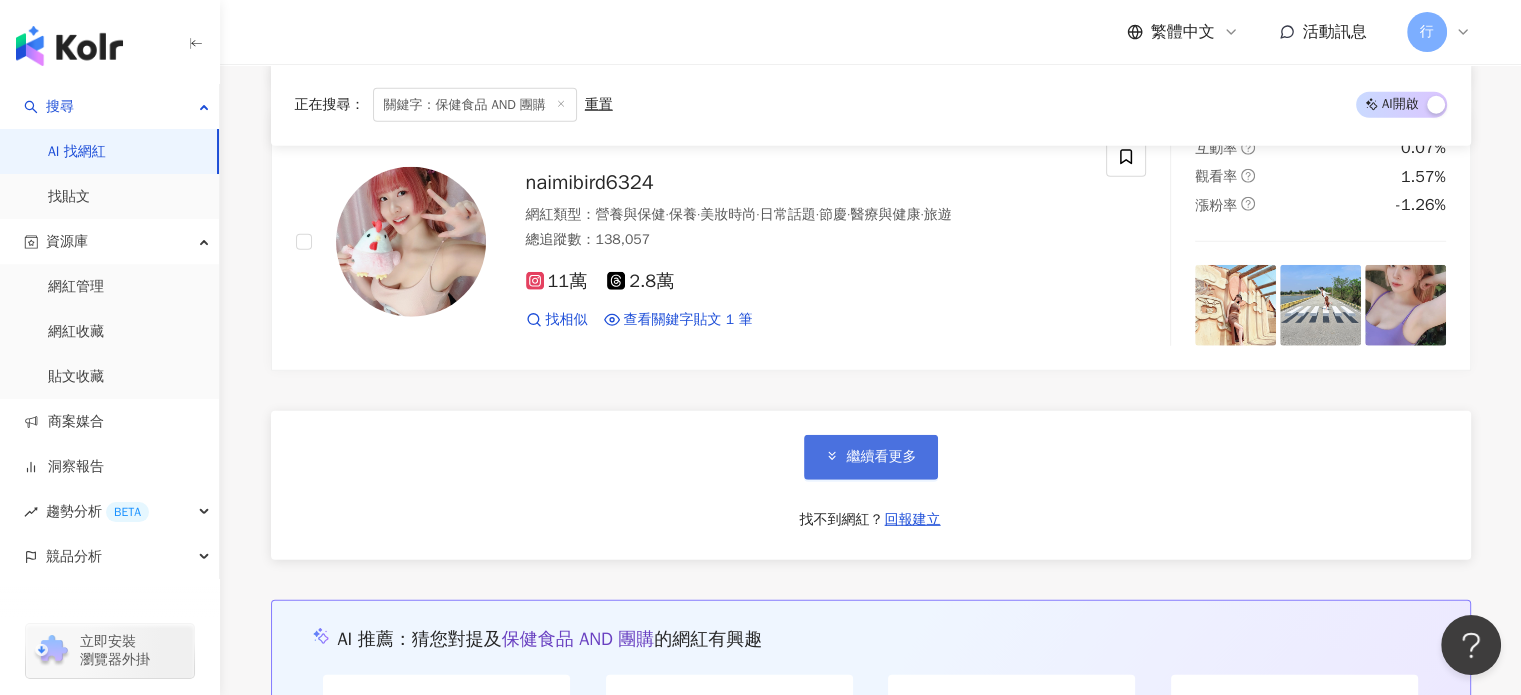 click on "繼續看更多" at bounding box center (871, 457) 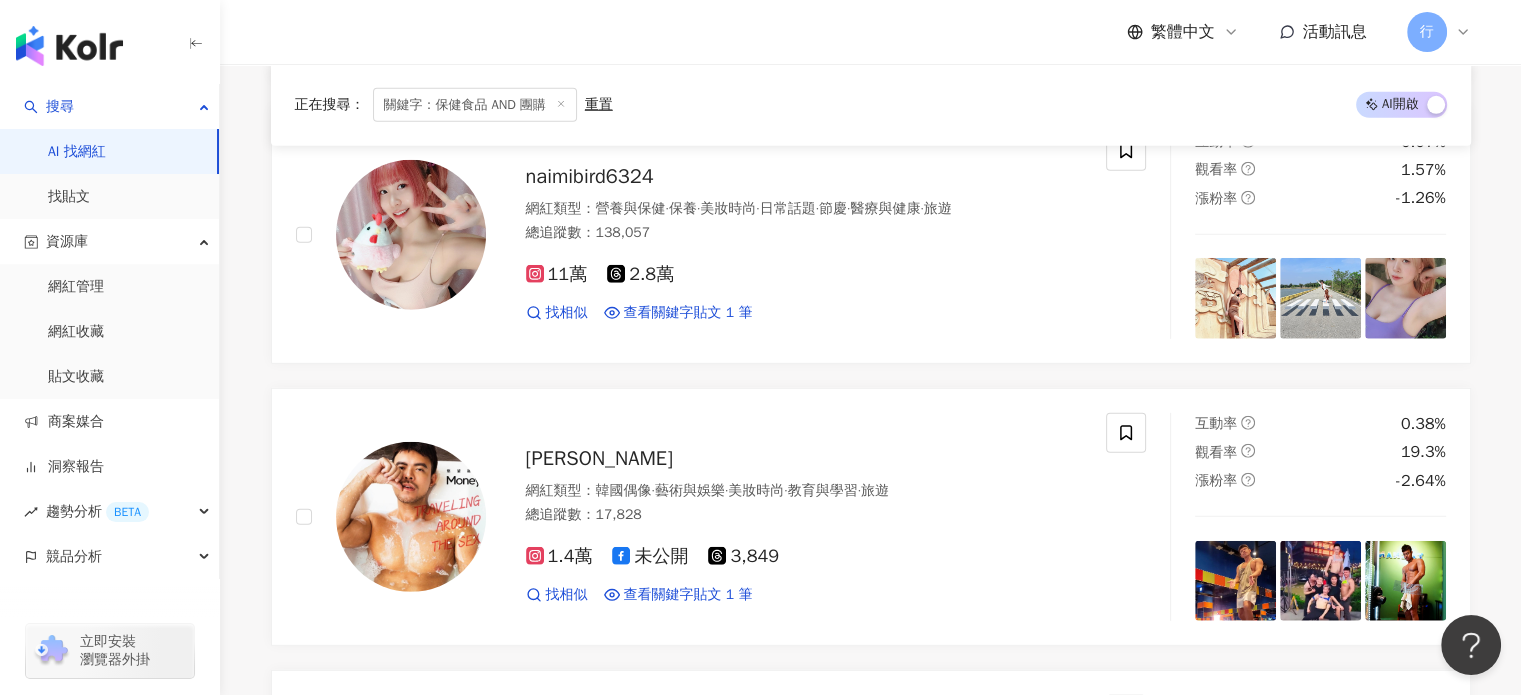 scroll, scrollTop: 21200, scrollLeft: 0, axis: vertical 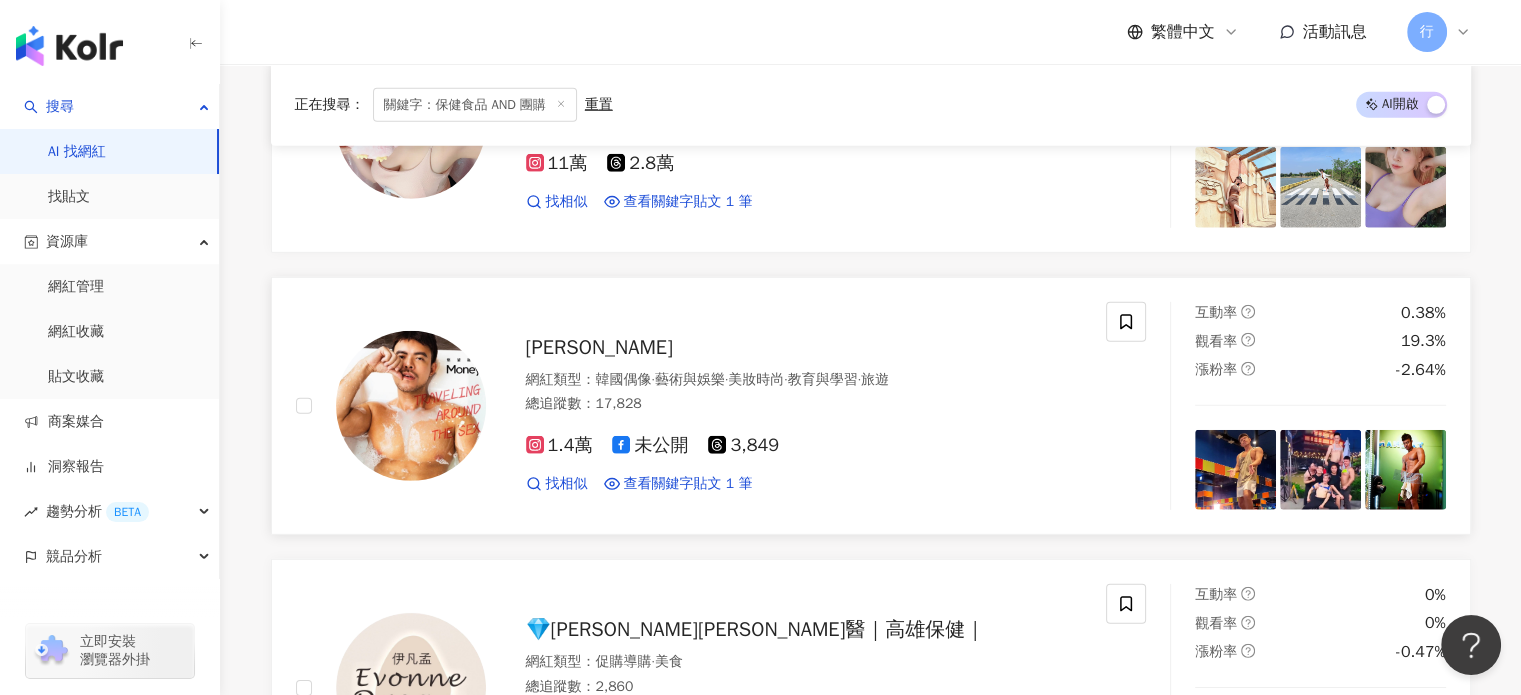 click on "錢貝" at bounding box center [599, 347] 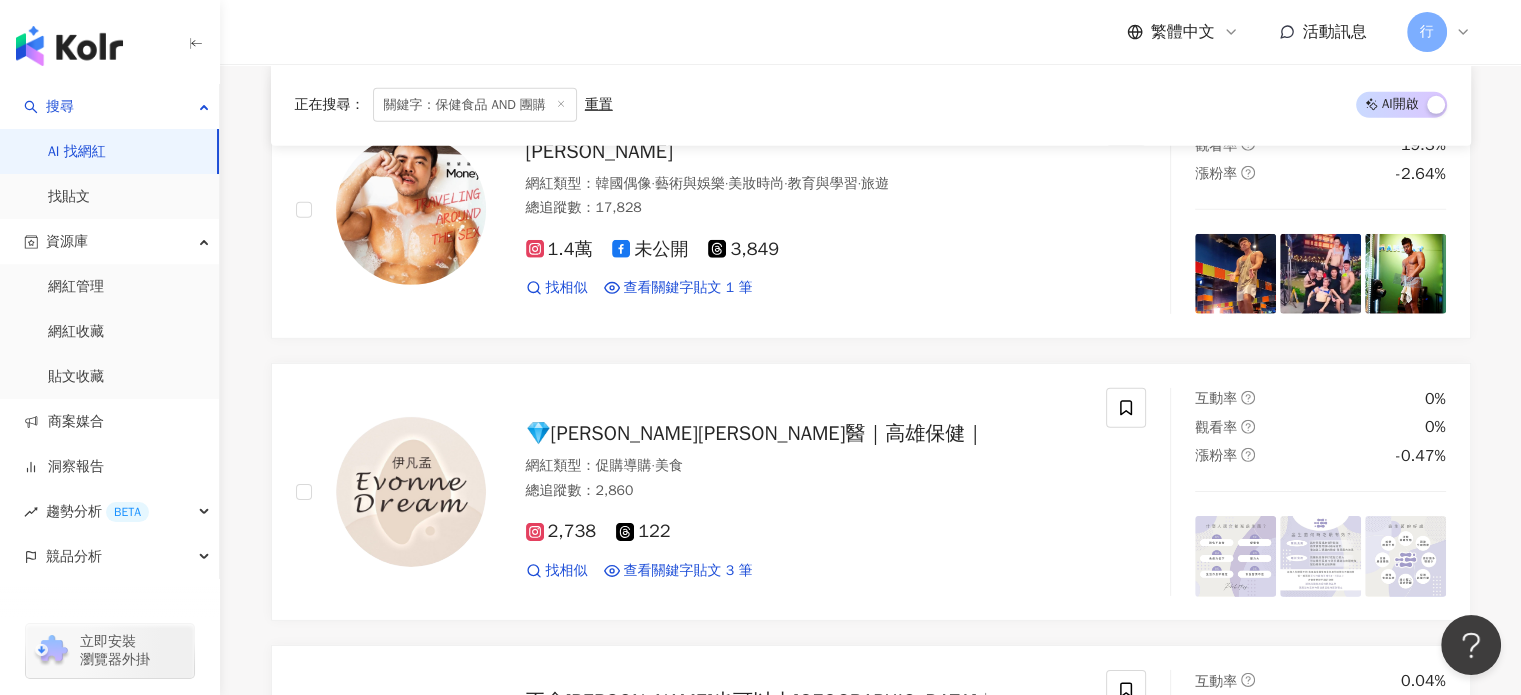 scroll, scrollTop: 21400, scrollLeft: 0, axis: vertical 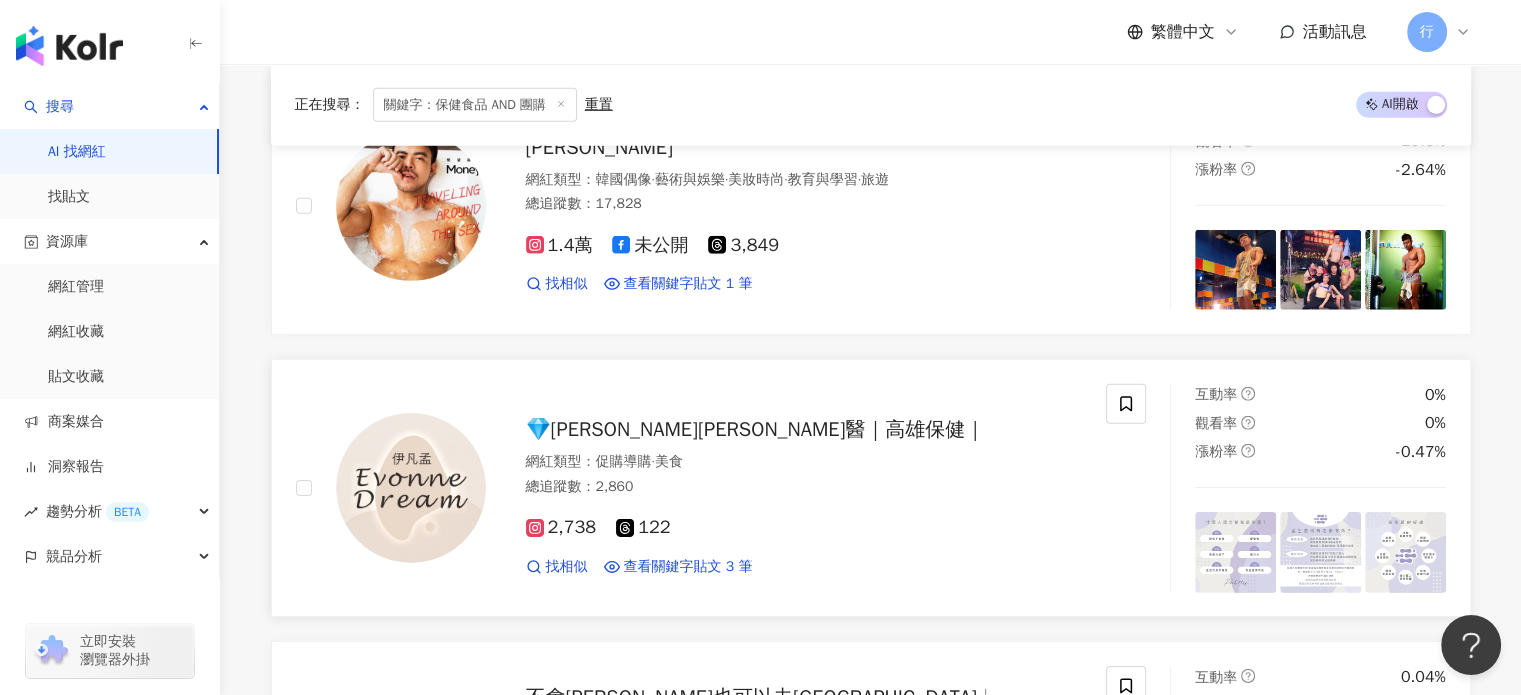 click on "💎伊凡孟生醫｜高雄保健｜" at bounding box center [755, 429] 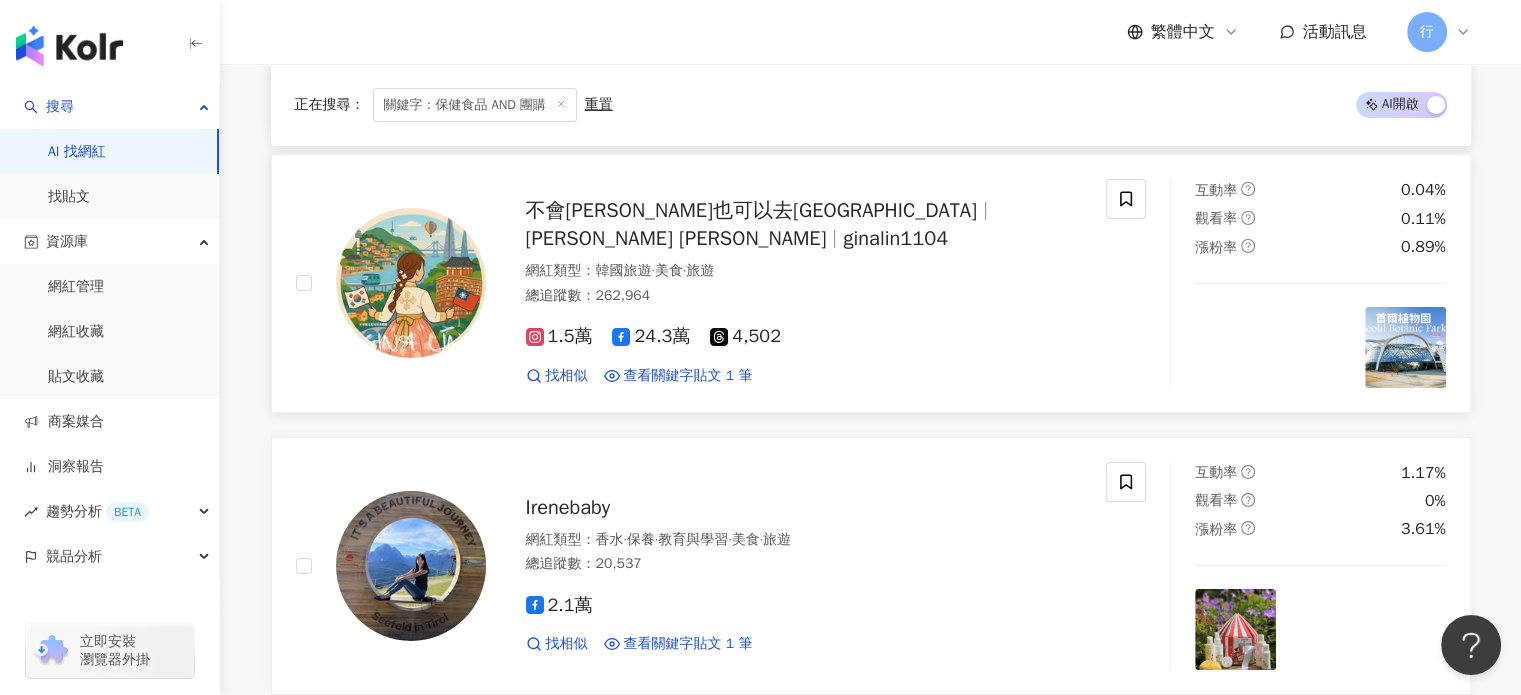 scroll, scrollTop: 21900, scrollLeft: 0, axis: vertical 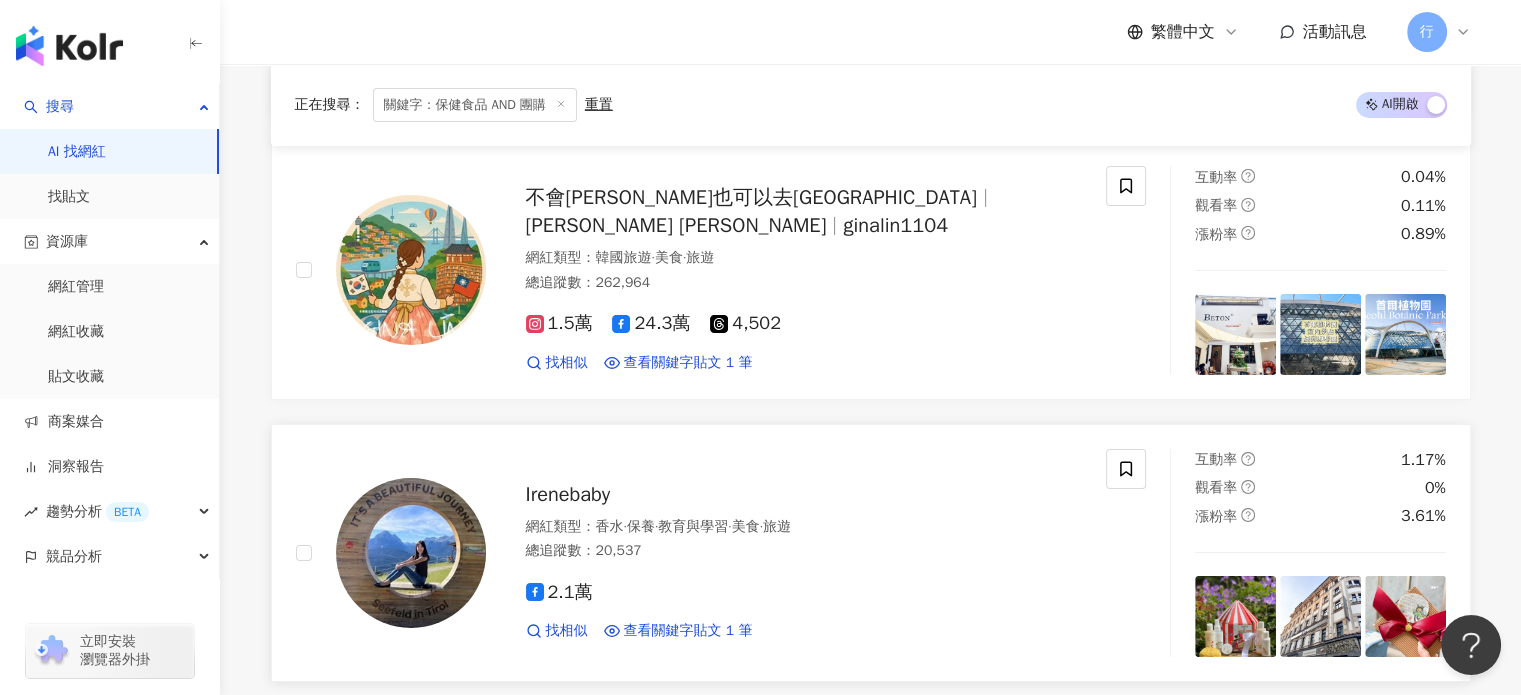 click on "Irenebaby" at bounding box center [568, 494] 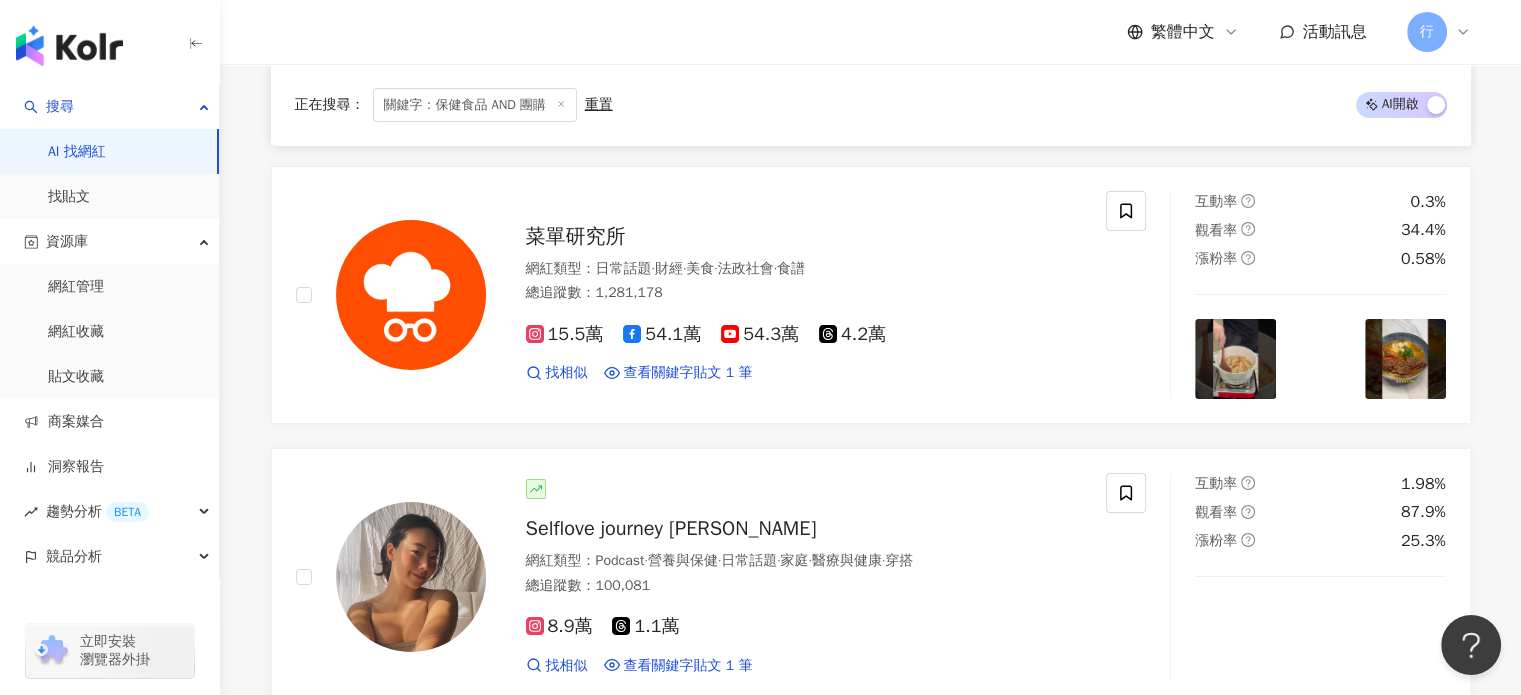 scroll, scrollTop: 22500, scrollLeft: 0, axis: vertical 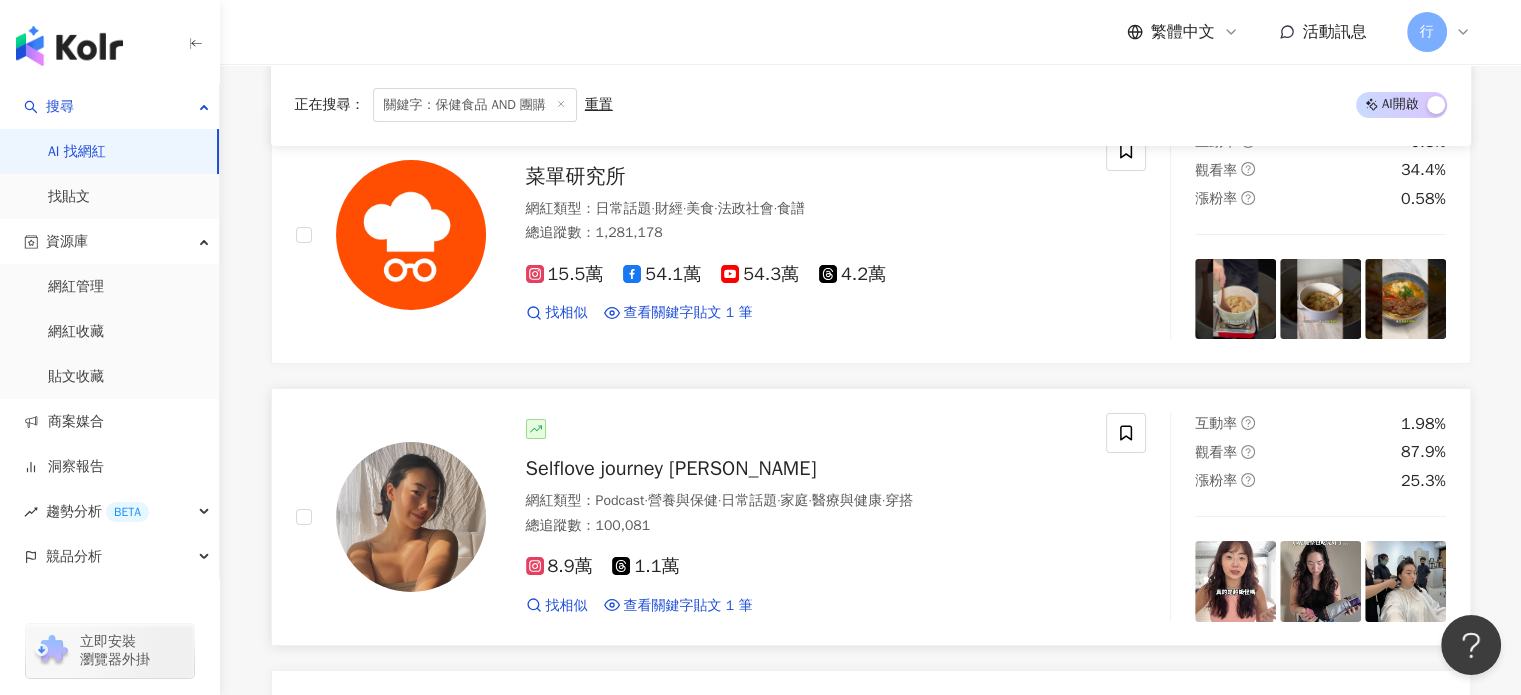 click on "Selflove journey 凱凱西" at bounding box center (671, 468) 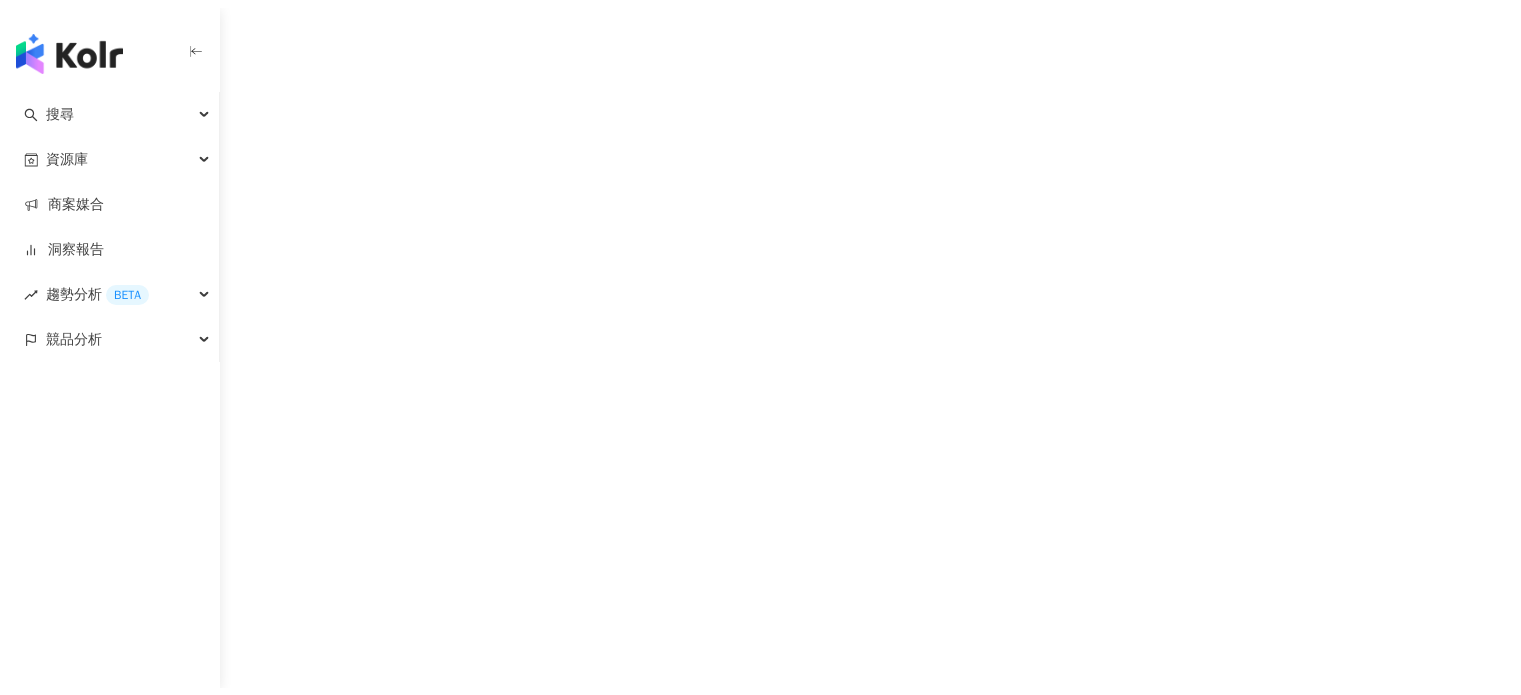 scroll, scrollTop: 0, scrollLeft: 0, axis: both 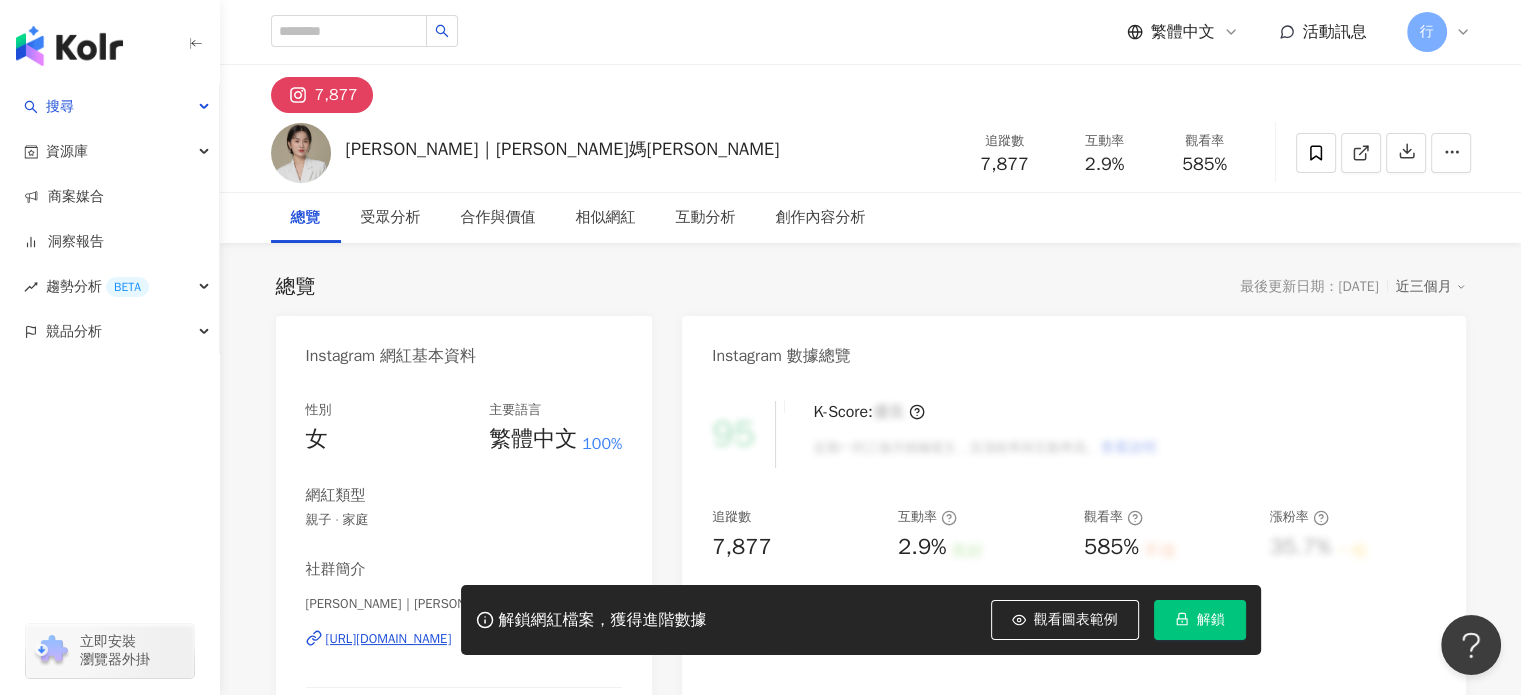 click on "https://www.instagram.com/xiiii_62888/" at bounding box center (389, 639) 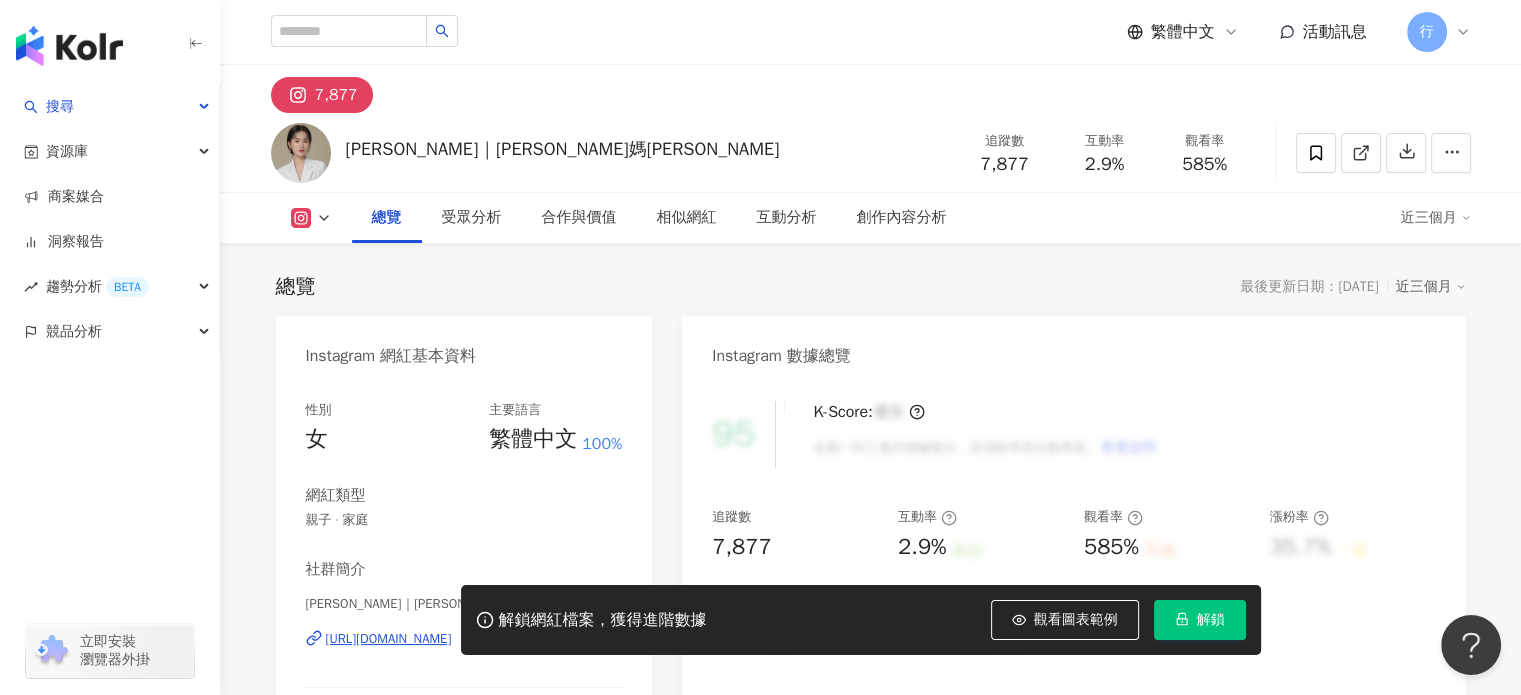 scroll, scrollTop: 200, scrollLeft: 0, axis: vertical 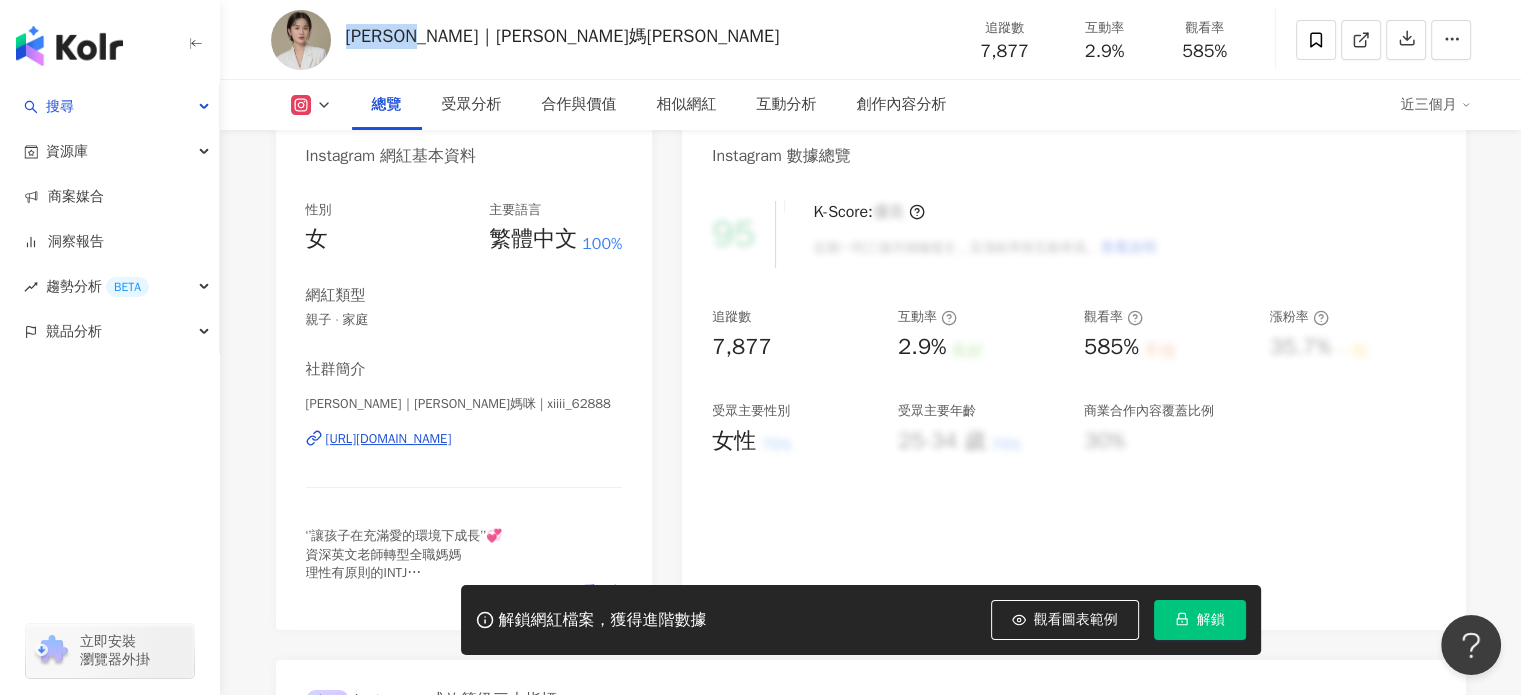 drag, startPoint x: 435, startPoint y: 42, endPoint x: 346, endPoint y: 42, distance: 89 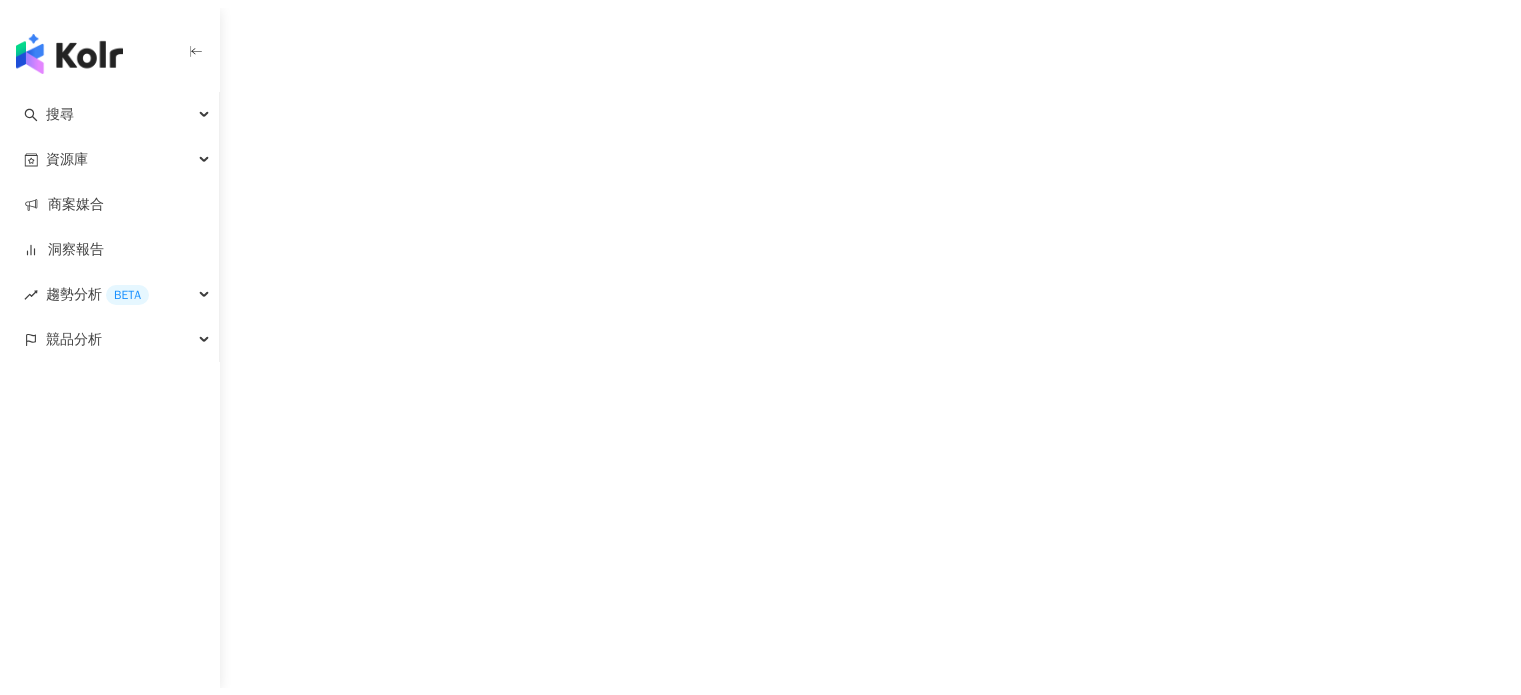 scroll, scrollTop: 0, scrollLeft: 0, axis: both 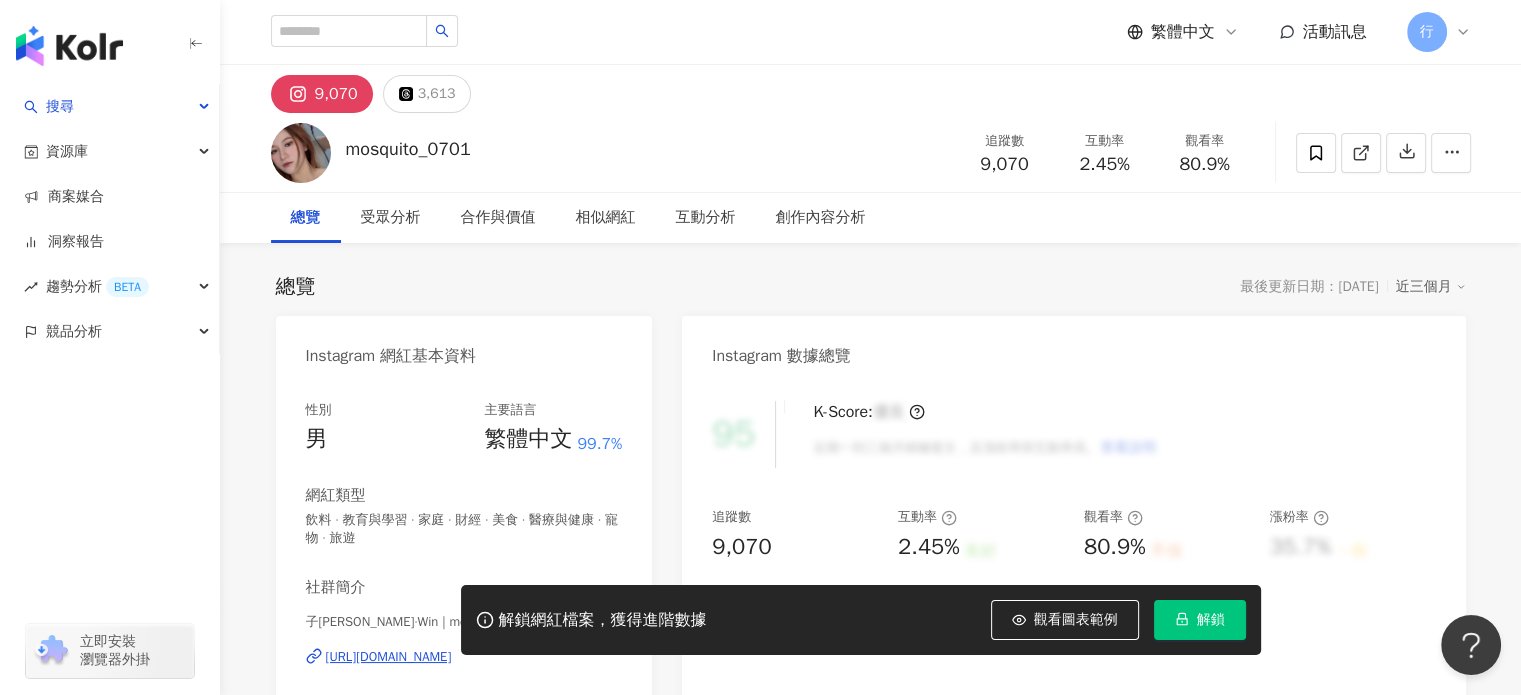click on "[URL][DOMAIN_NAME]" at bounding box center [389, 657] 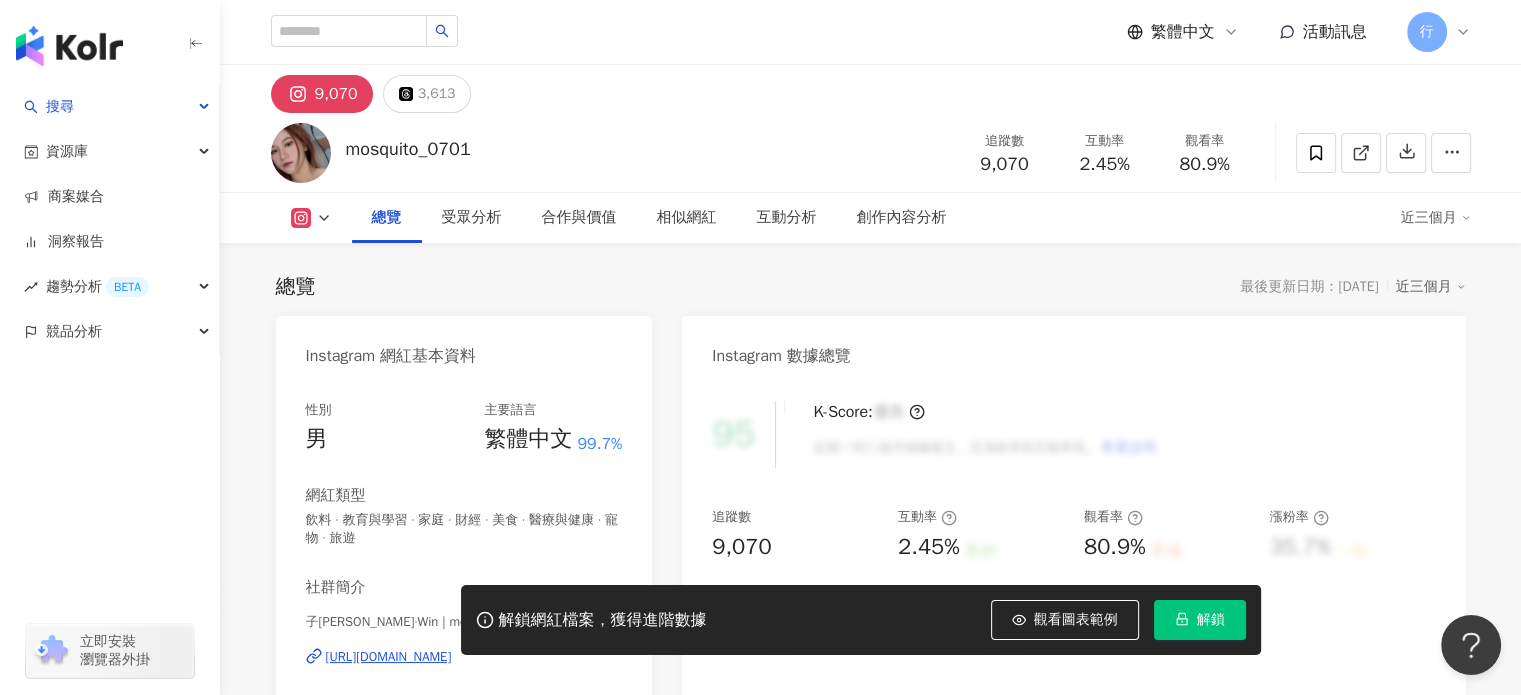 scroll, scrollTop: 300, scrollLeft: 0, axis: vertical 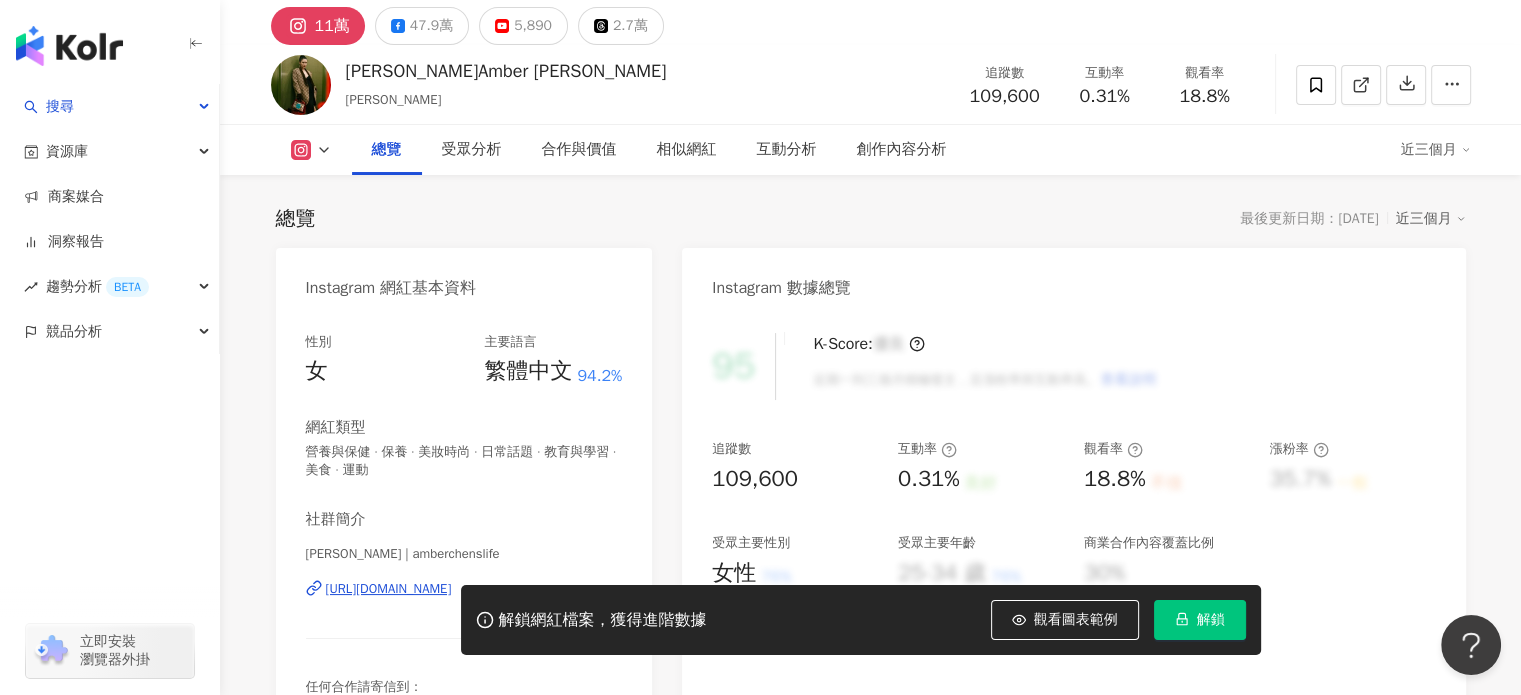 click on "https://www.instagram.com/amberchenslife/" at bounding box center (389, 589) 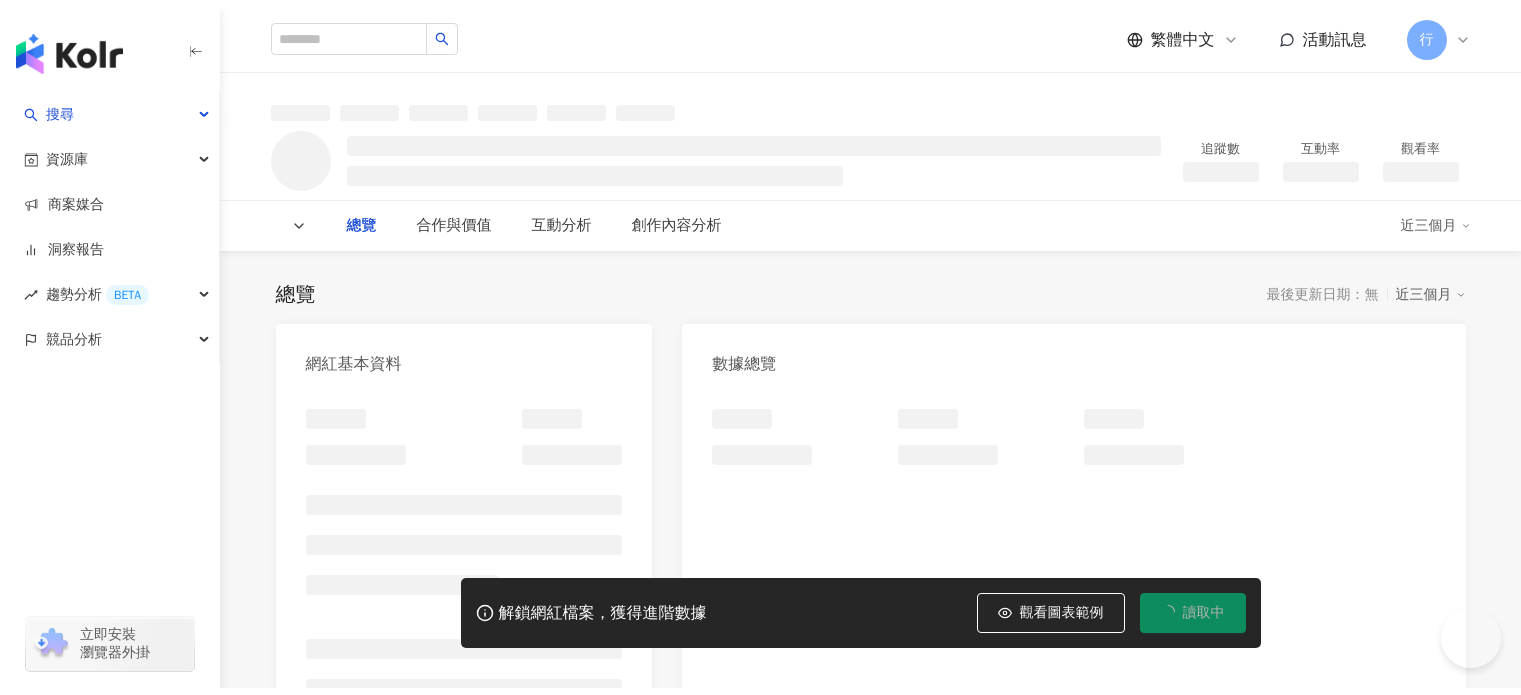 scroll, scrollTop: 0, scrollLeft: 0, axis: both 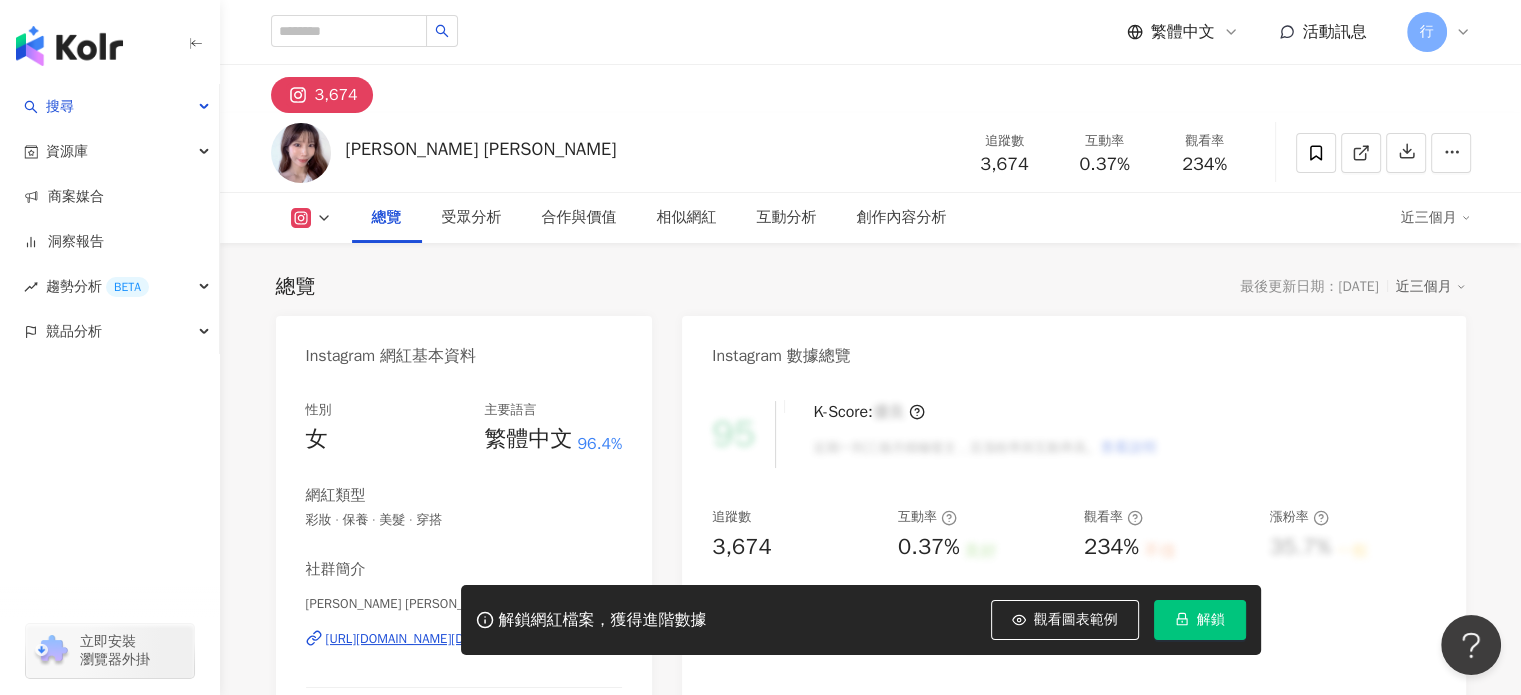click on "[URL][DOMAIN_NAME][DOMAIN_NAME]" at bounding box center (436, 639) 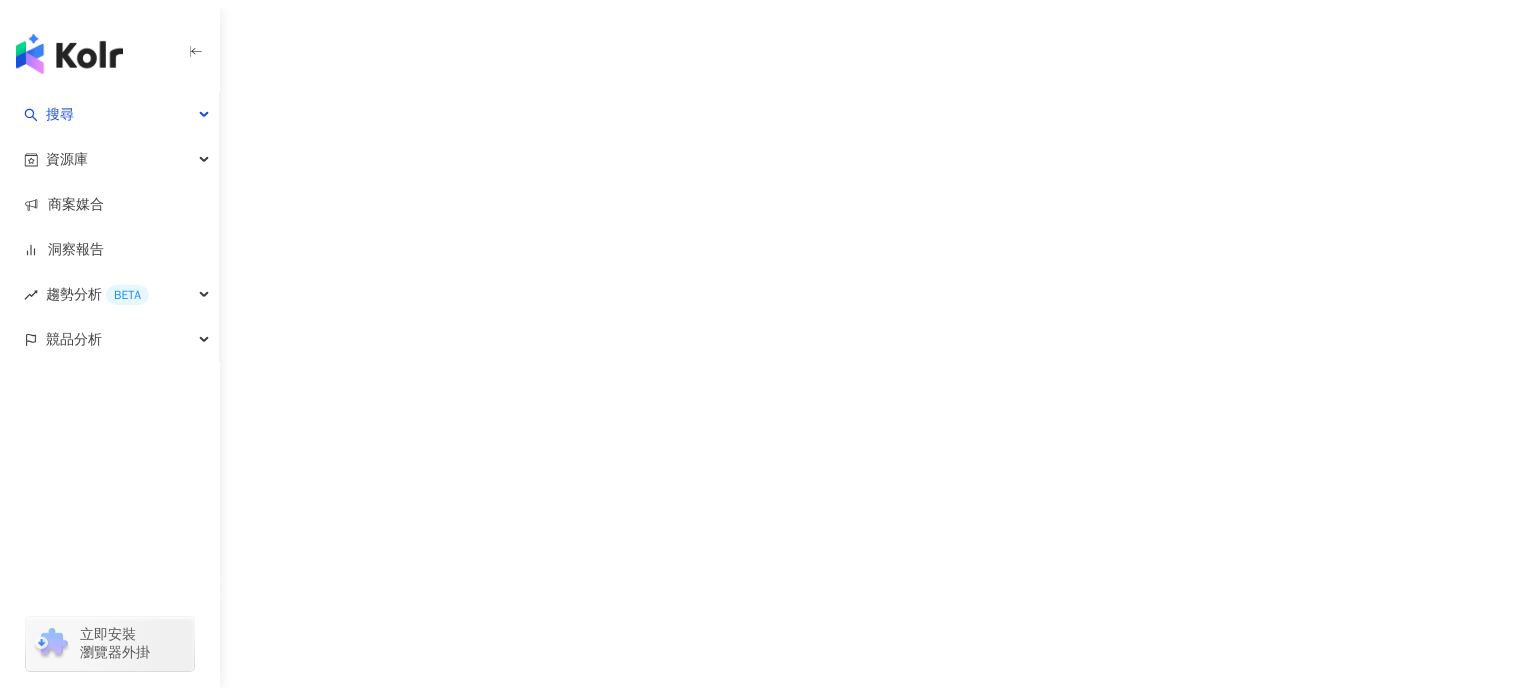 scroll, scrollTop: 0, scrollLeft: 0, axis: both 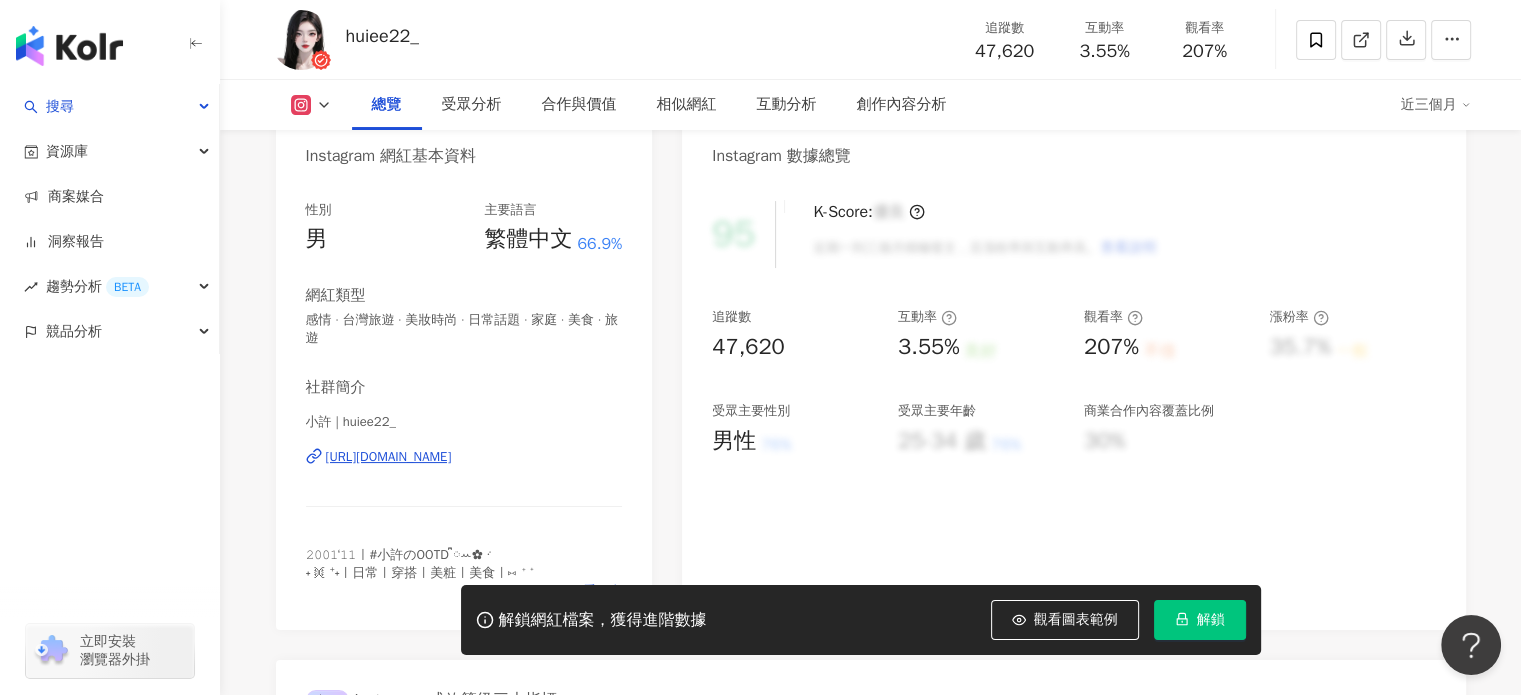 click on "https://www.instagram.com/huiee22_/" at bounding box center (389, 457) 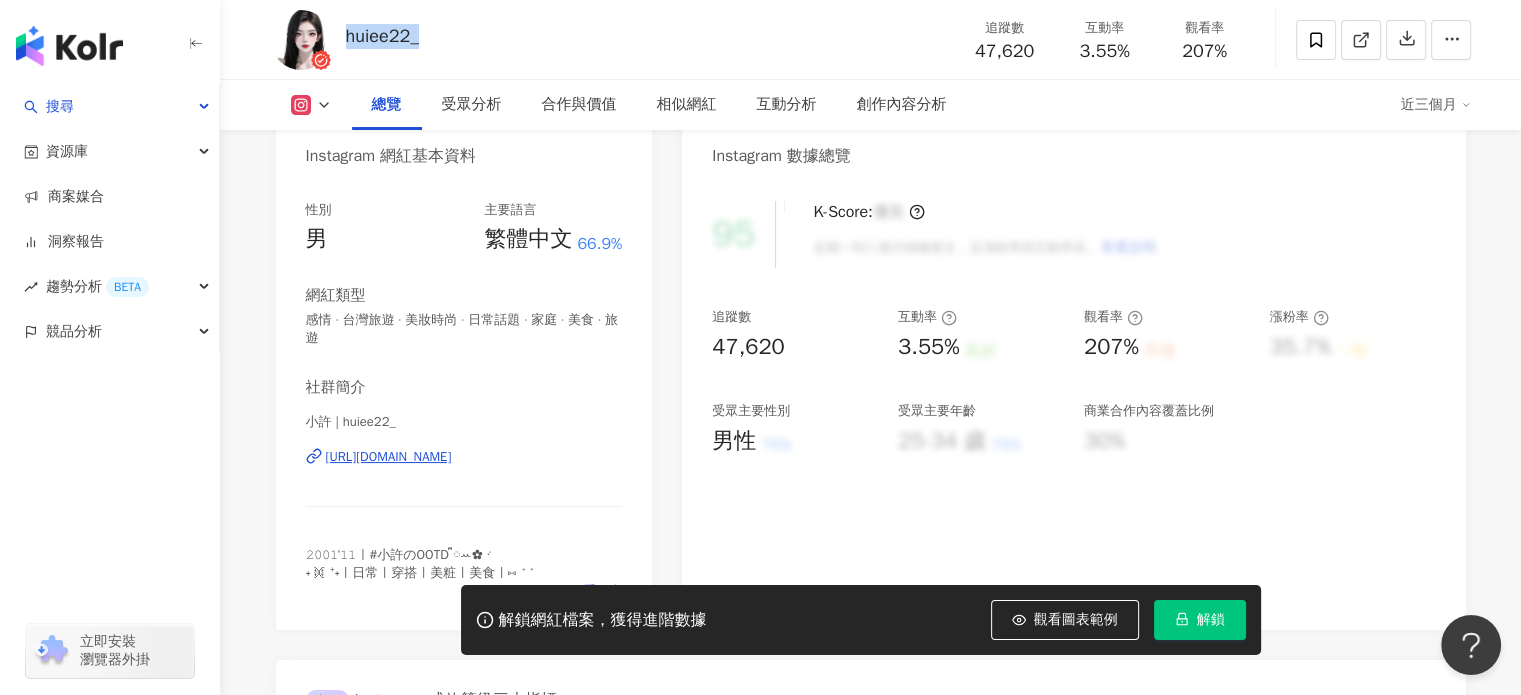 drag, startPoint x: 449, startPoint y: 39, endPoint x: 346, endPoint y: 39, distance: 103 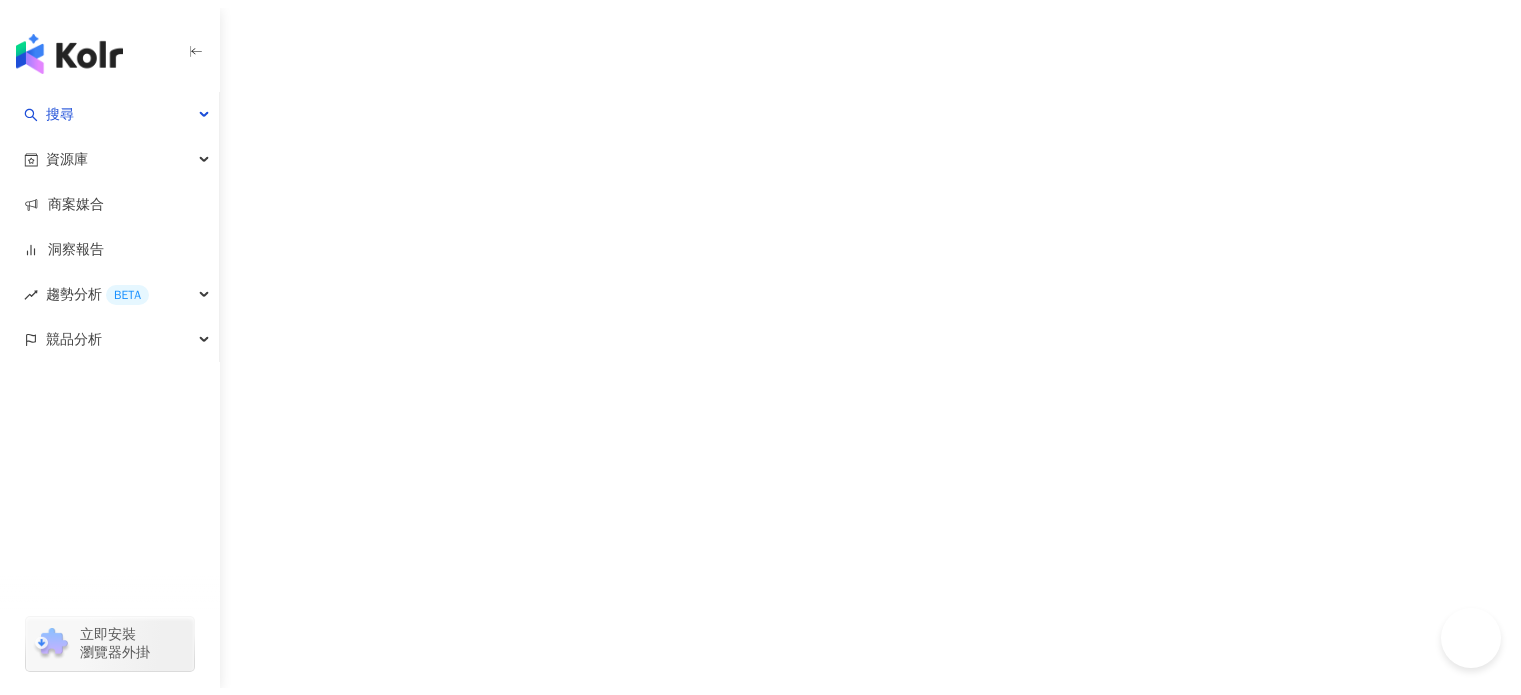 scroll, scrollTop: 0, scrollLeft: 0, axis: both 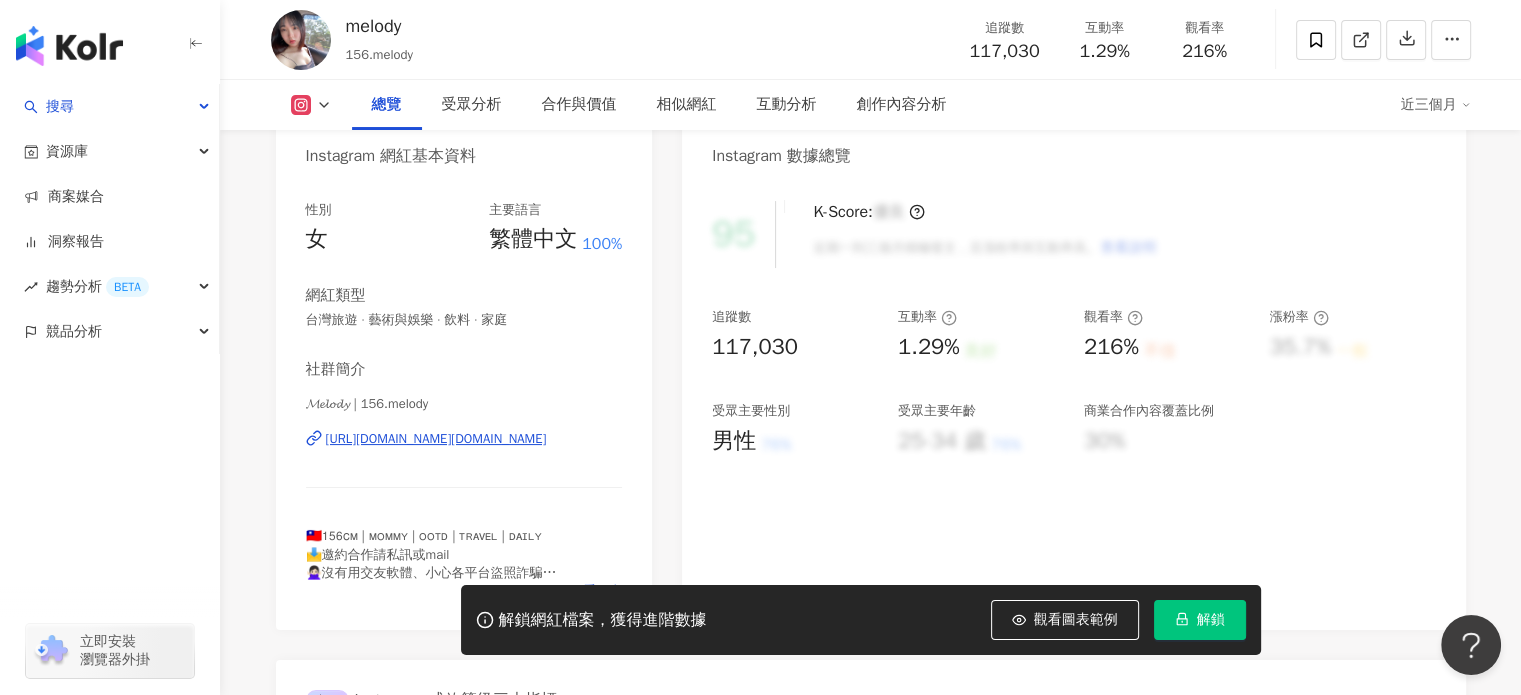click on "https://www.instagram.com/156.melody/" at bounding box center [436, 439] 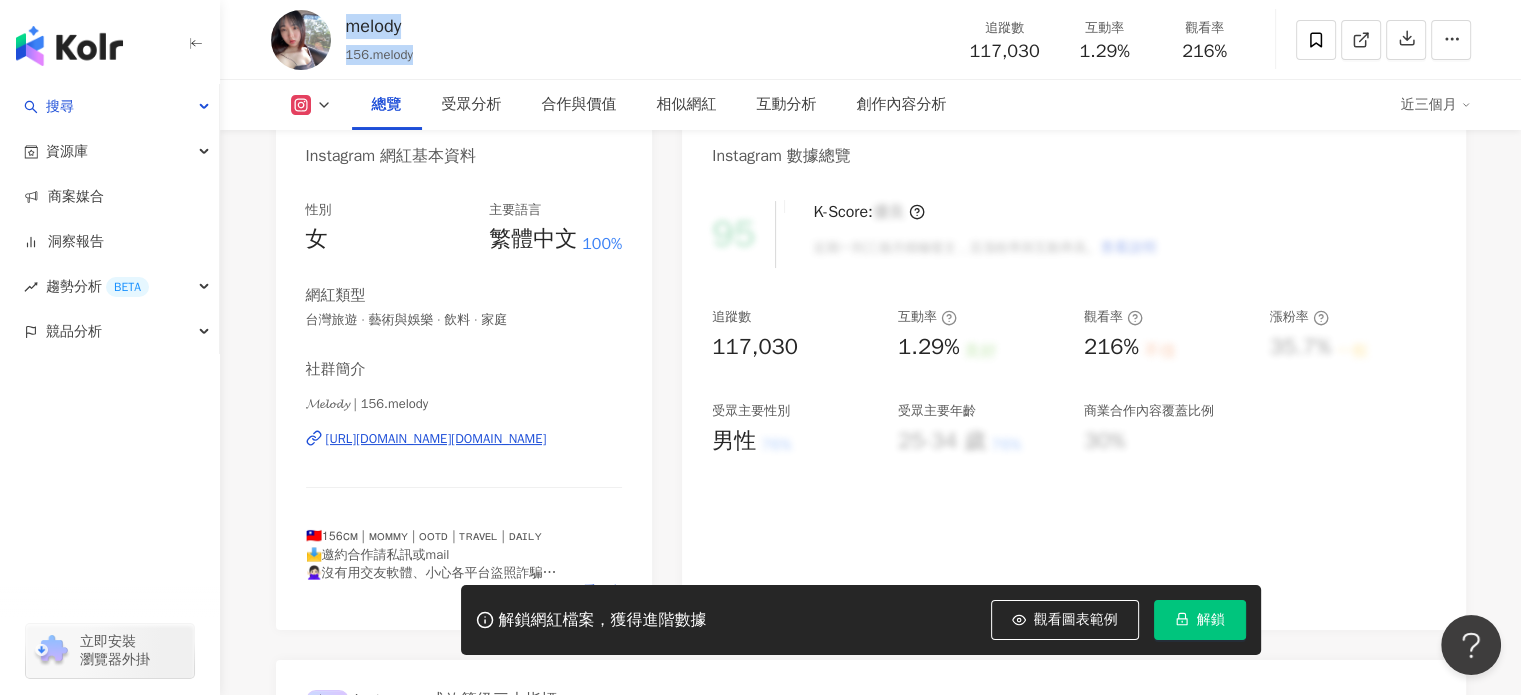 drag, startPoint x: 426, startPoint y: 43, endPoint x: 352, endPoint y: 38, distance: 74.168724 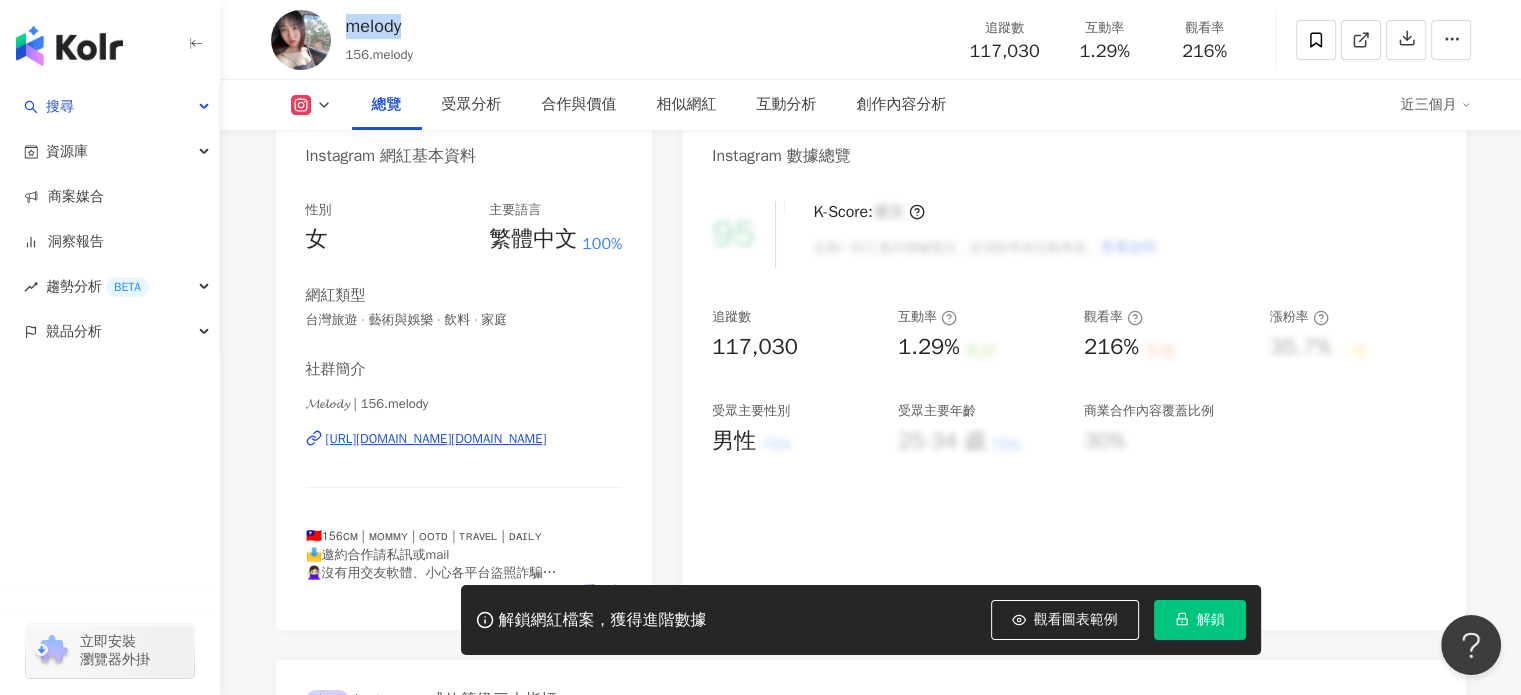 drag, startPoint x: 406, startPoint y: 32, endPoint x: 345, endPoint y: 32, distance: 61 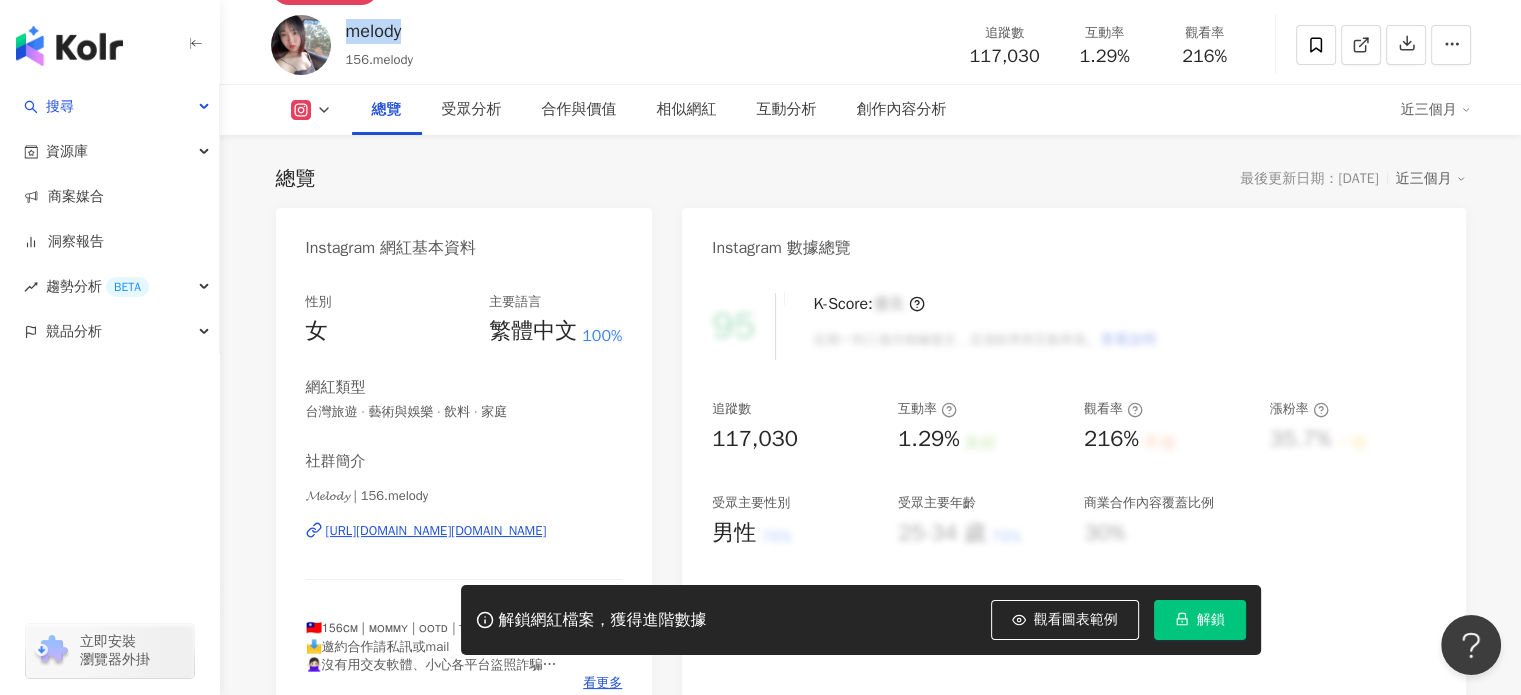 scroll, scrollTop: 0, scrollLeft: 0, axis: both 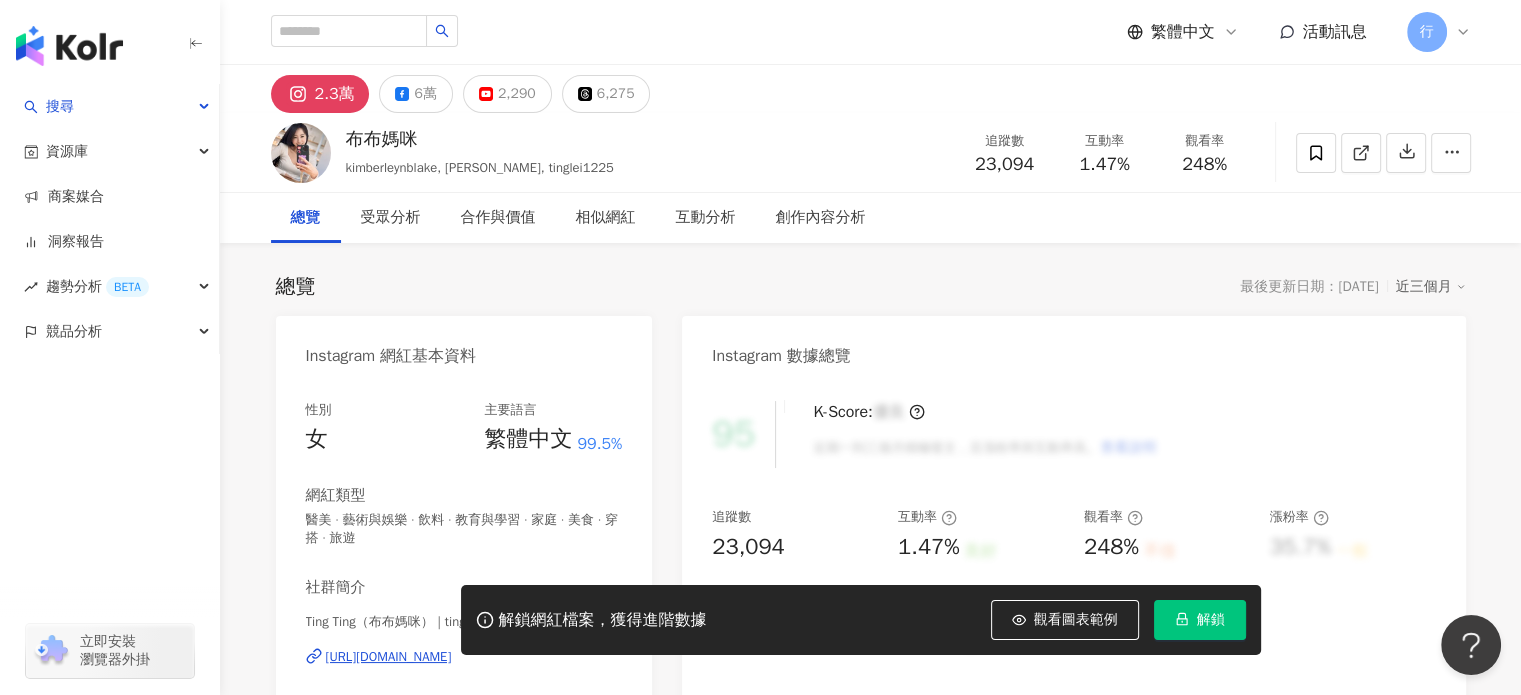 click on "性別   女 主要語言   繁體中文 99.5% 網紅類型 醫美 · 藝術與娛樂 · 飲料 · 教育與學習 · 家庭 · 美食 · 穿搭 · 旅遊 社群簡介 Ting Ting（布布媽咪） | tinglei1225 [URL][DOMAIN_NAME] ▪️ FB / YouTube：布布媽咪
▪️ Mommy of👧🏻Kimberley 👦🏻 Blake
▪️ 輝室 @pantoh212" at bounding box center (464, 600) 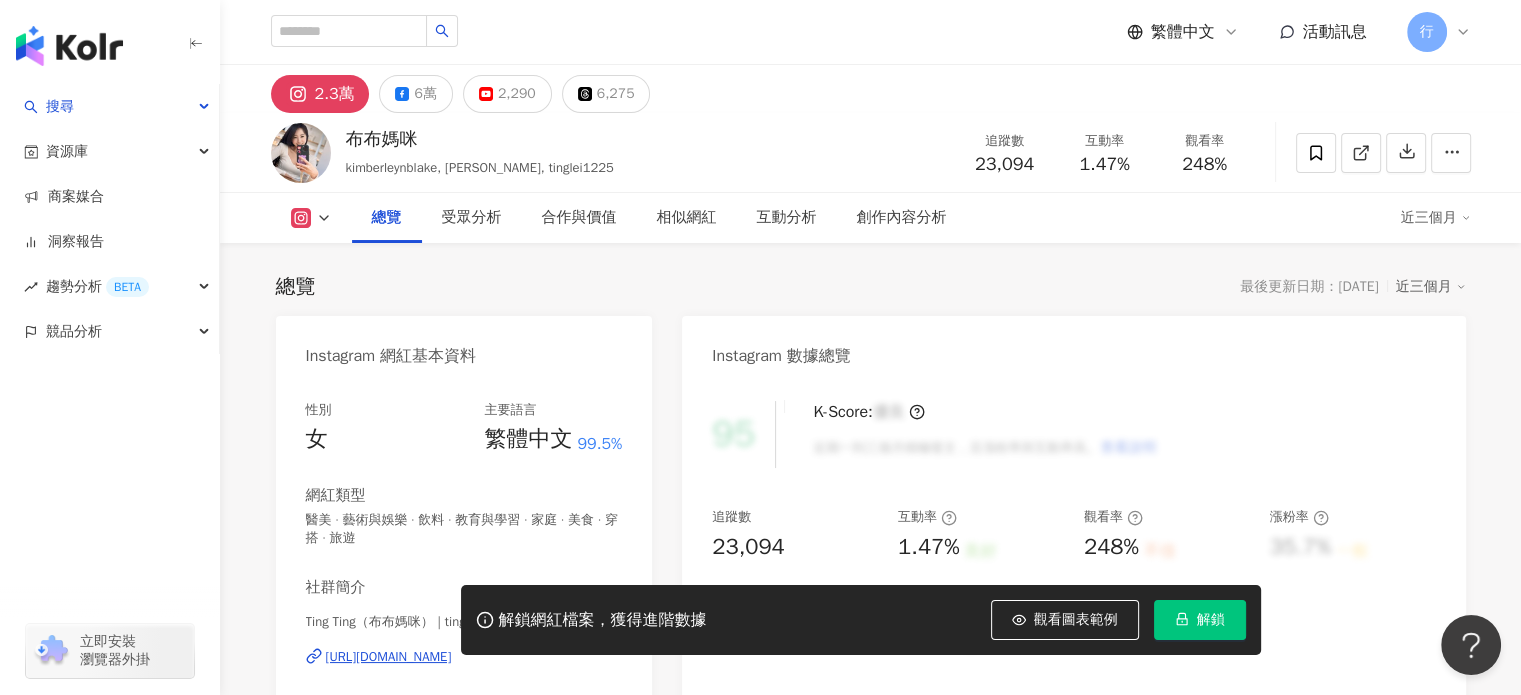 scroll, scrollTop: 200, scrollLeft: 0, axis: vertical 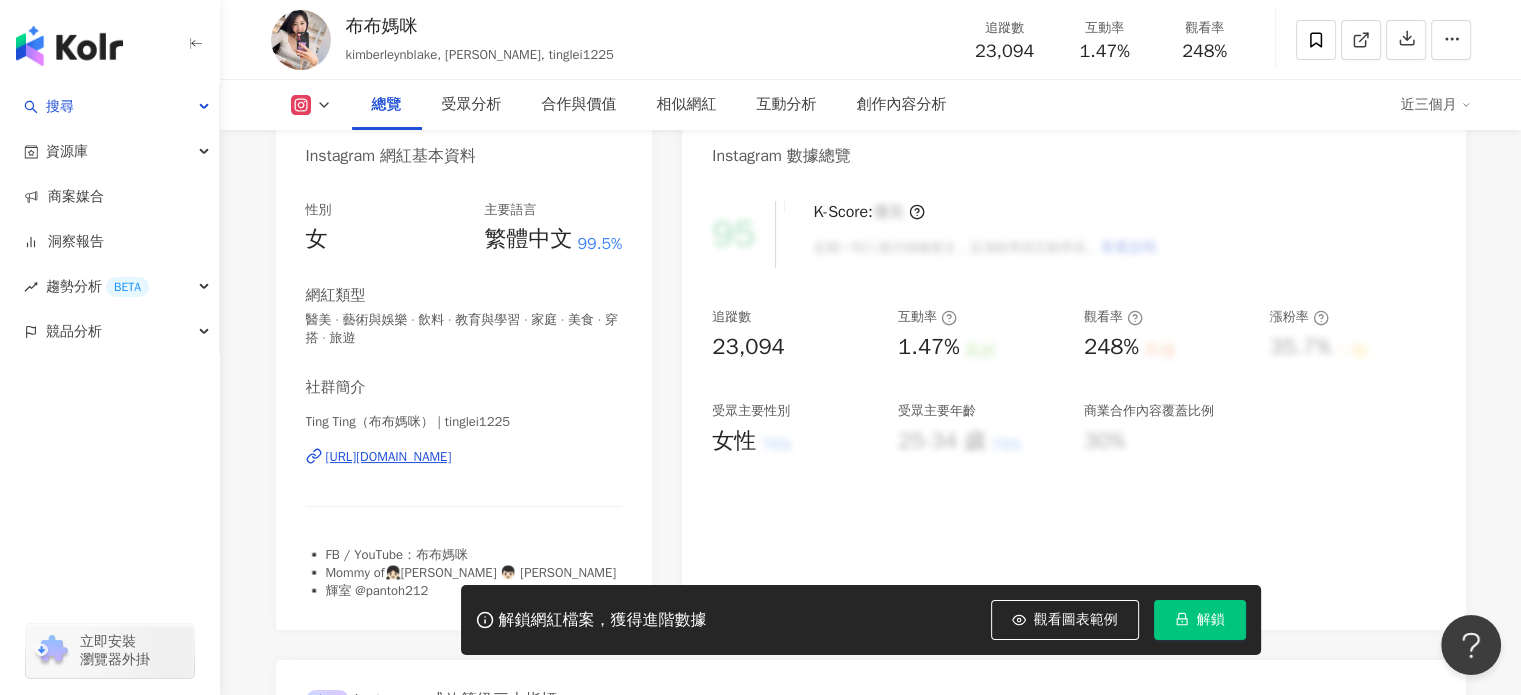click on "[URL][DOMAIN_NAME]" at bounding box center [389, 457] 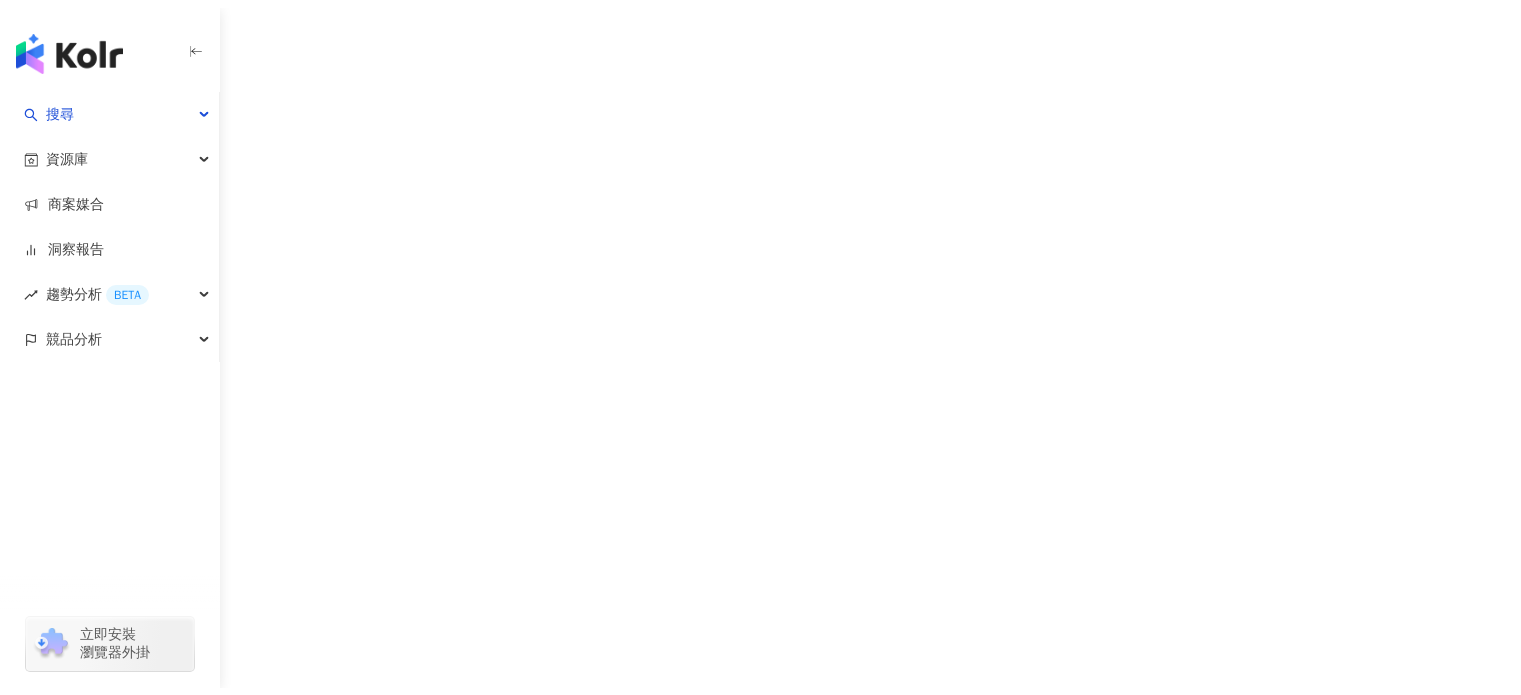 scroll, scrollTop: 0, scrollLeft: 0, axis: both 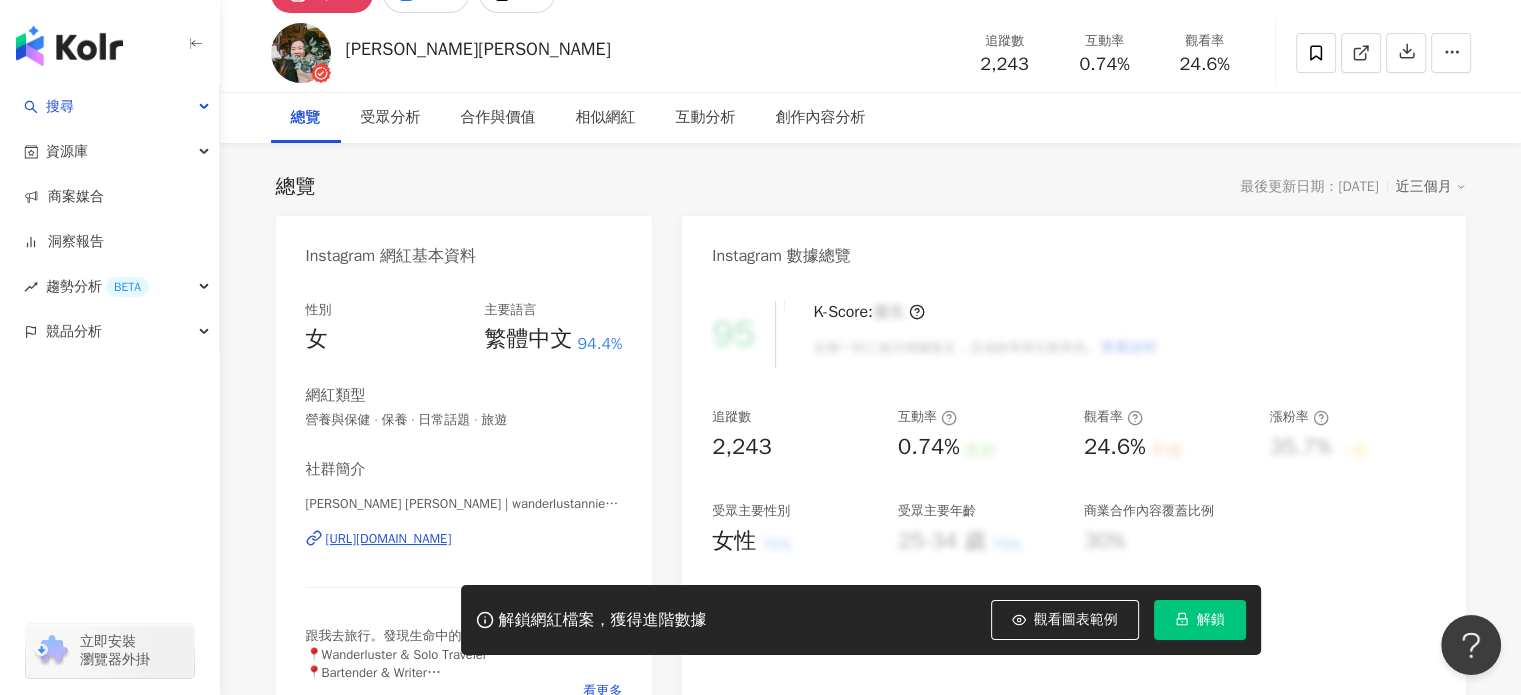 click on "https://www.instagram.com/wanderlustannie_tw/" at bounding box center [389, 539] 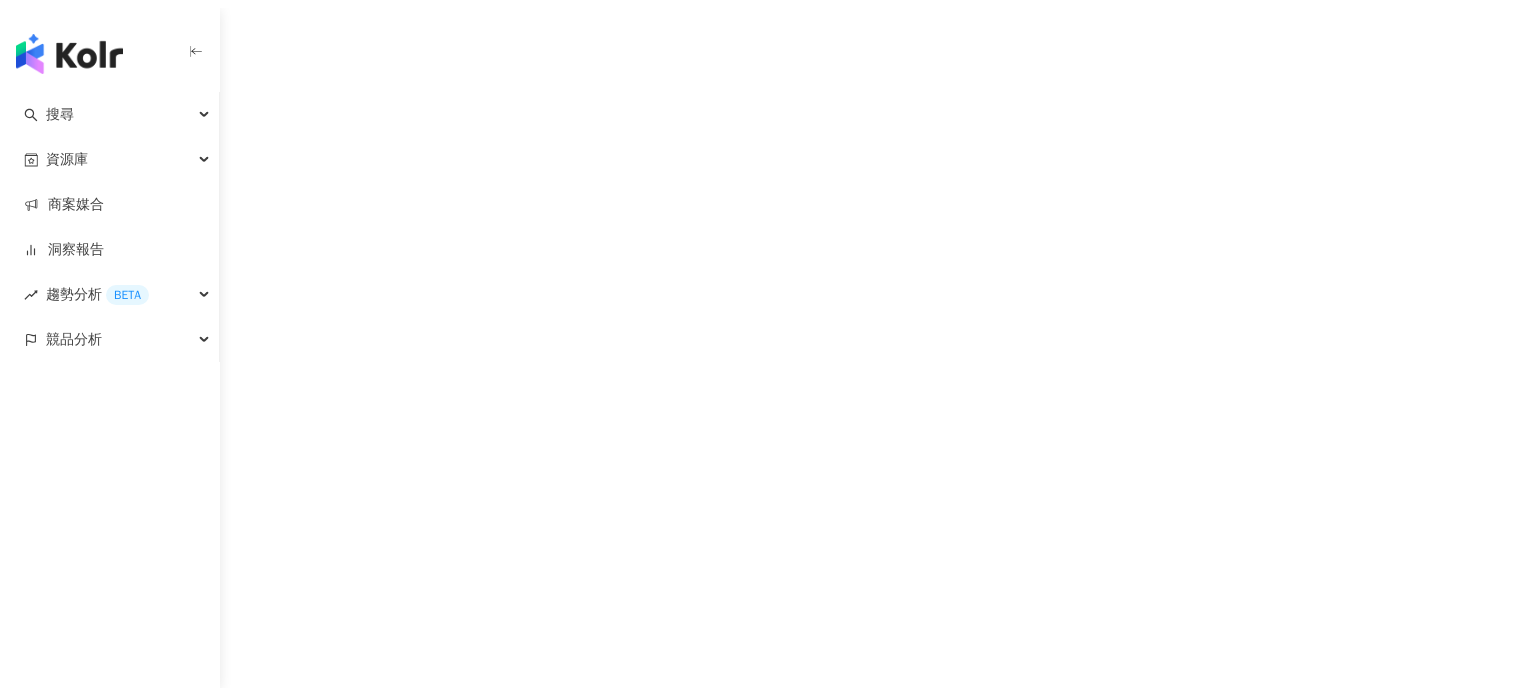 scroll, scrollTop: 0, scrollLeft: 0, axis: both 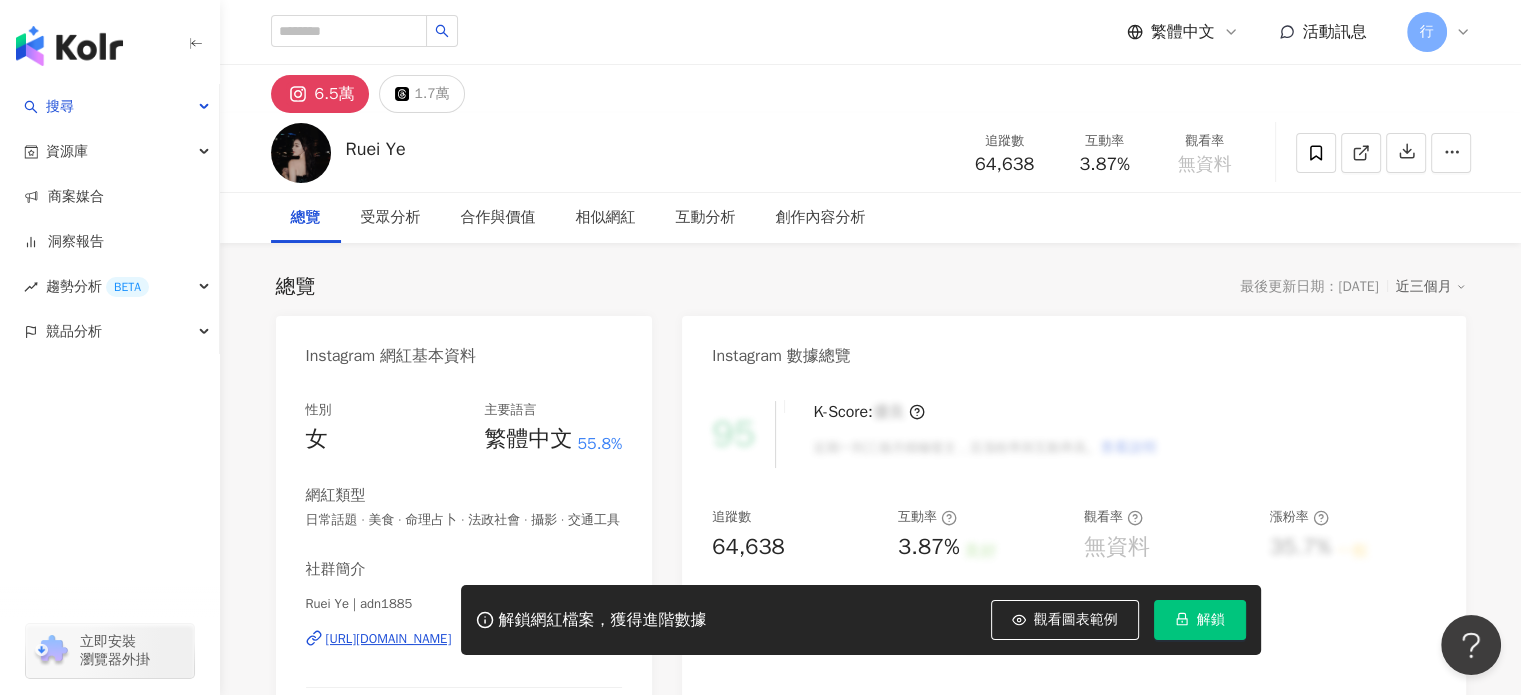click on "[URL][DOMAIN_NAME]" at bounding box center [389, 639] 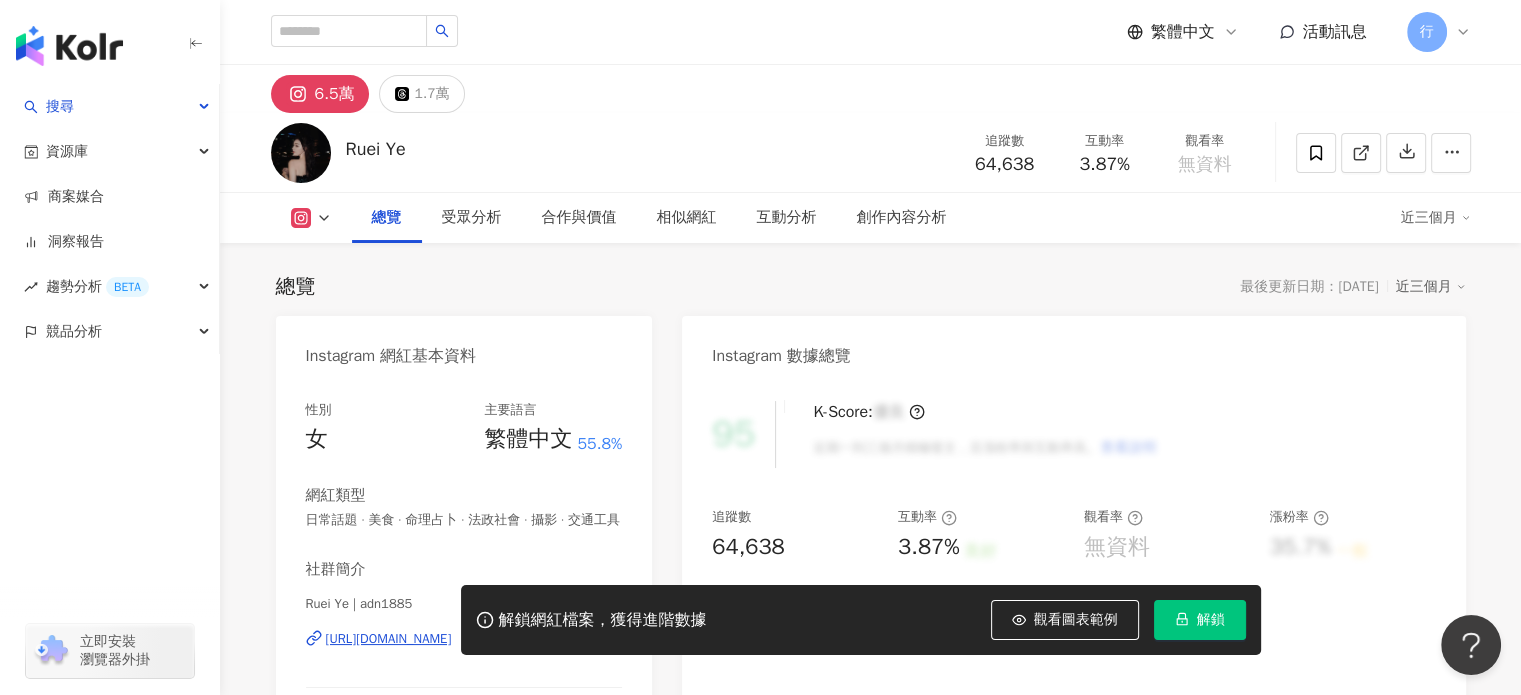 scroll, scrollTop: 200, scrollLeft: 0, axis: vertical 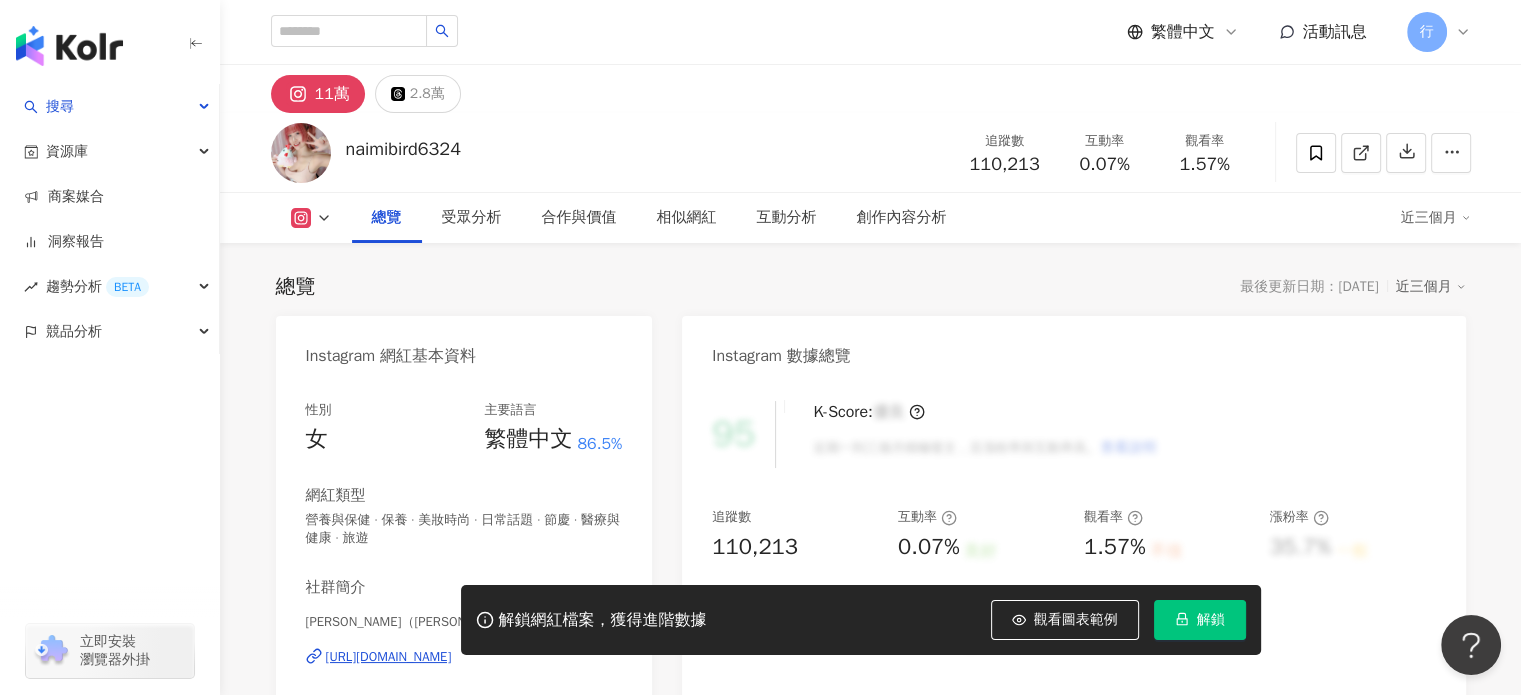 click on "https://www.instagram.com/naimibird6324/" at bounding box center (389, 657) 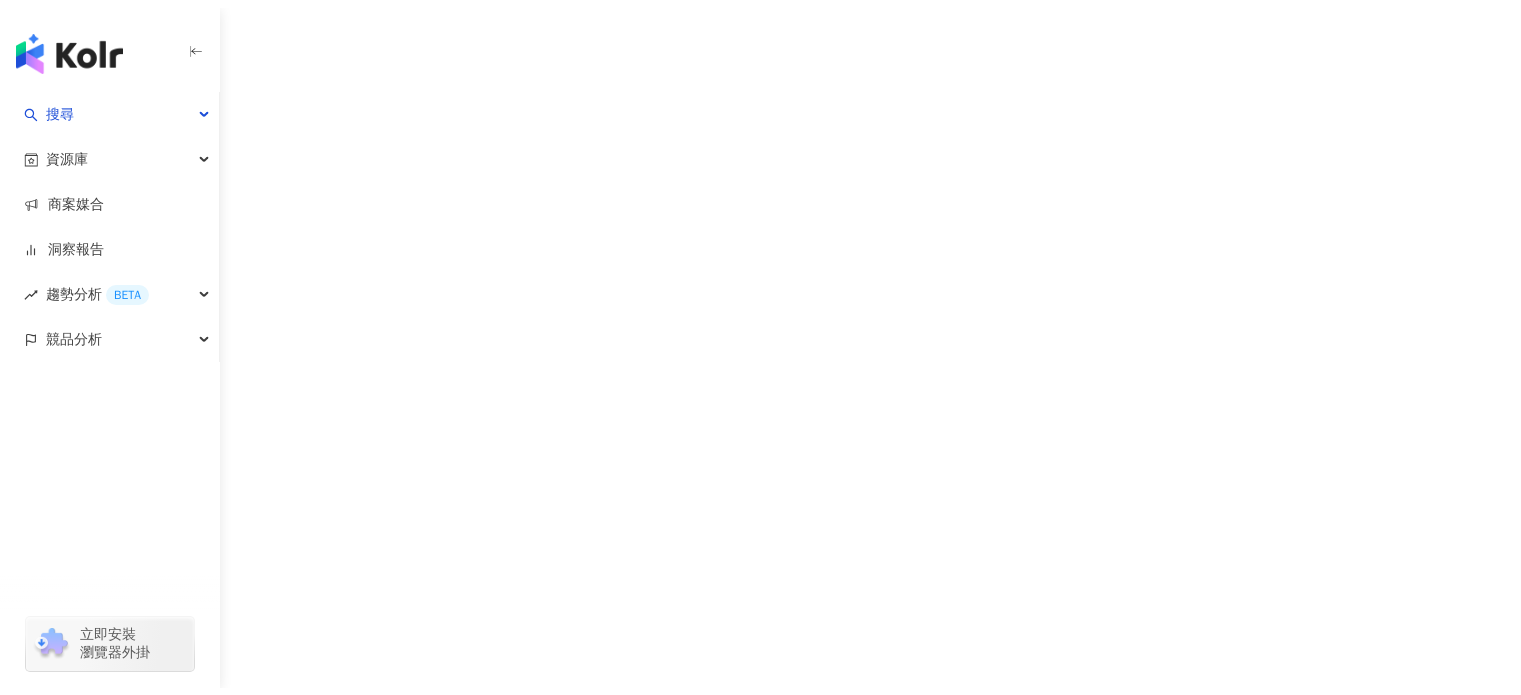 scroll, scrollTop: 0, scrollLeft: 0, axis: both 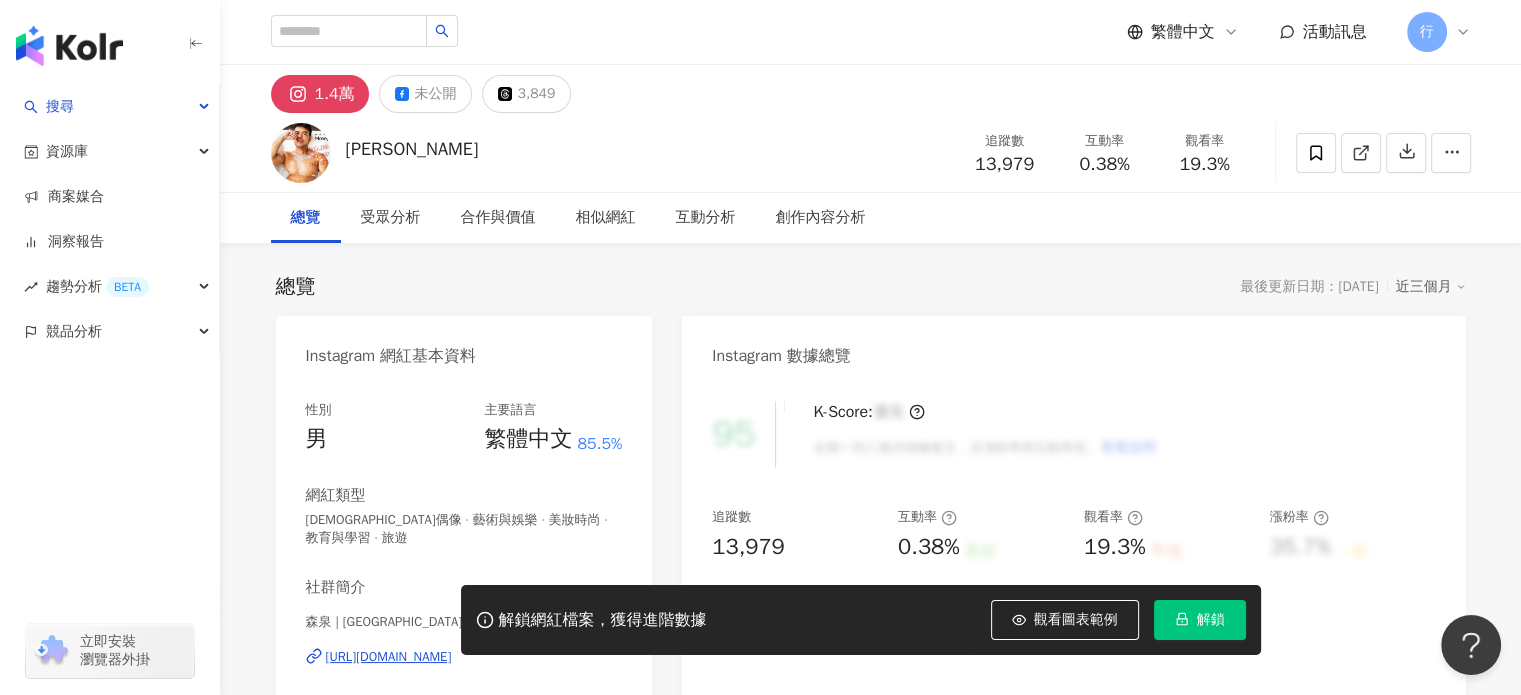click on "[URL][DOMAIN_NAME]" at bounding box center [389, 657] 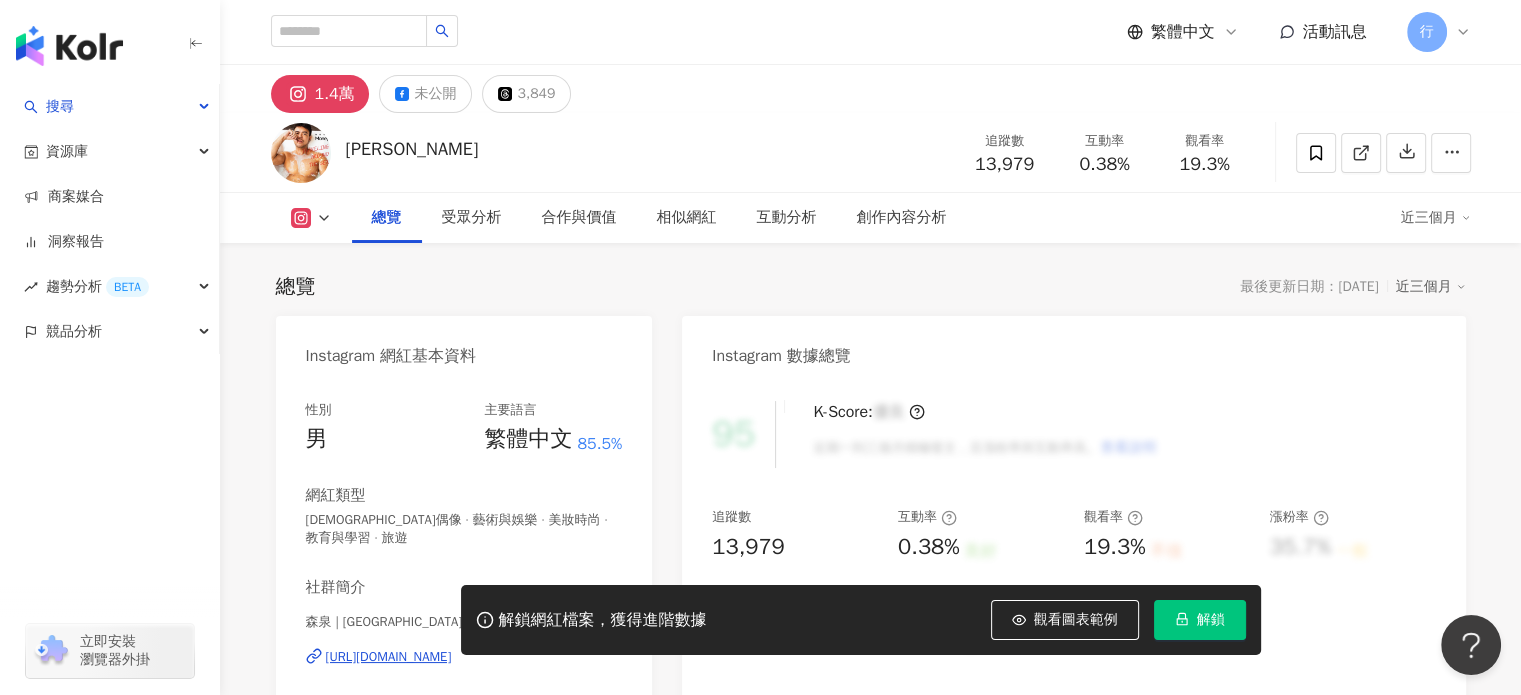 scroll, scrollTop: 300, scrollLeft: 0, axis: vertical 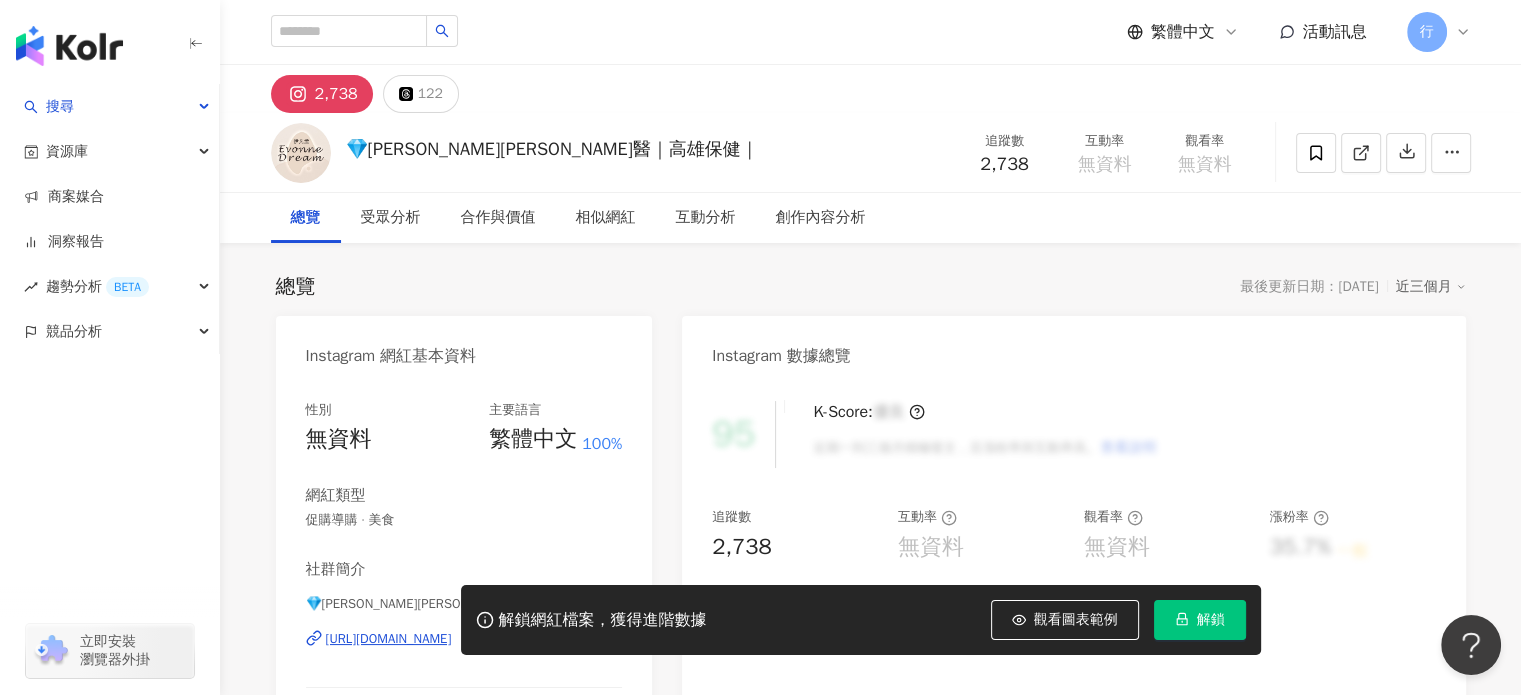 click on "https://www.instagram.com/evonne_dream/" at bounding box center (389, 639) 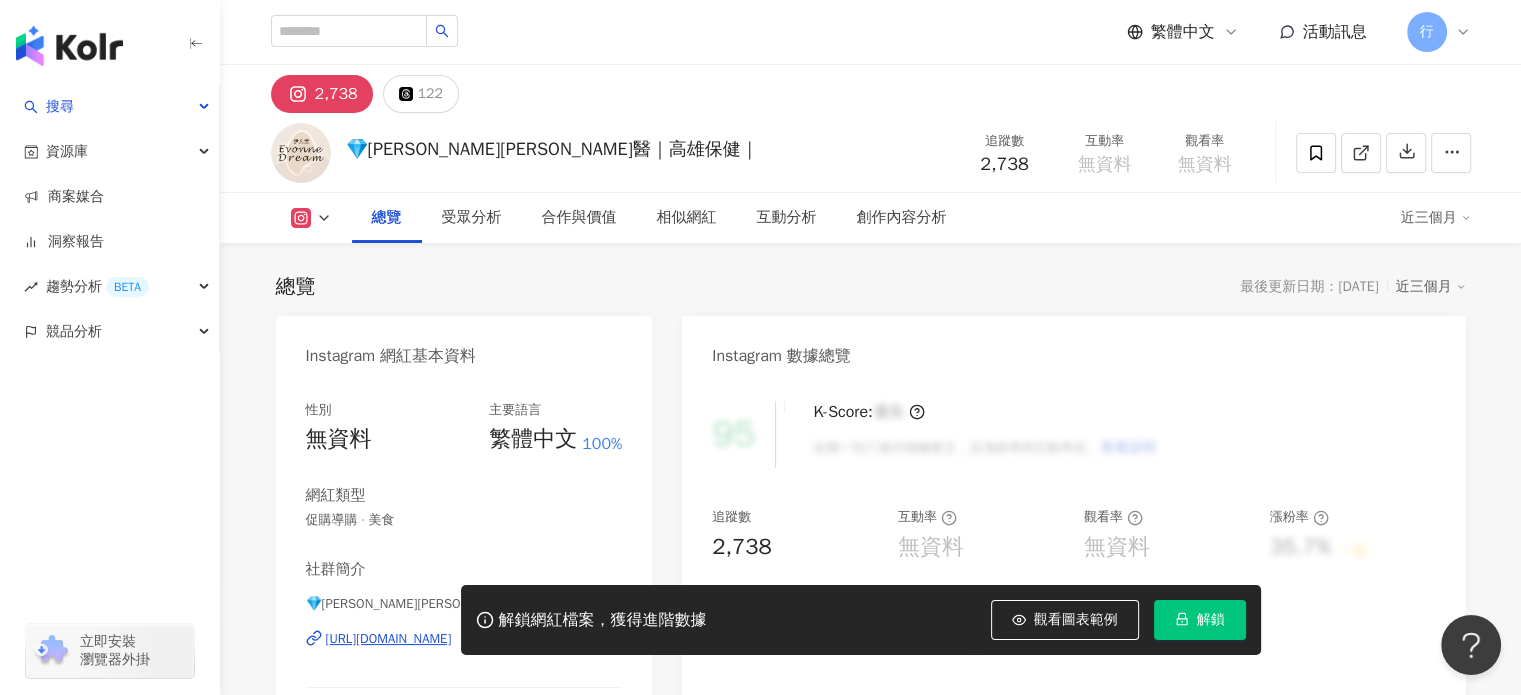 scroll, scrollTop: 300, scrollLeft: 0, axis: vertical 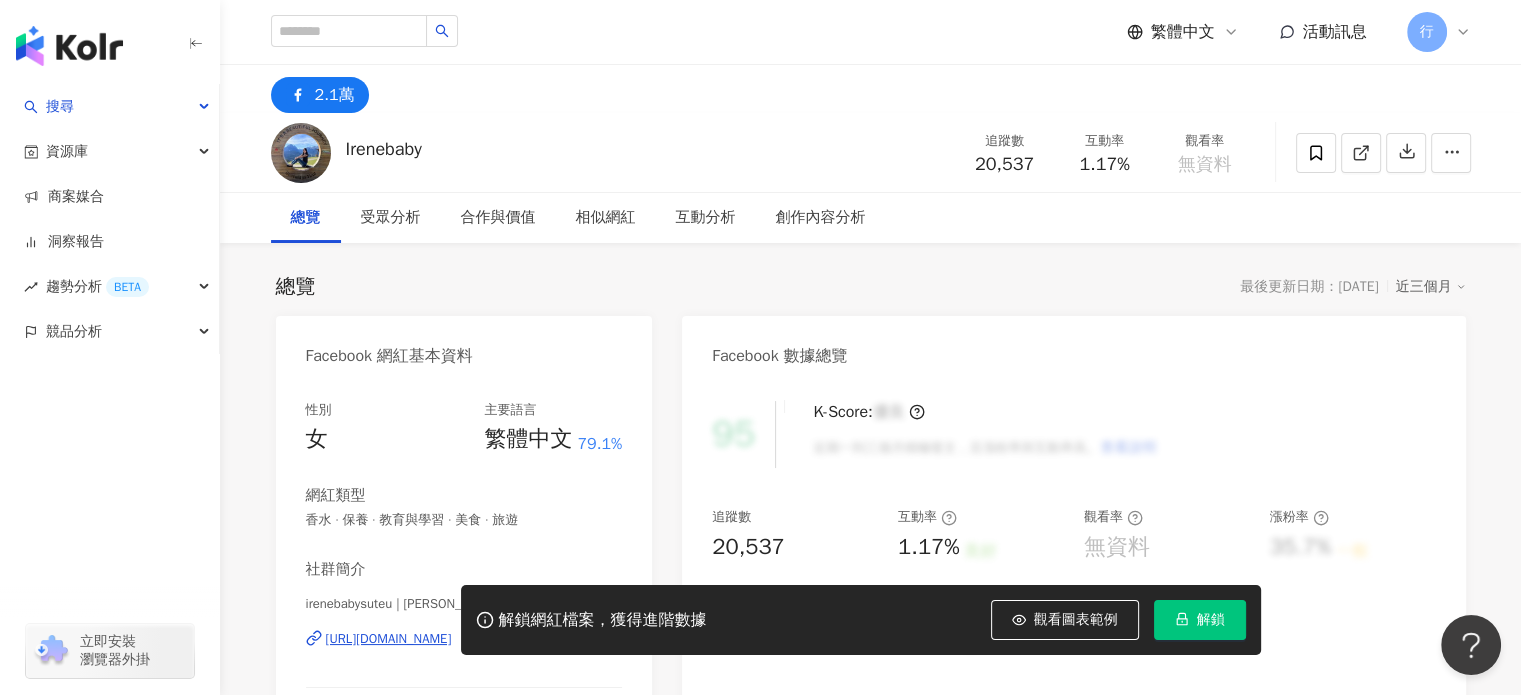 click on "[URL][DOMAIN_NAME]" at bounding box center (389, 639) 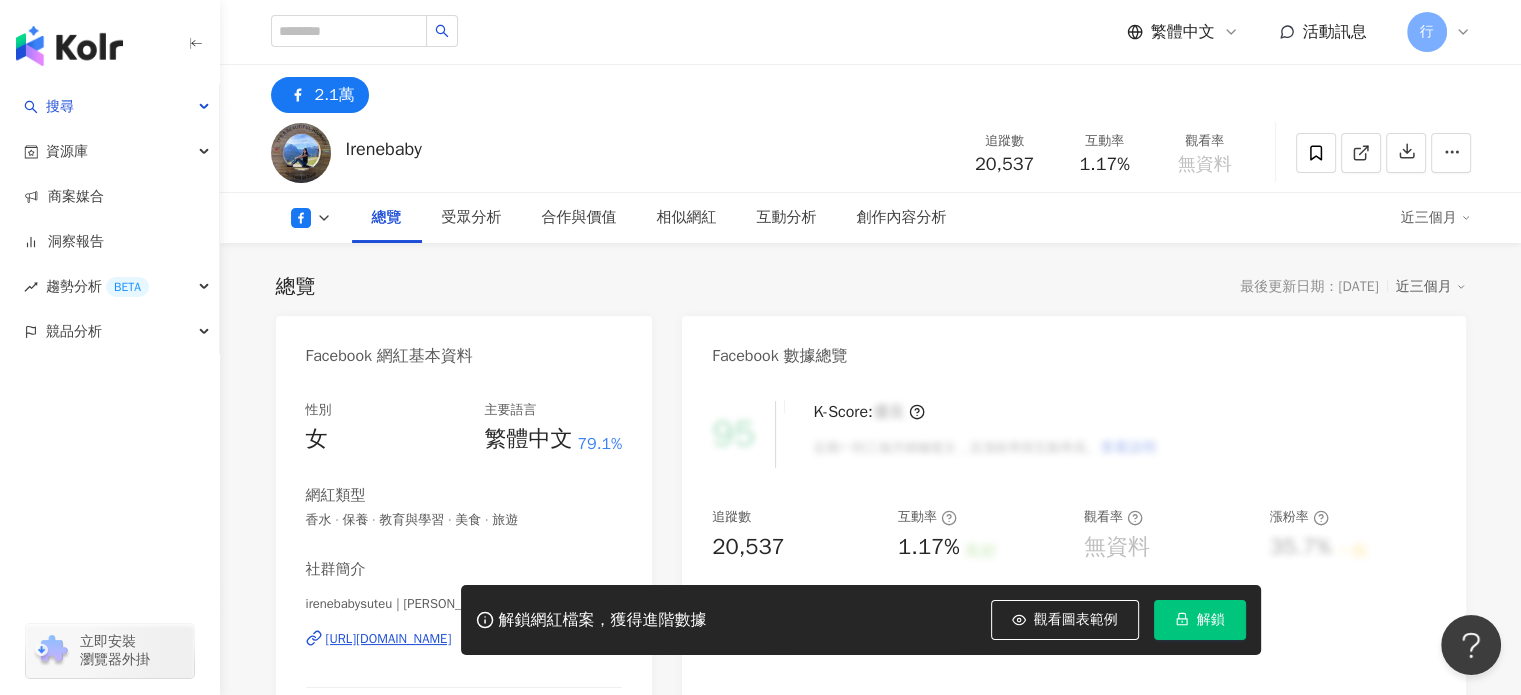scroll, scrollTop: 200, scrollLeft: 0, axis: vertical 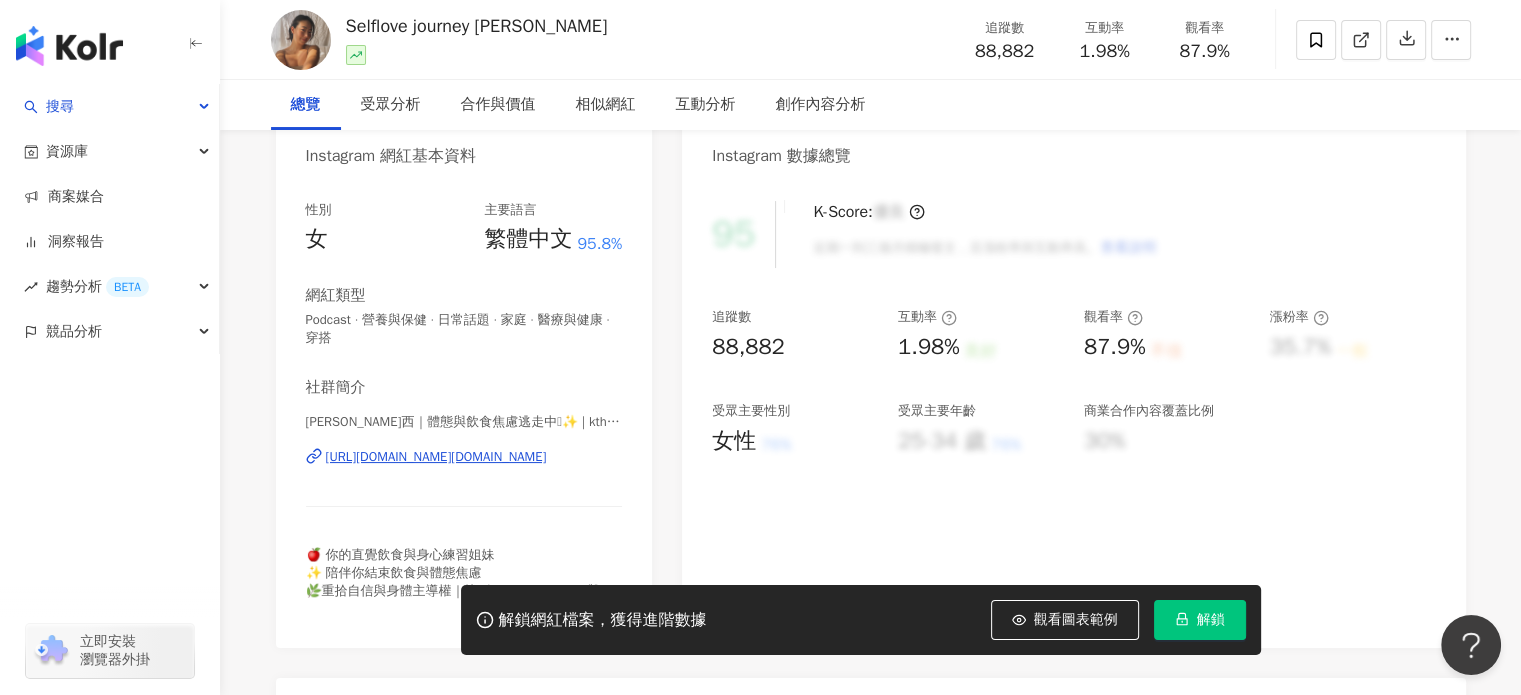 click on "https://www.instagram.com/kthyho.kkc/" at bounding box center (436, 457) 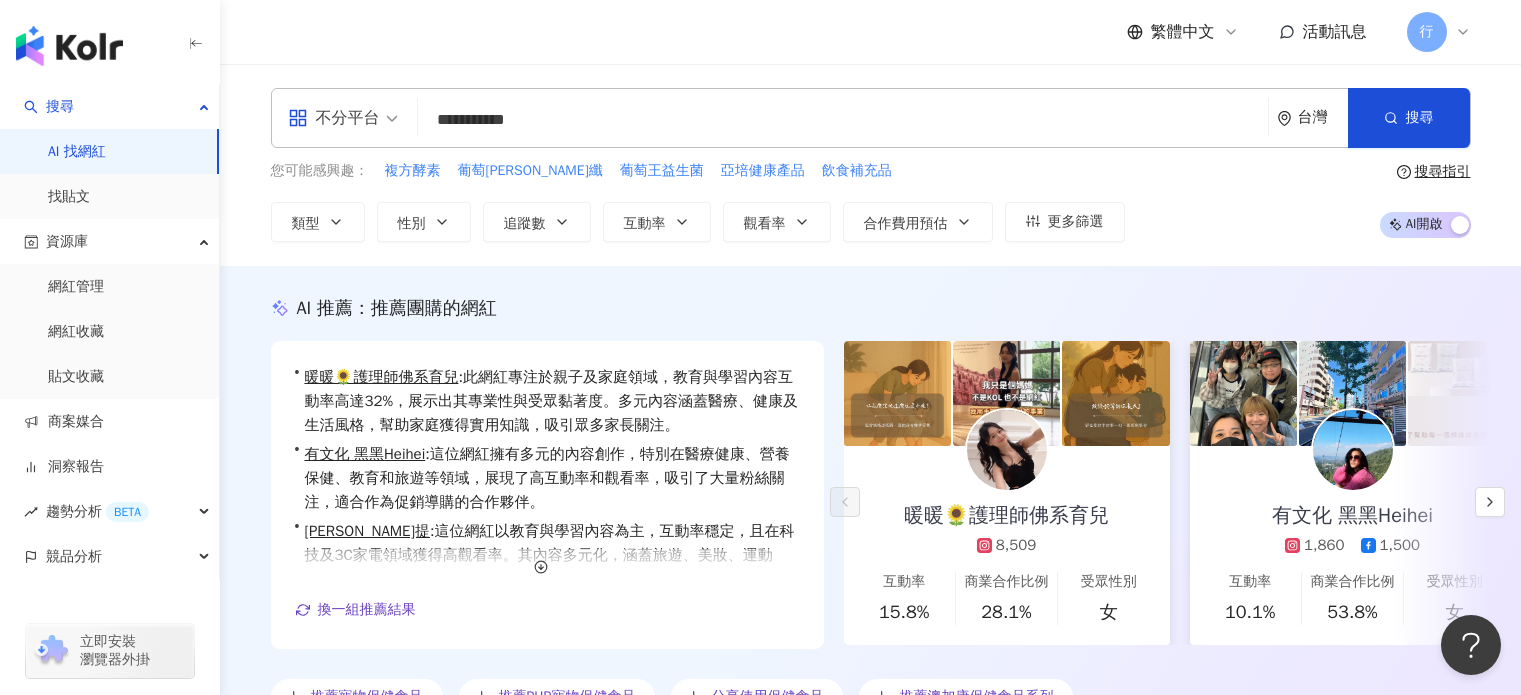 scroll, scrollTop: 22656, scrollLeft: 0, axis: vertical 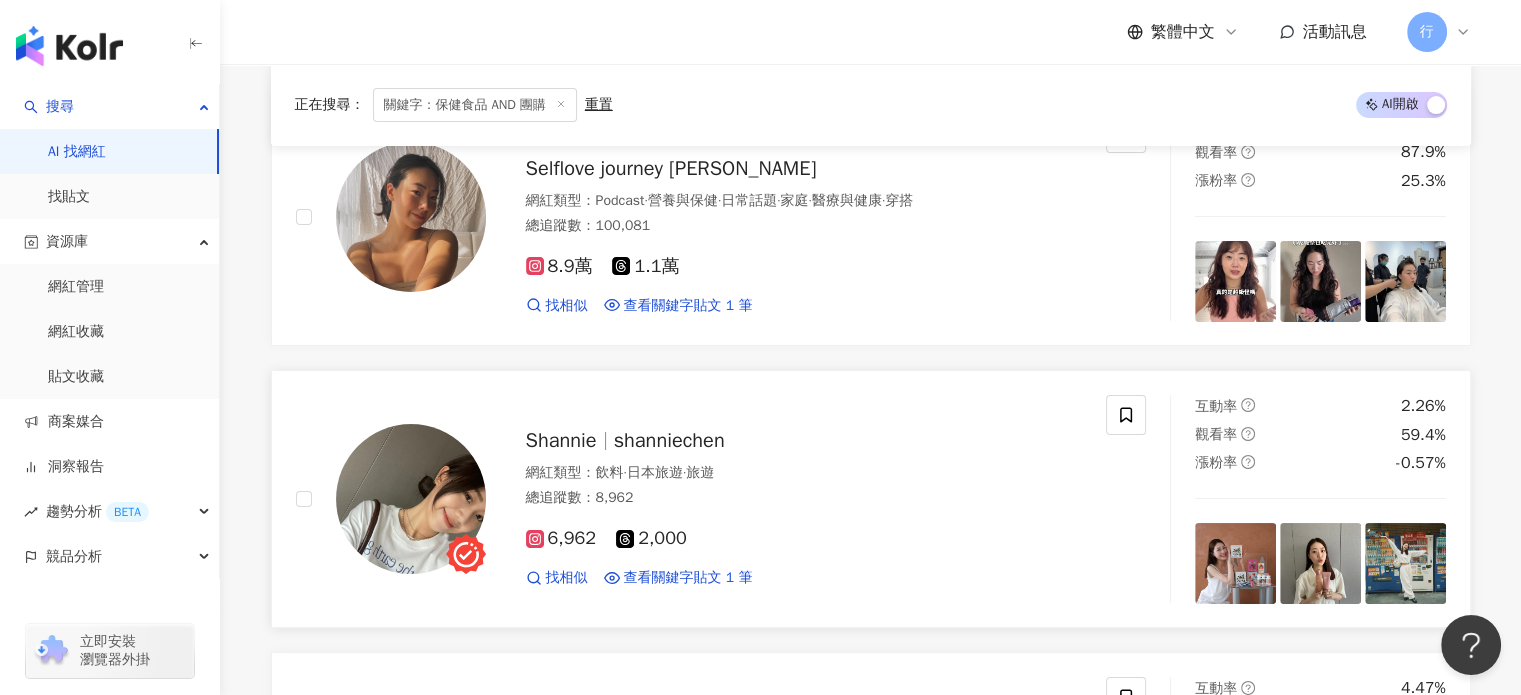 click on "shanniechen" at bounding box center [669, 440] 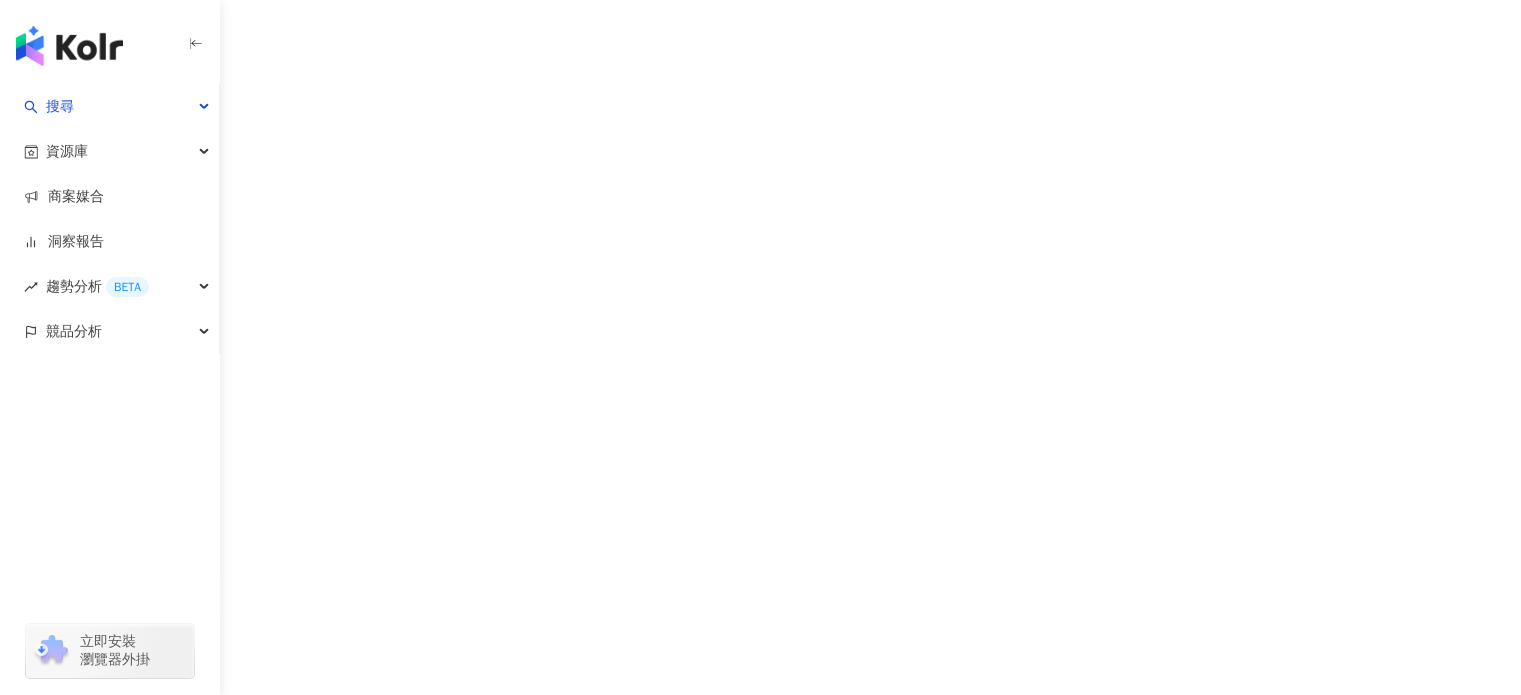 scroll, scrollTop: 0, scrollLeft: 0, axis: both 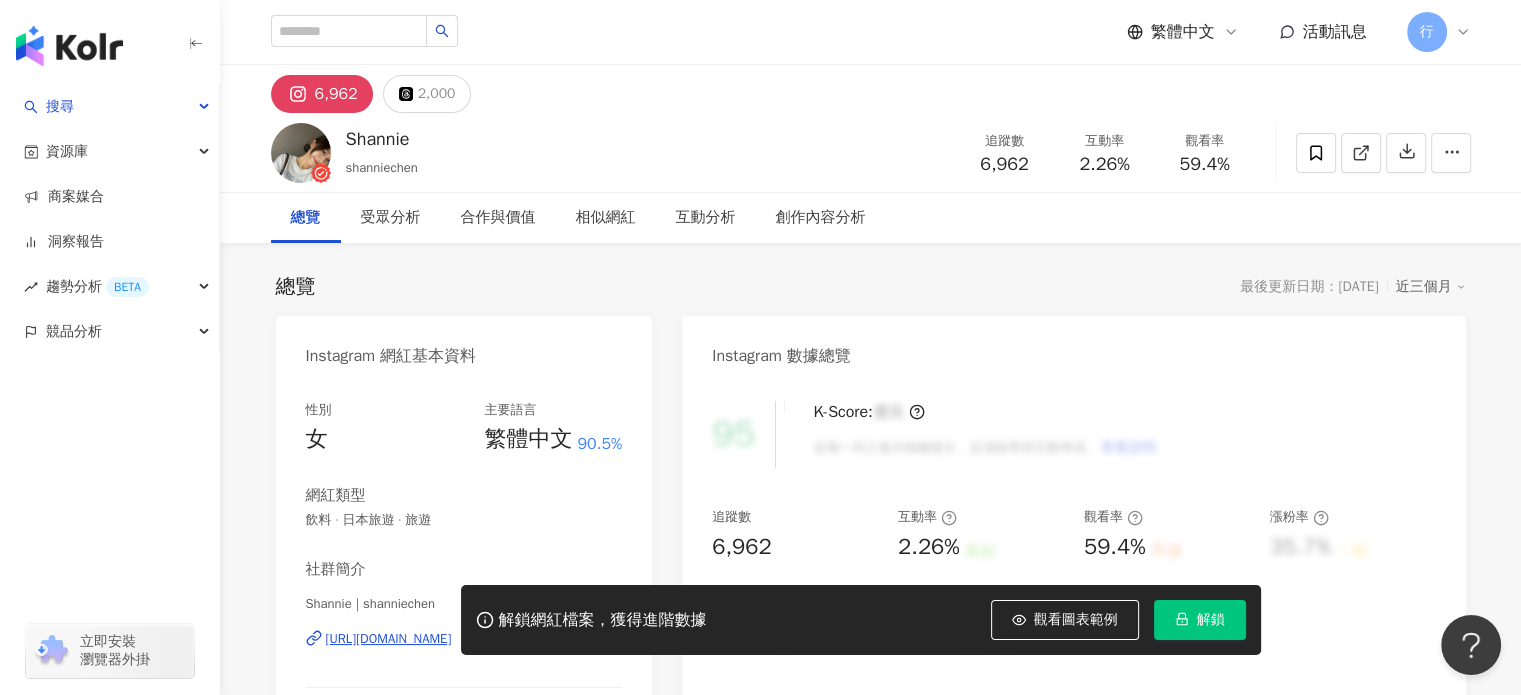click on "[URL][DOMAIN_NAME]" at bounding box center (389, 639) 